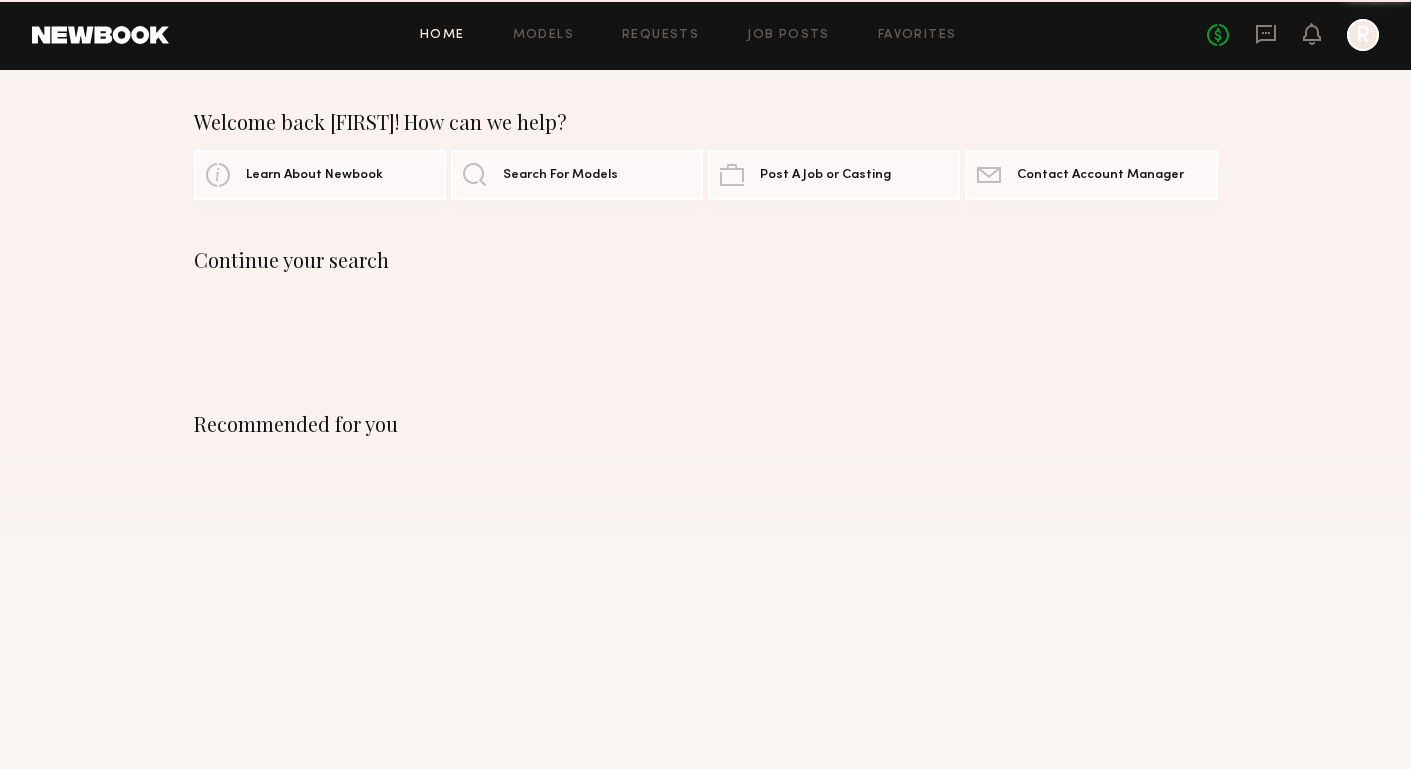 scroll, scrollTop: 0, scrollLeft: 0, axis: both 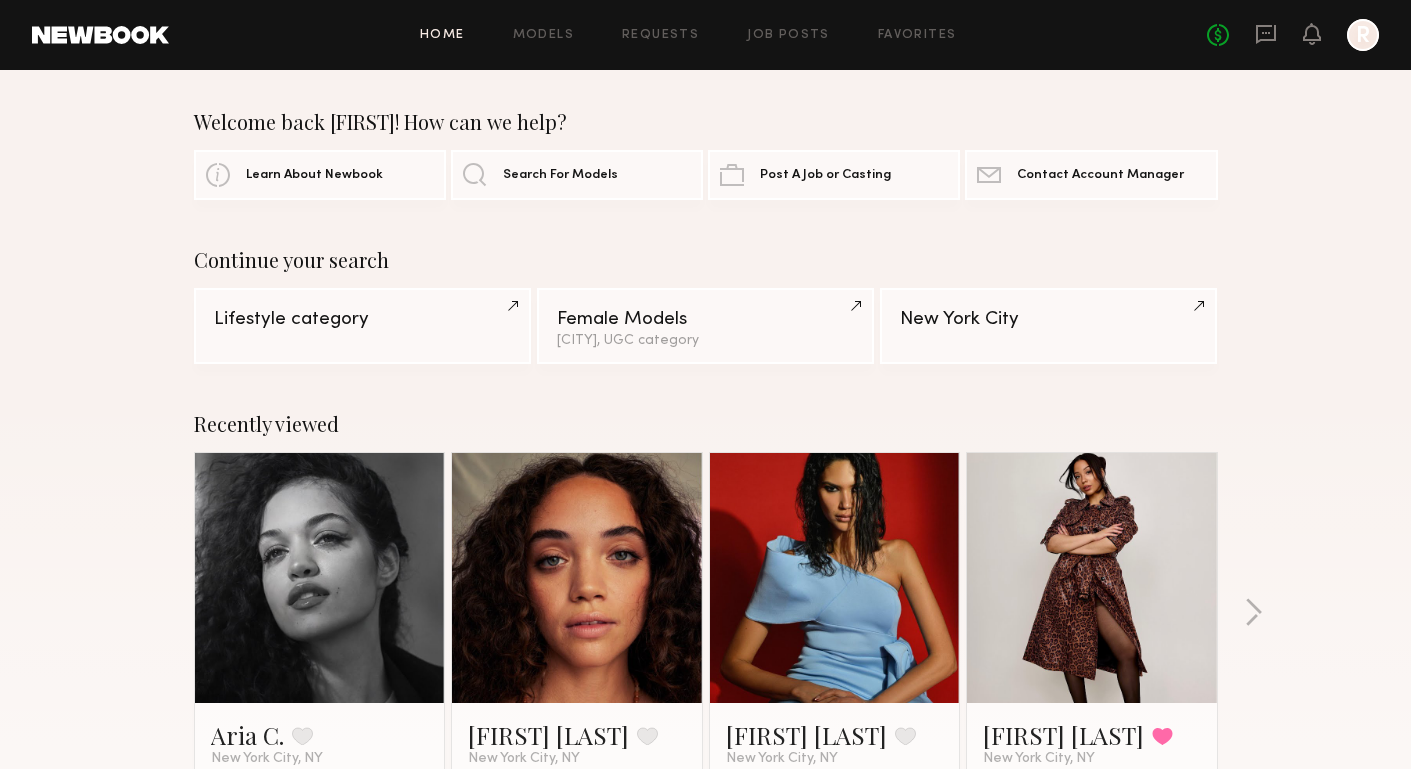 click on "Welcome back [FIRST]! How can we help? Learn About Newbook Search For Models Post A Job or Casting Contact Newbook Contact Account Manager Continue your search Lifestyle category Female Models [CITY], UGC category [CITY] Recently viewed [FIRST] [LAST]. Favorite [CITY], [STATE] [FIRST] [LAST]. Favorite [CITY], [STATE] [FIRST] [LAST]. Favorite [CITY], [STATE] [FIRST] [LAST]. Favorited [CITY], [STATE] Recently approved by Newbook [FIRST] [LAST]. Favorite [CITY], [STATE] [FIRST] [LAST]. Favorite [CITY], [STATE] [FIRST] [LAST]. Favorite [CITY], [STATE] [FIRST] [LAST]. Favorite [CITY], [STATE] Recently updated profiles [FIRST] [LAST]. Favorite [CITY], [STATE] [FIRST] [LAST]. Favorite [CITY], [STATE] [FIRST] [LAST]. Favorite [CITY], [STATE] [FIRST] [LAST]. Favorite [CITY], [STATE] Most requested on Newbook [FIRST] [LAST]. Favorite [CITY], [STATE] [FIRST] [LAST]. Favorite [CITY], [STATE] [FIRST] [LAST]. Favorite [CITY], [STATE] [FIRST] [LAST]. Favorite [CITY], [STATE] Recent work by Newbook models & clients Models Download App Clients Browse Models How It Works Referral Email" 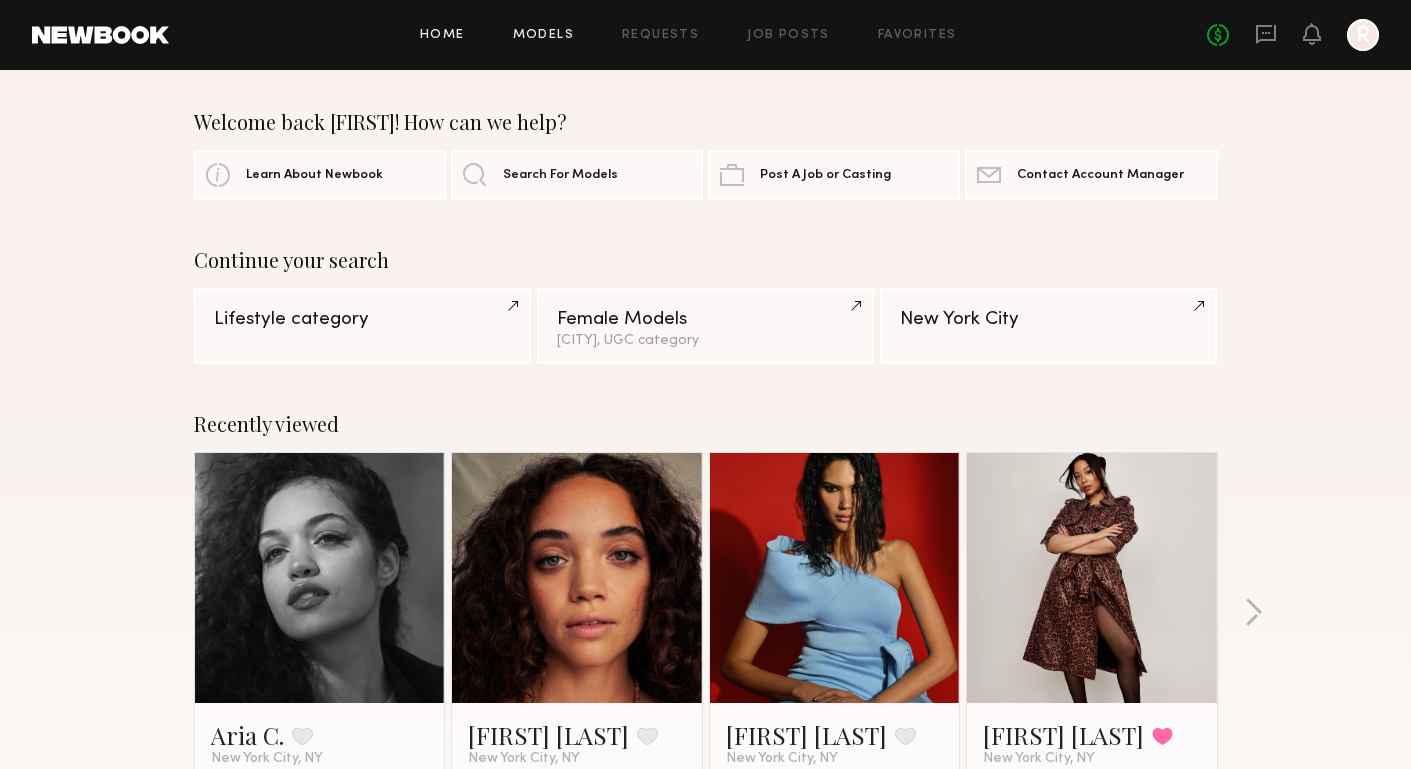 click on "Models" 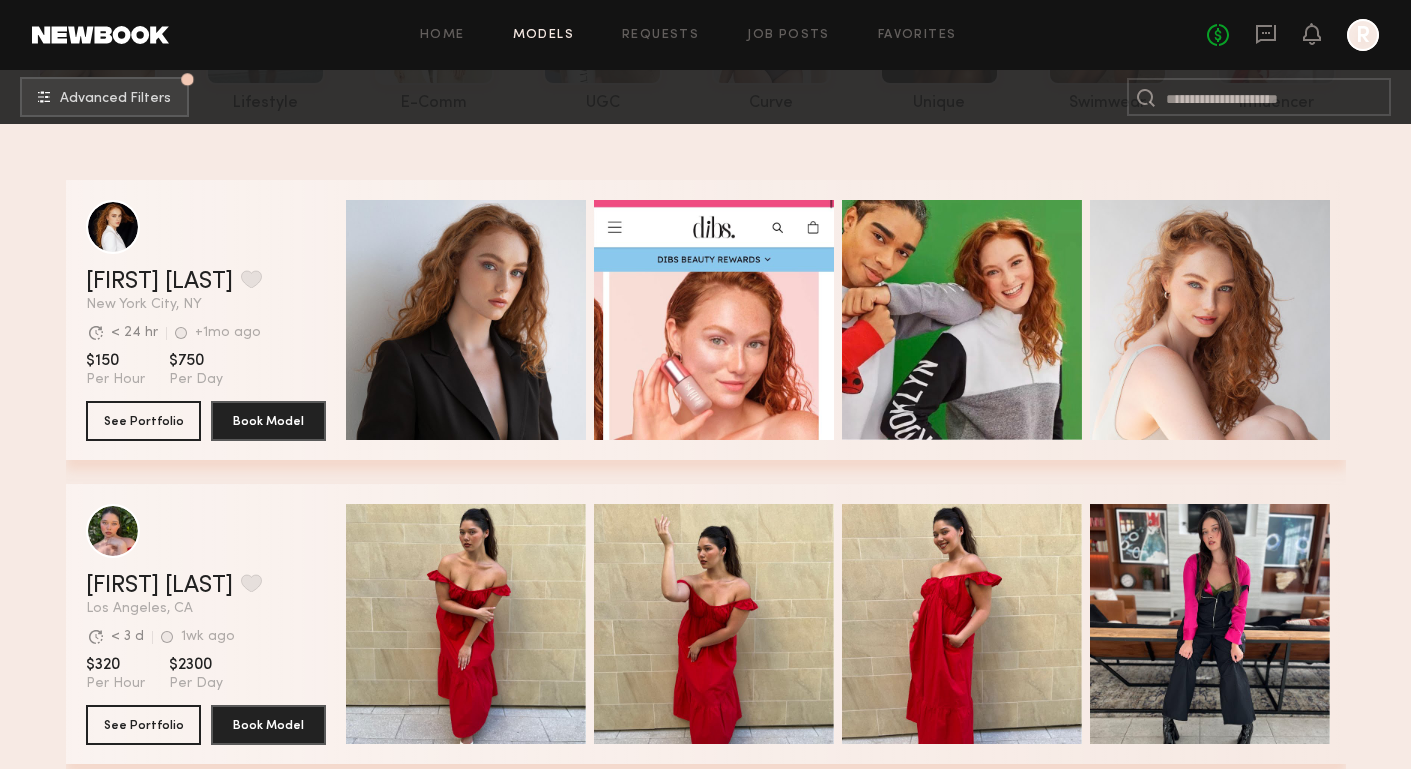 scroll, scrollTop: 306, scrollLeft: 0, axis: vertical 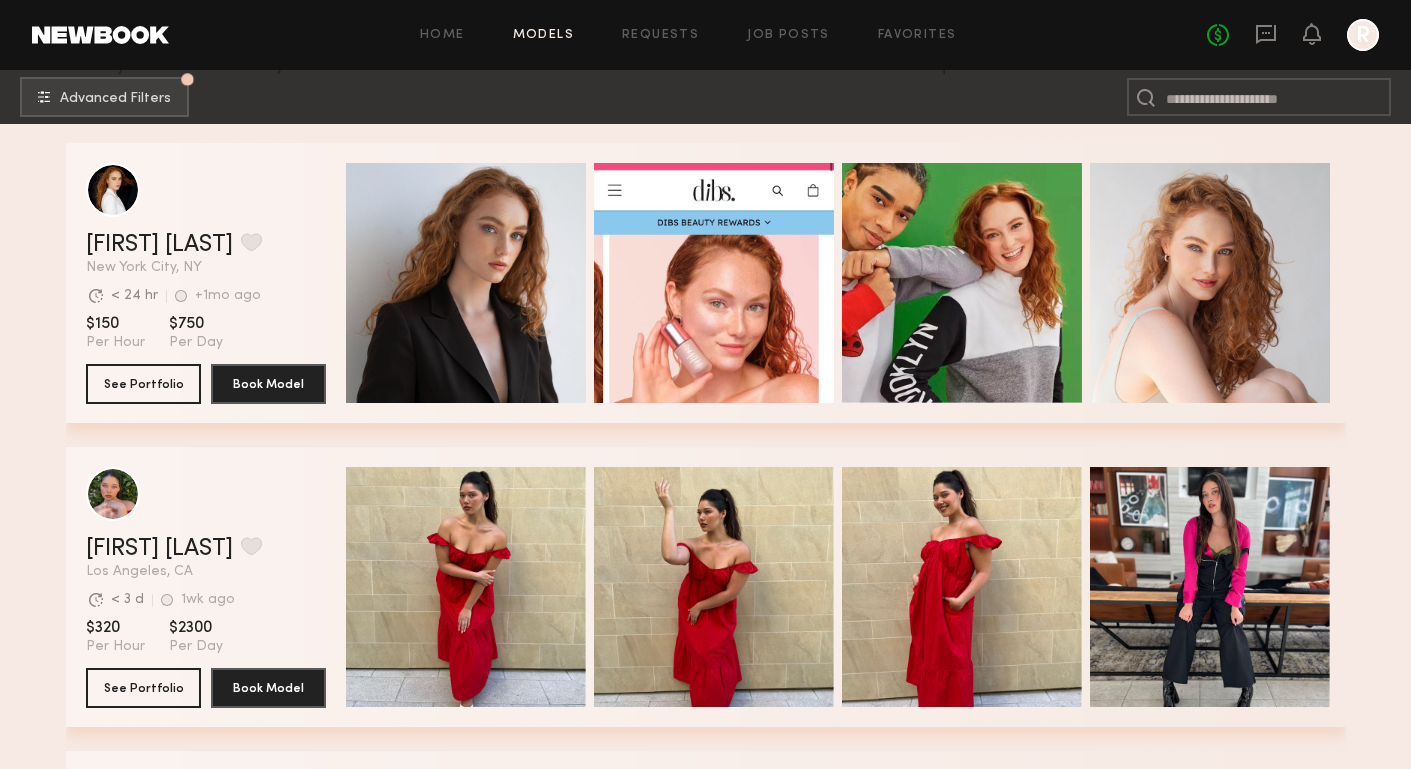 click on "Elise S. Favorite New York City, NY Avg. request  response time < 24 hr +1mo ago Last Online View Portfolio Avg. request  response time < 24 hr +1mo ago Last Online $150 Per Hour $750 Per Day See Portfolio Book Model Quick Preview Quick Preview Quick Preview Quick Preview" 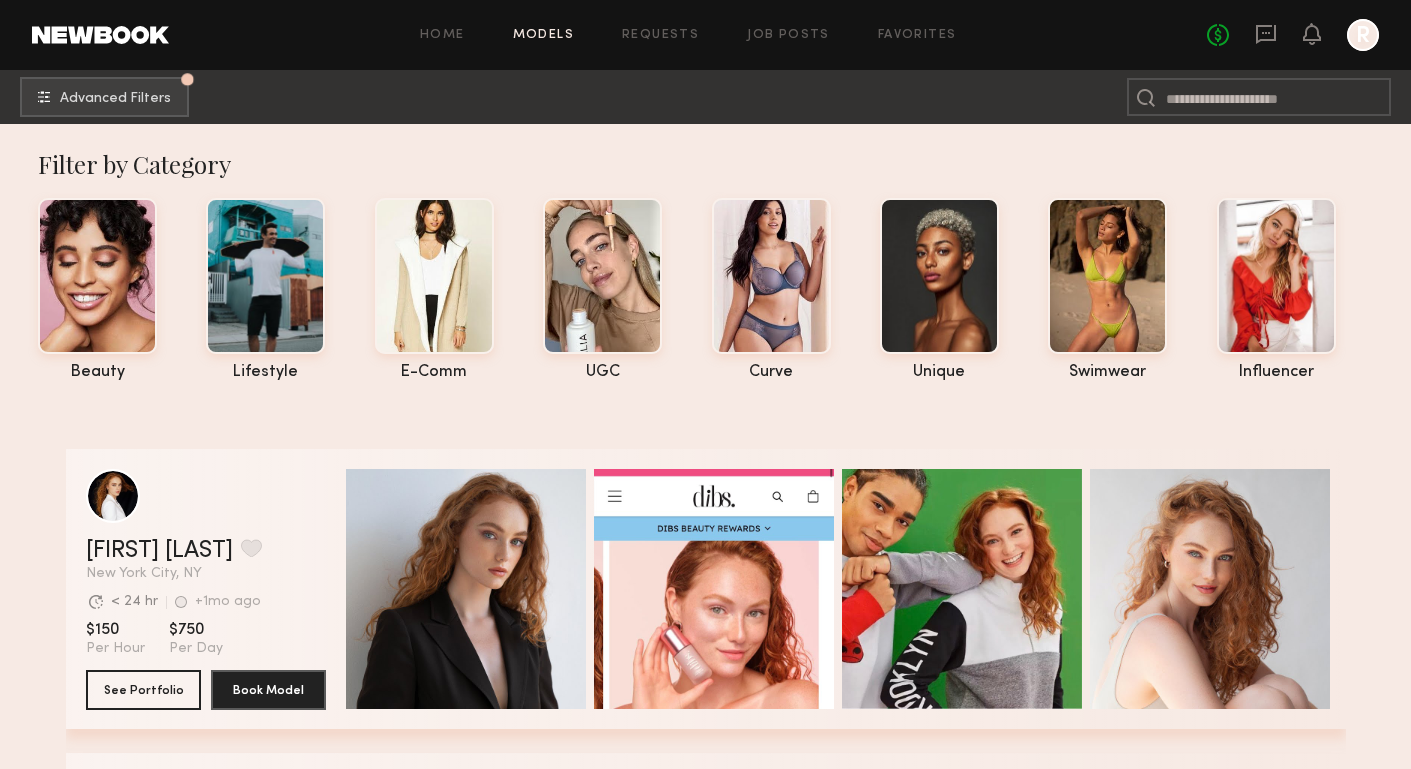 scroll, scrollTop: 0, scrollLeft: 0, axis: both 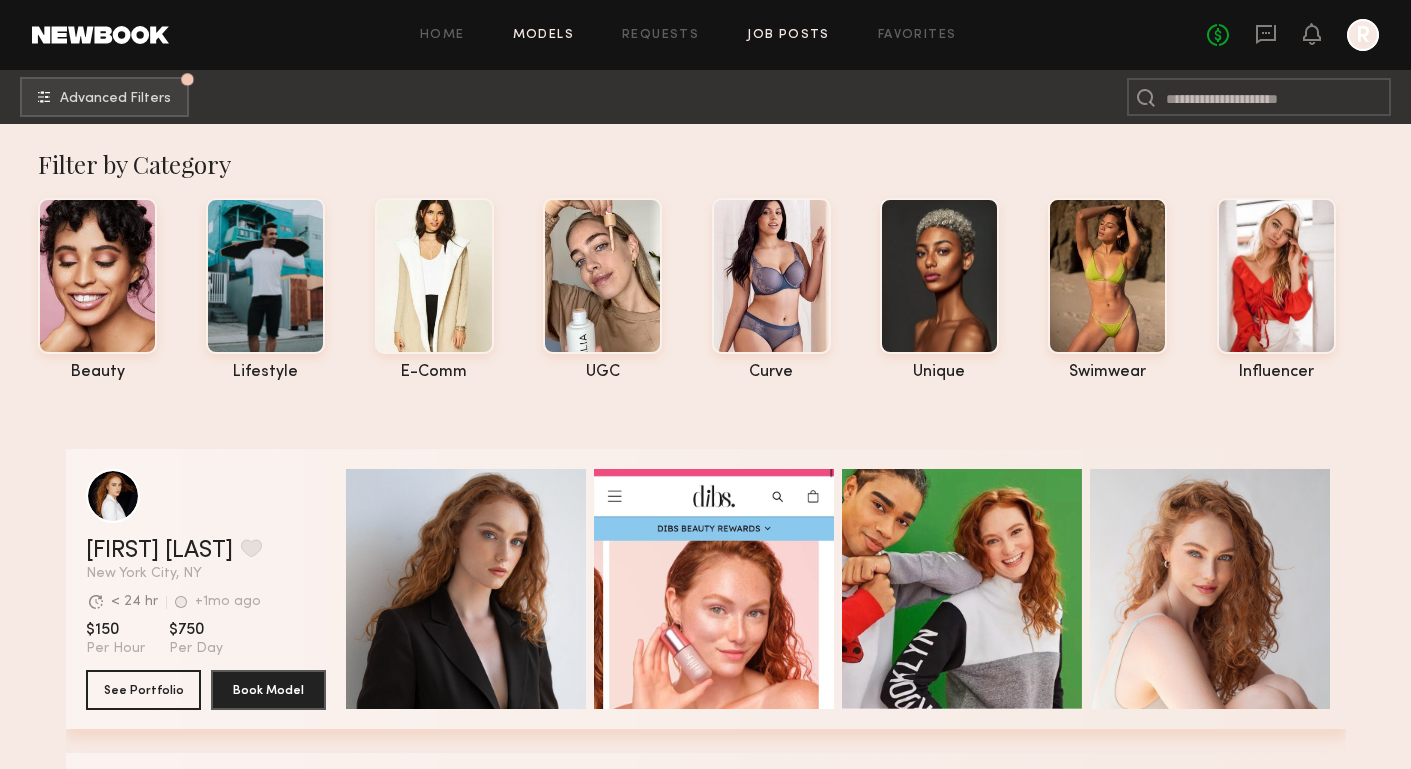 click on "Job Posts" 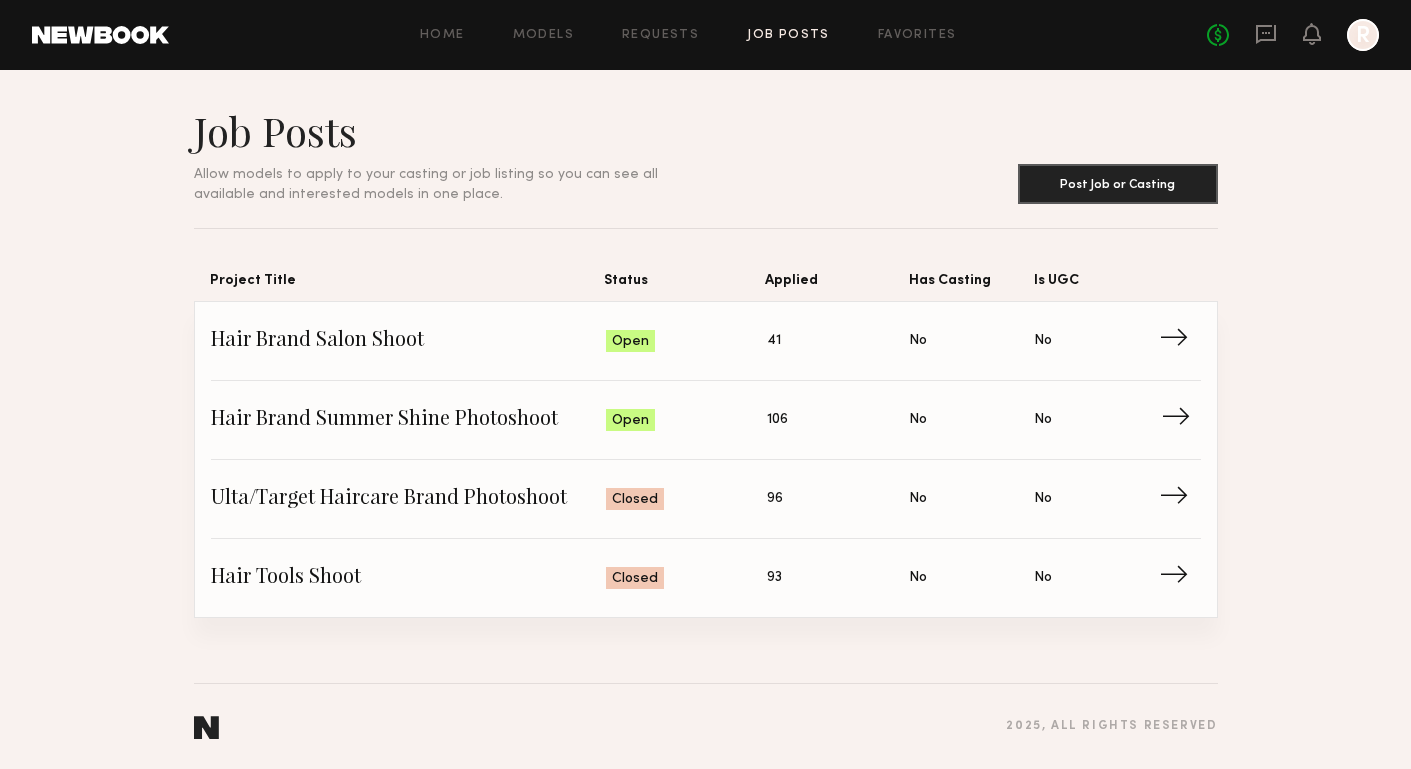 scroll, scrollTop: 0, scrollLeft: 0, axis: both 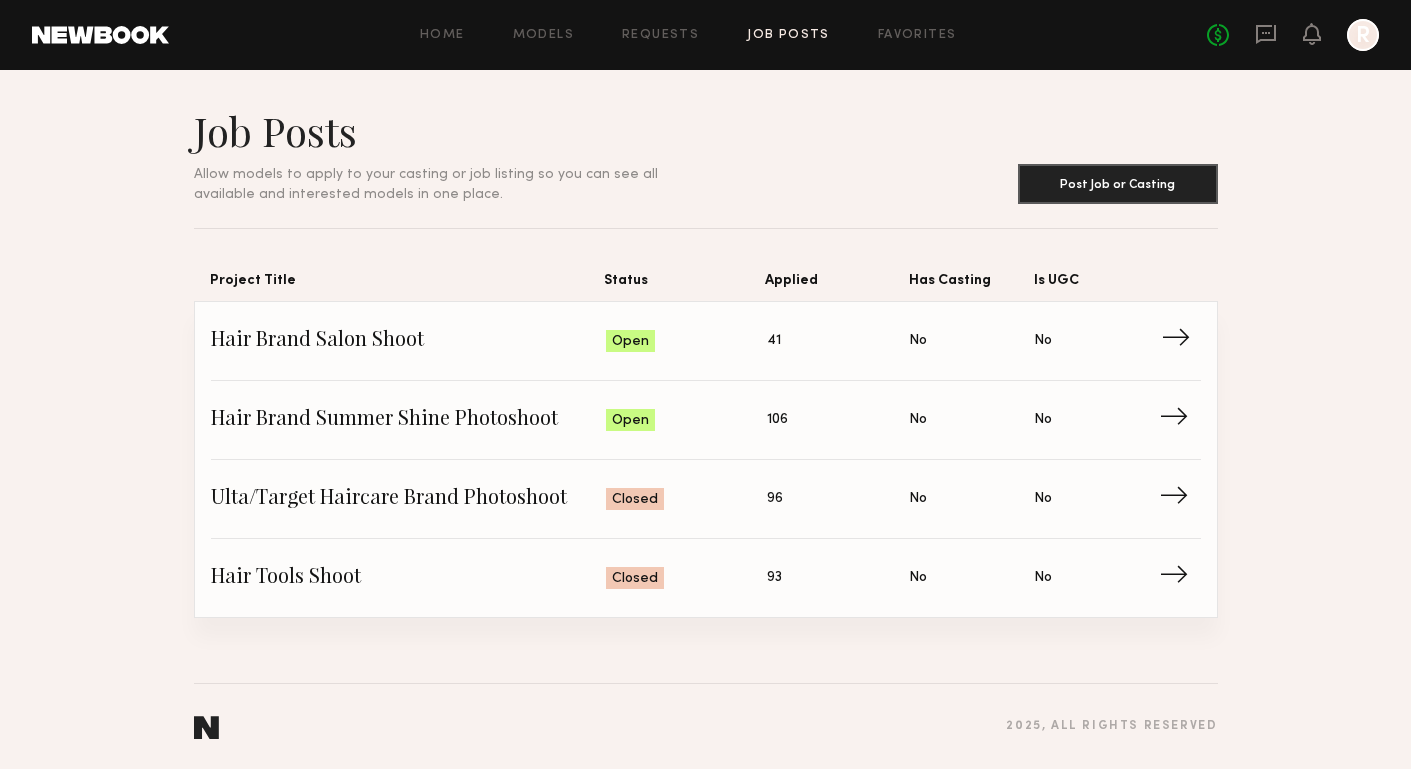 click on "Hair Brand Salon Shoot" 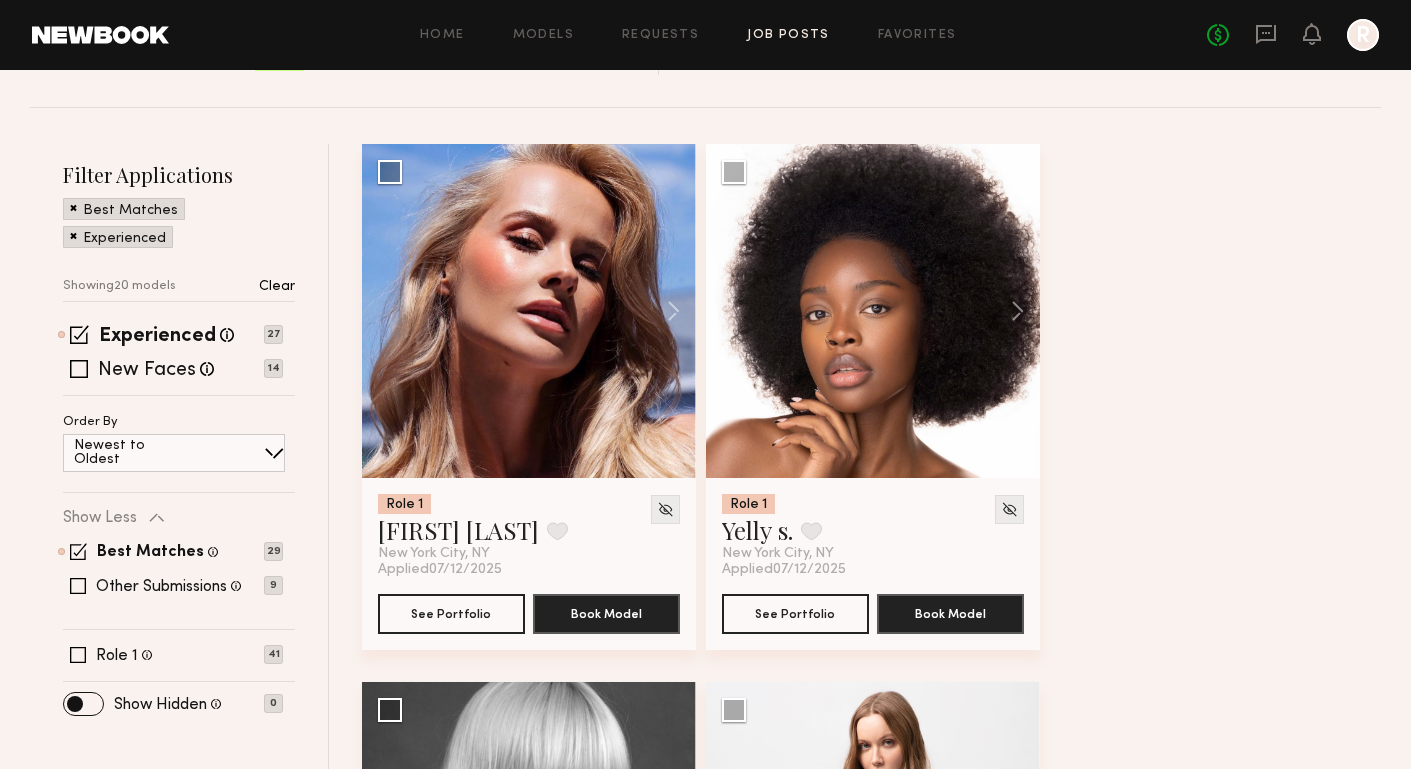scroll, scrollTop: 175, scrollLeft: 0, axis: vertical 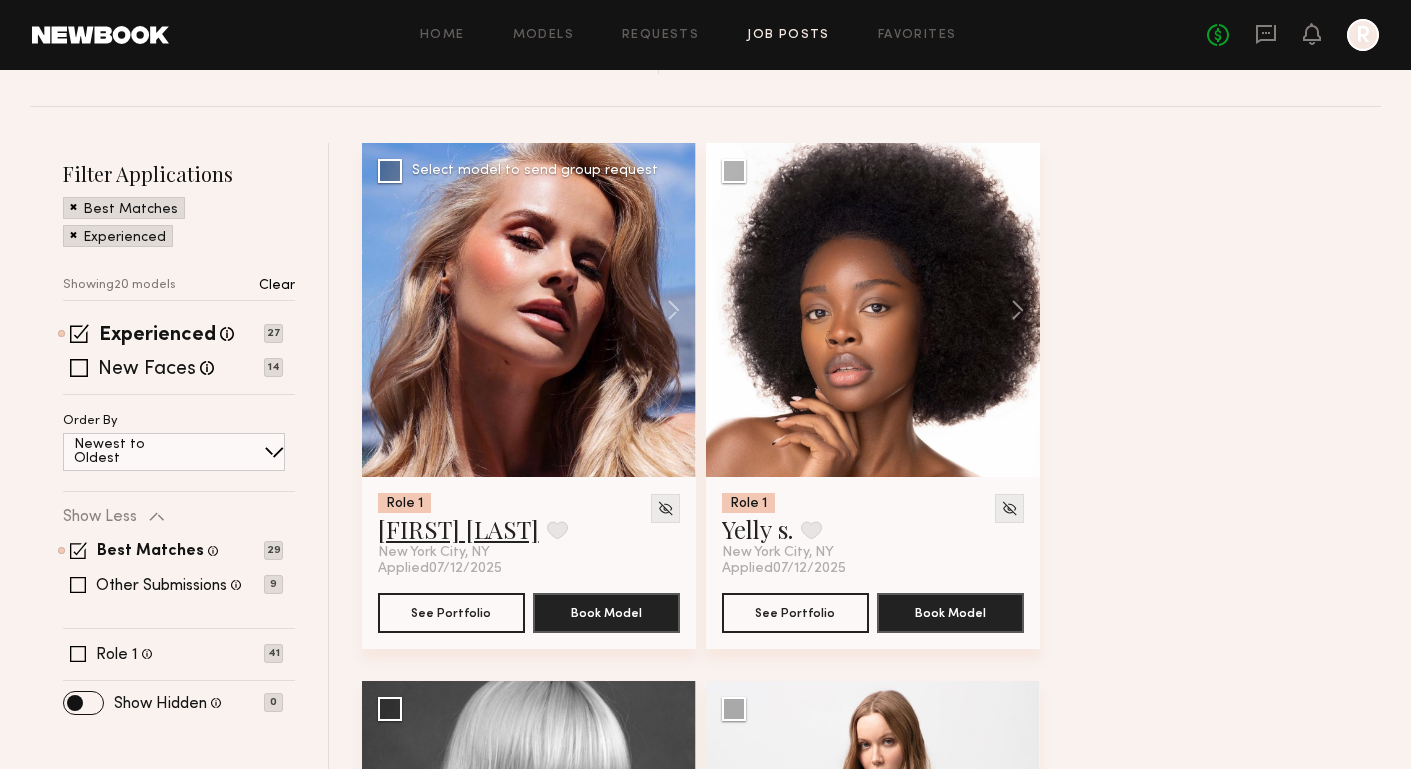 click on "ANASTASIA B." 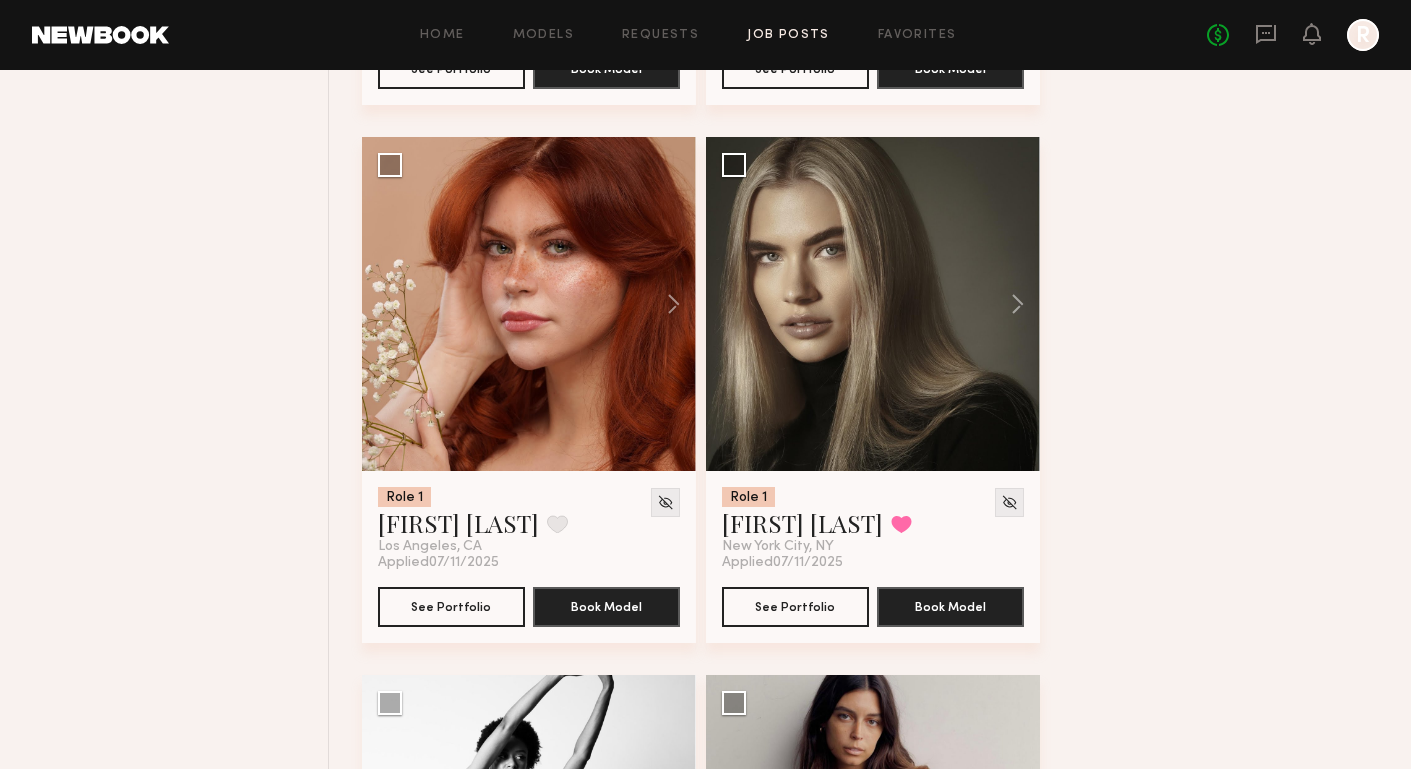 scroll, scrollTop: 1259, scrollLeft: 0, axis: vertical 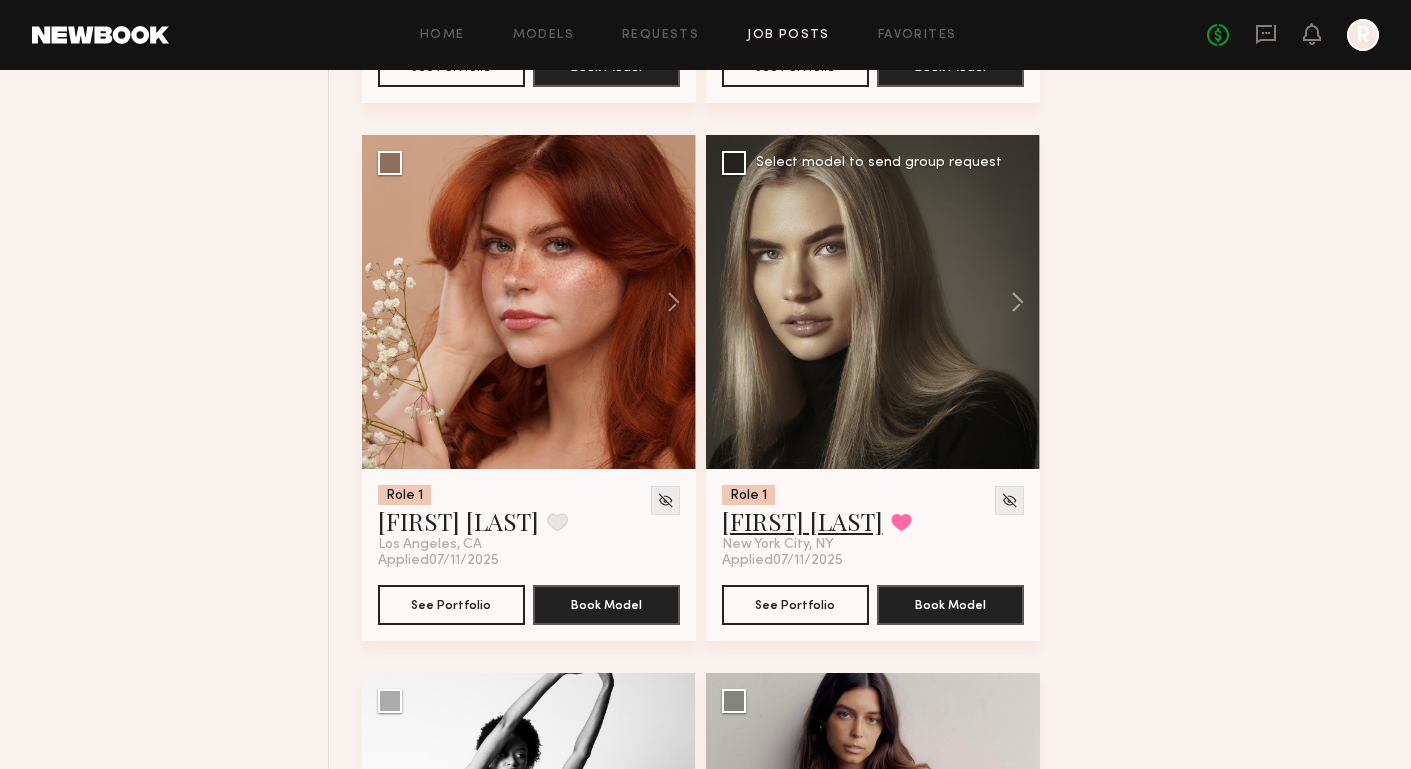 click on "Claire V." 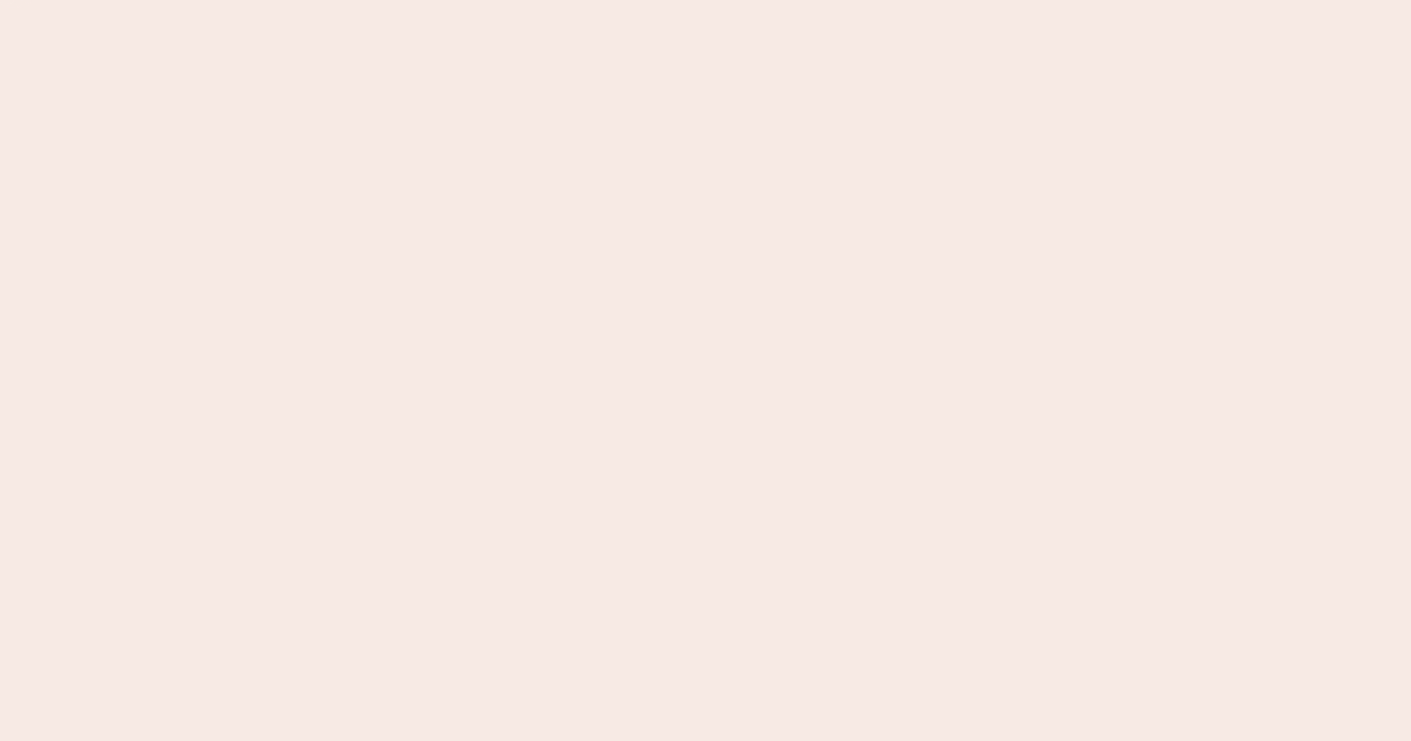 scroll, scrollTop: 0, scrollLeft: 0, axis: both 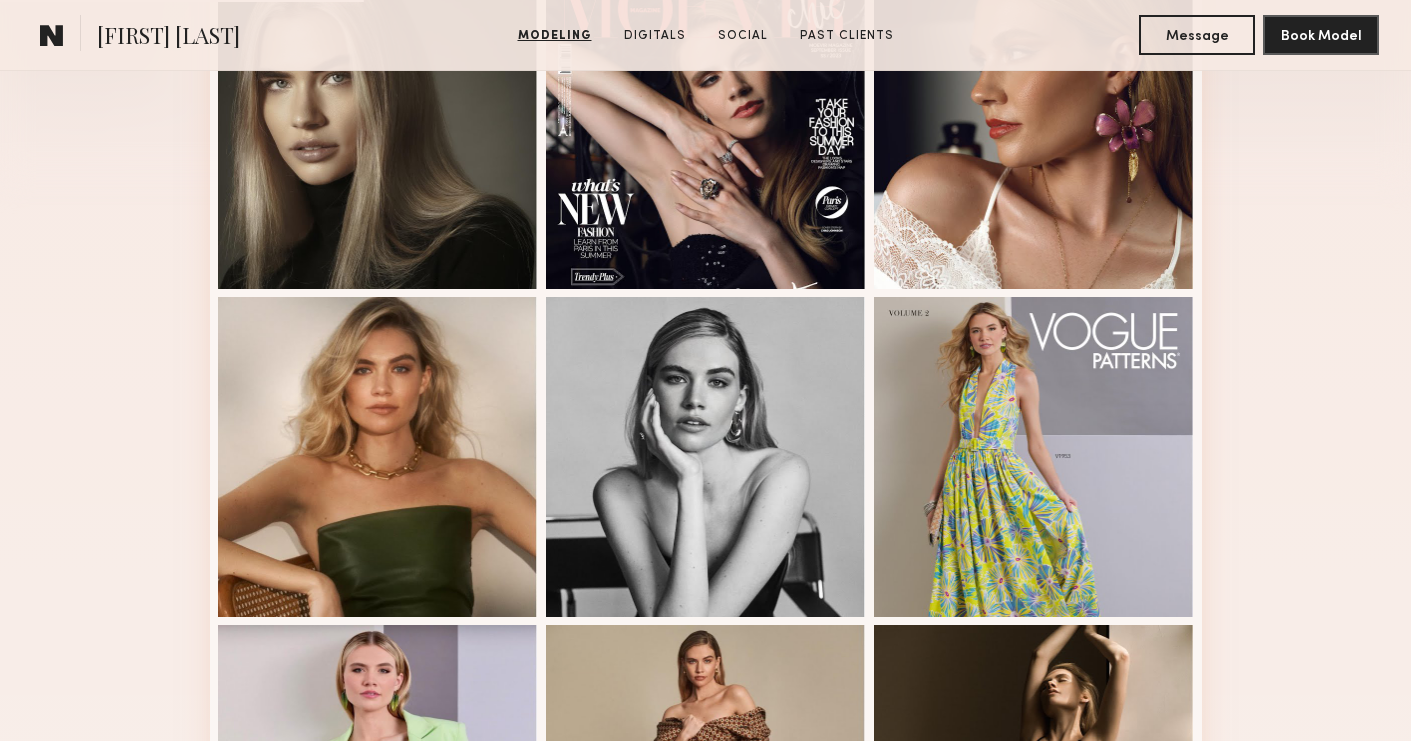 click on "Modeling Portfolio View More" at bounding box center [705, 614] 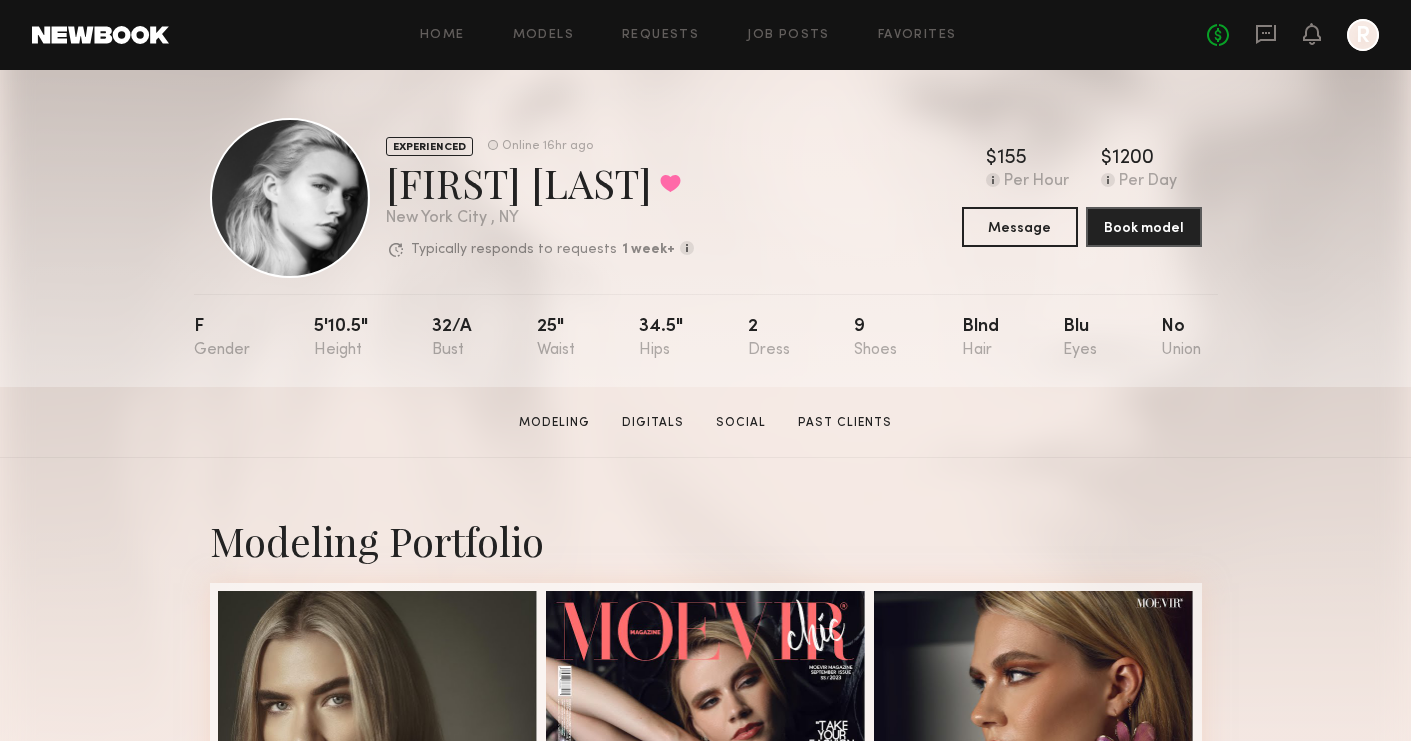 scroll, scrollTop: 0, scrollLeft: 0, axis: both 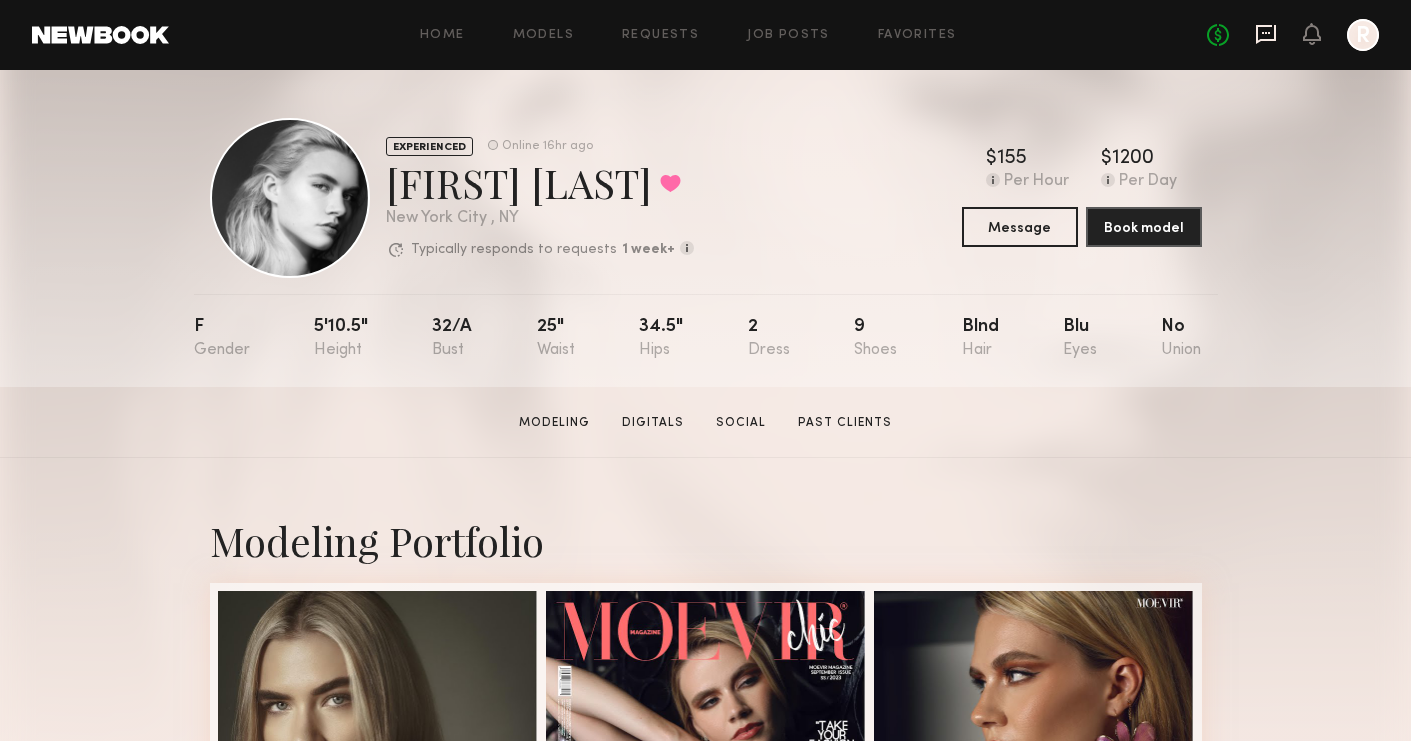 click 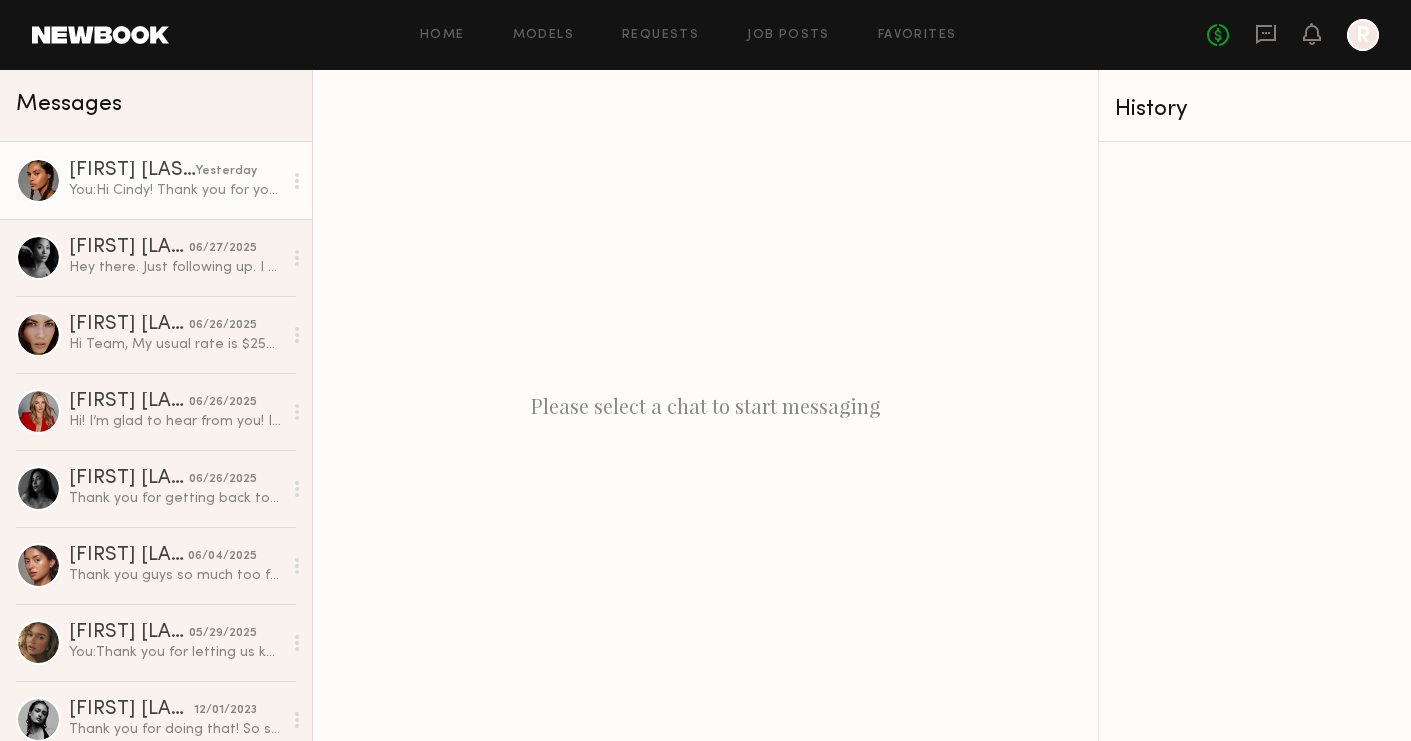 click on "You:  Hi Cindy! Thank you for your interest in our salon shoot this Sunday. Are you able to share your instagram page / confirm if you are aligned with a rate of $100/hr for 3 hours?" 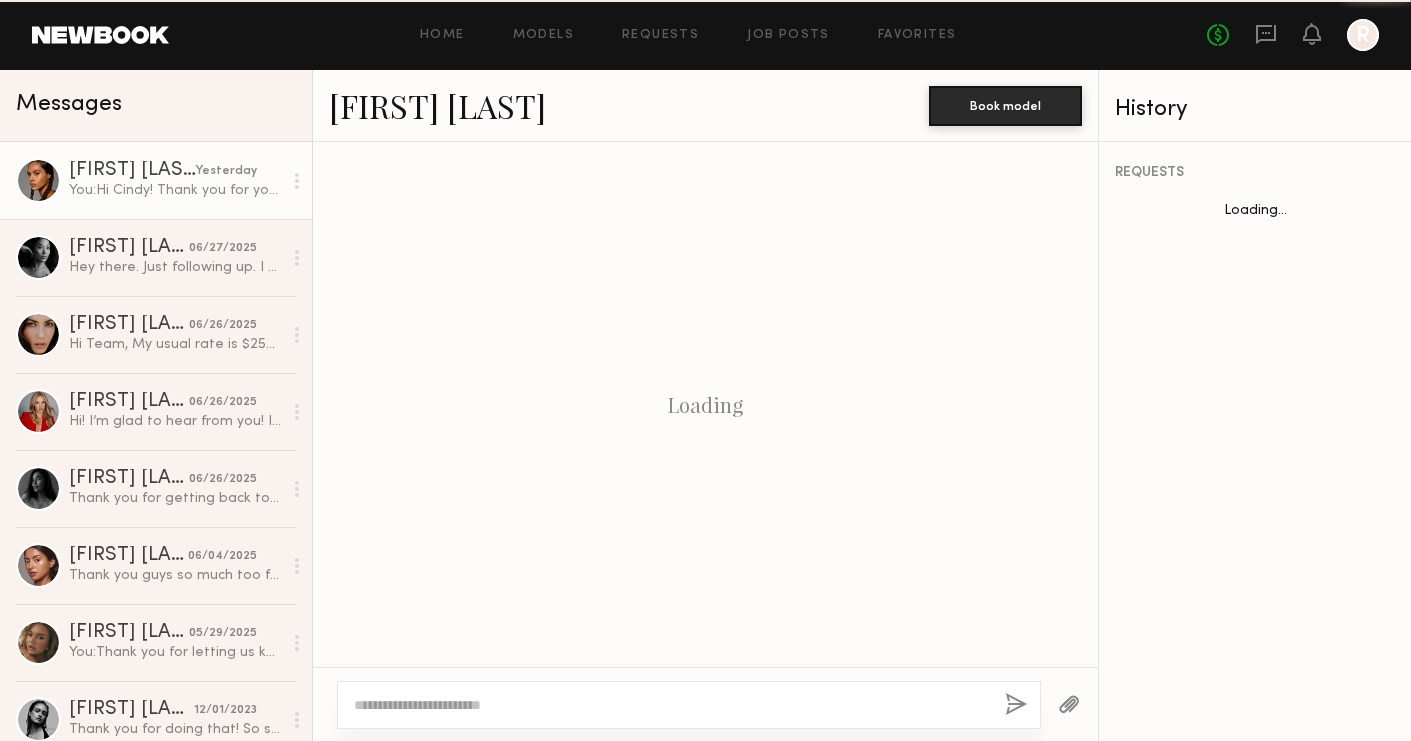 scroll, scrollTop: 583, scrollLeft: 0, axis: vertical 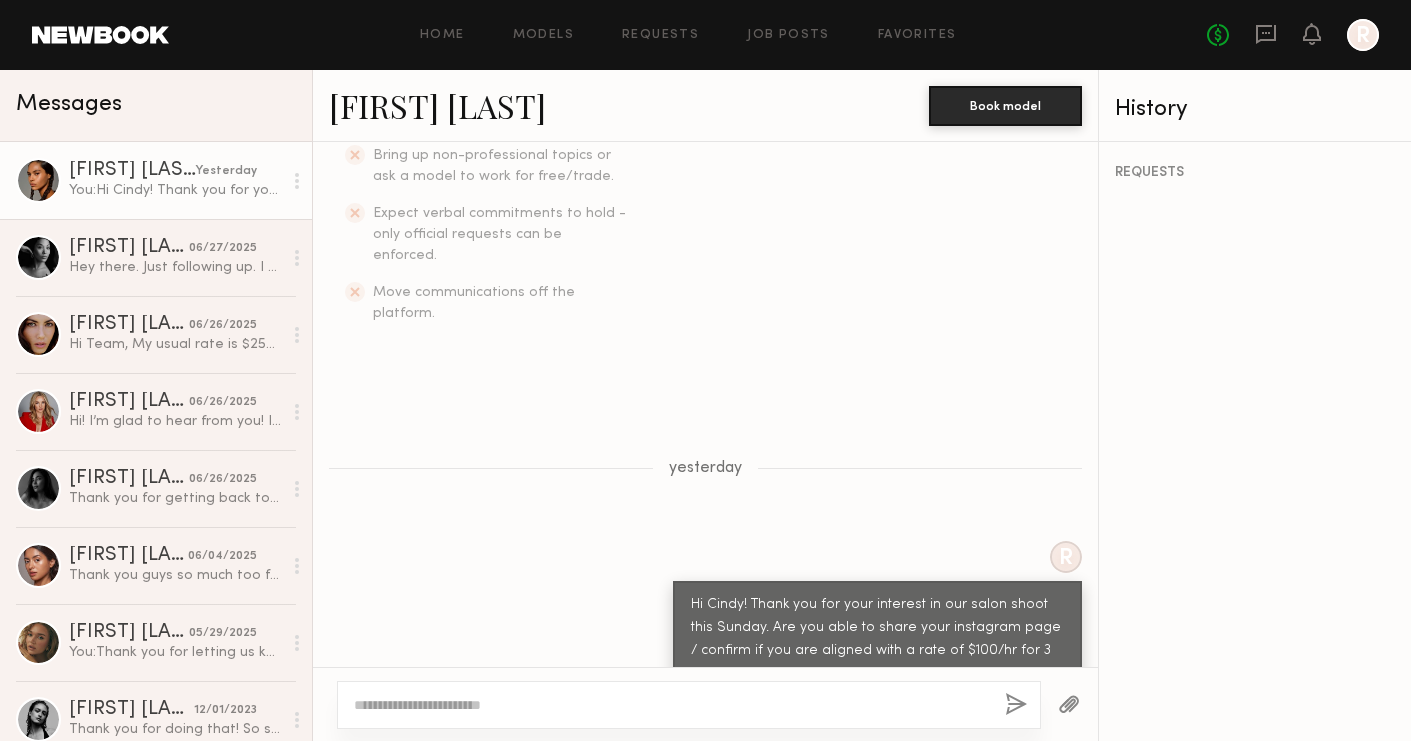 click 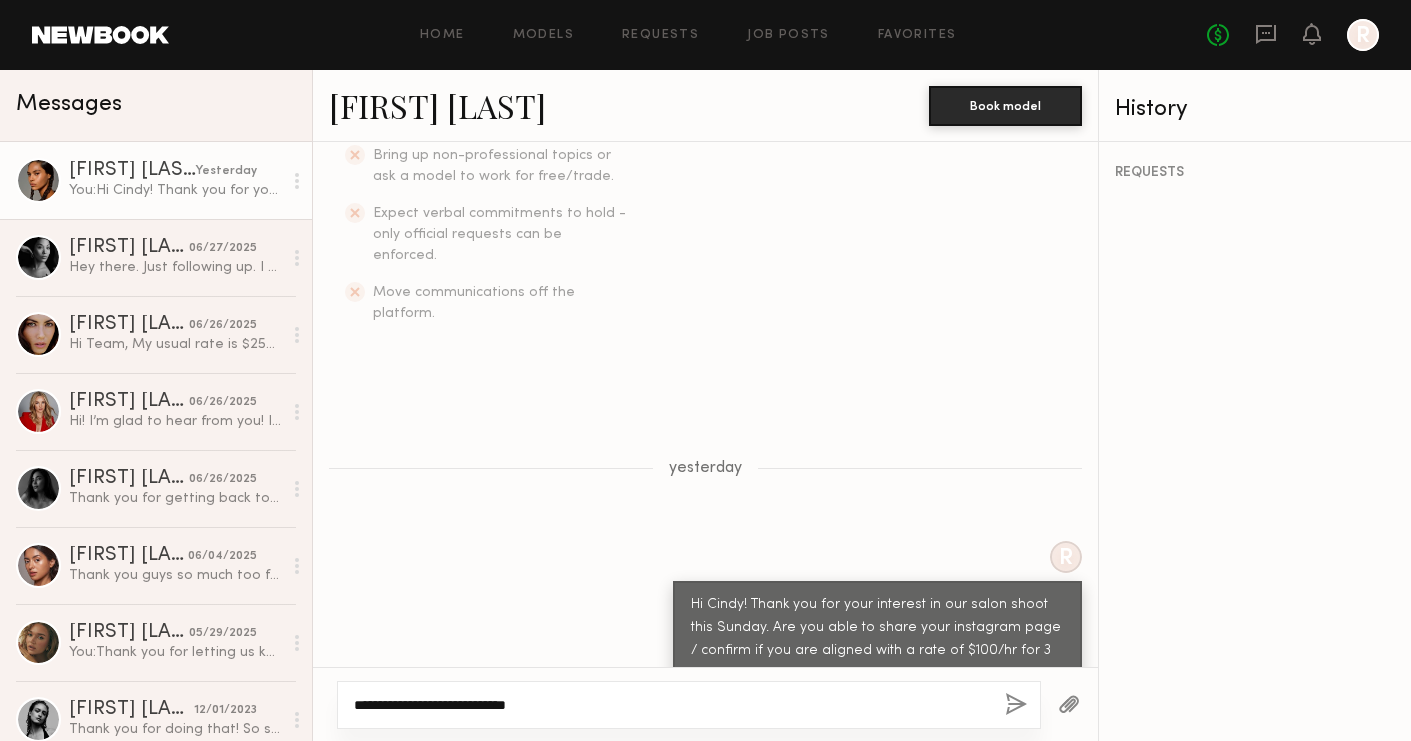 type on "**********" 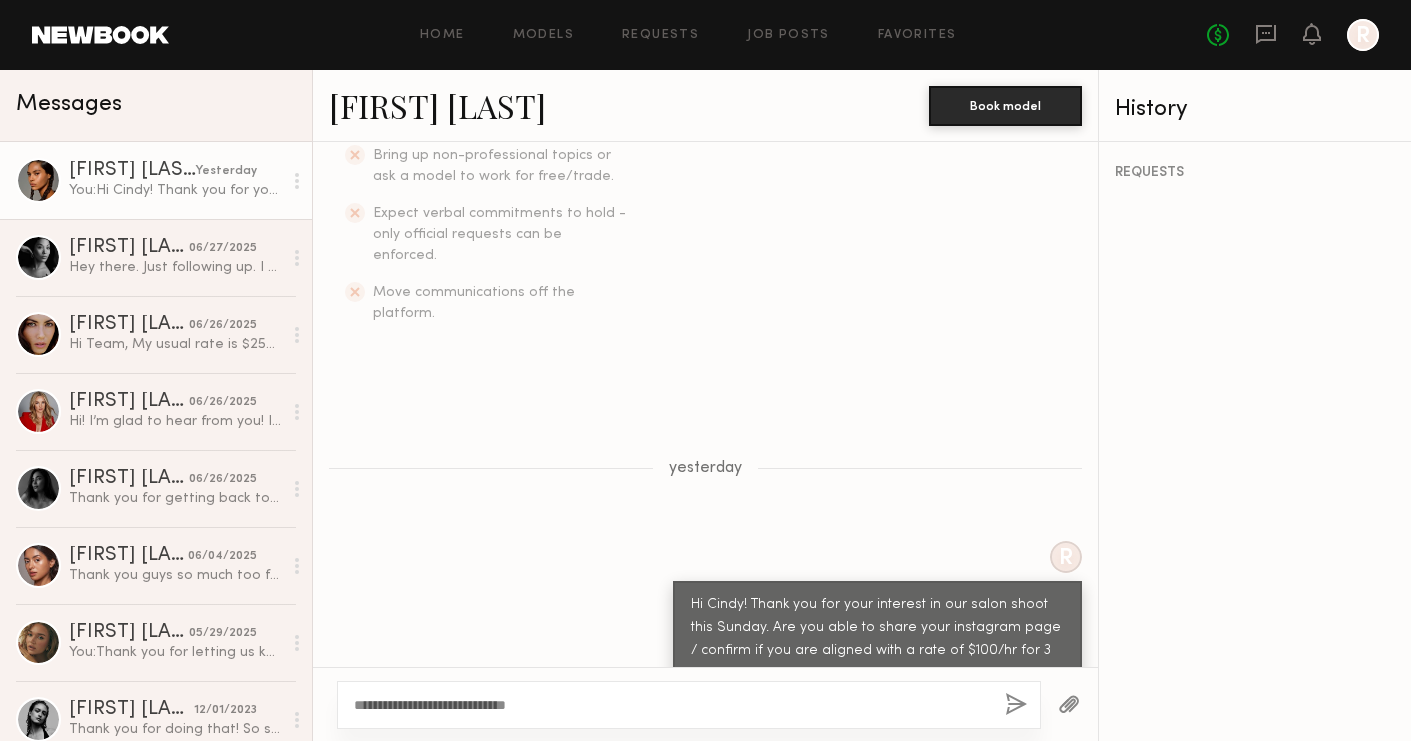 click 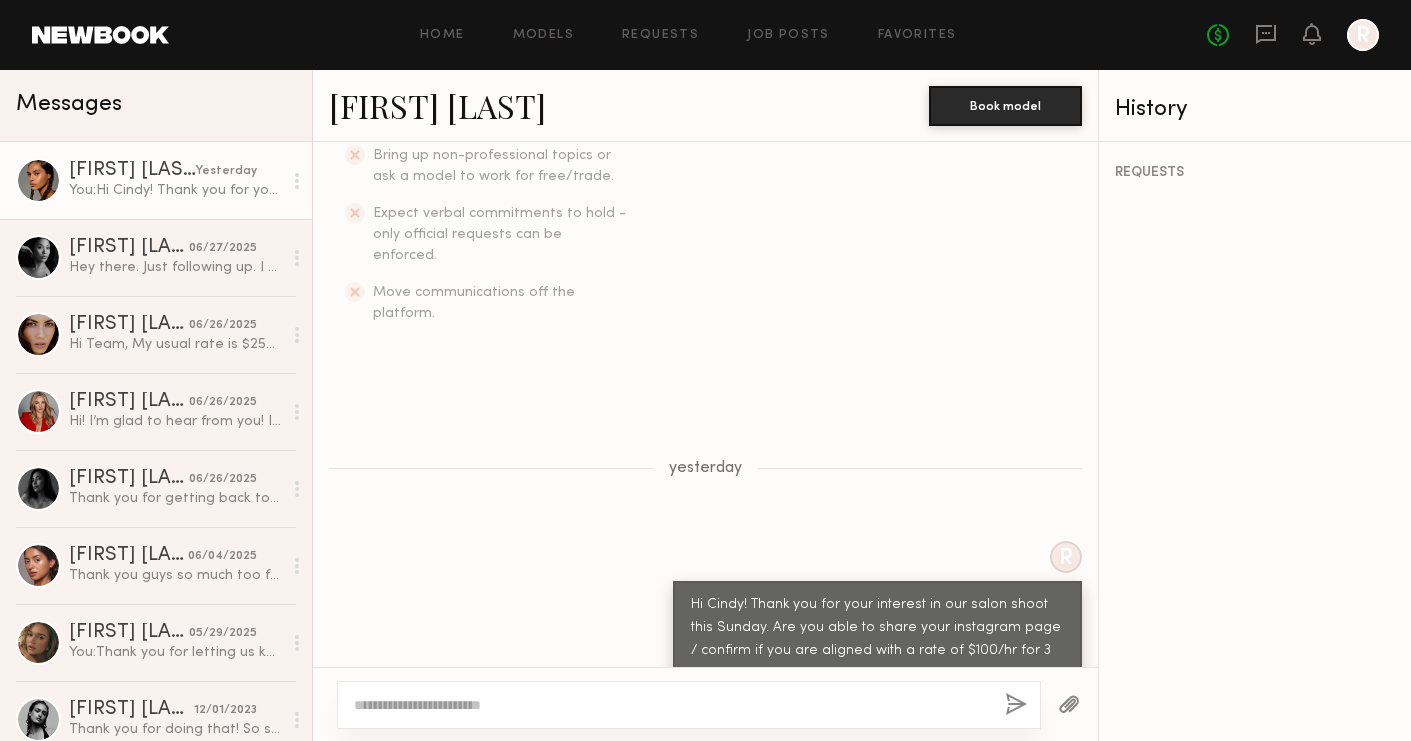 scroll, scrollTop: 944, scrollLeft: 0, axis: vertical 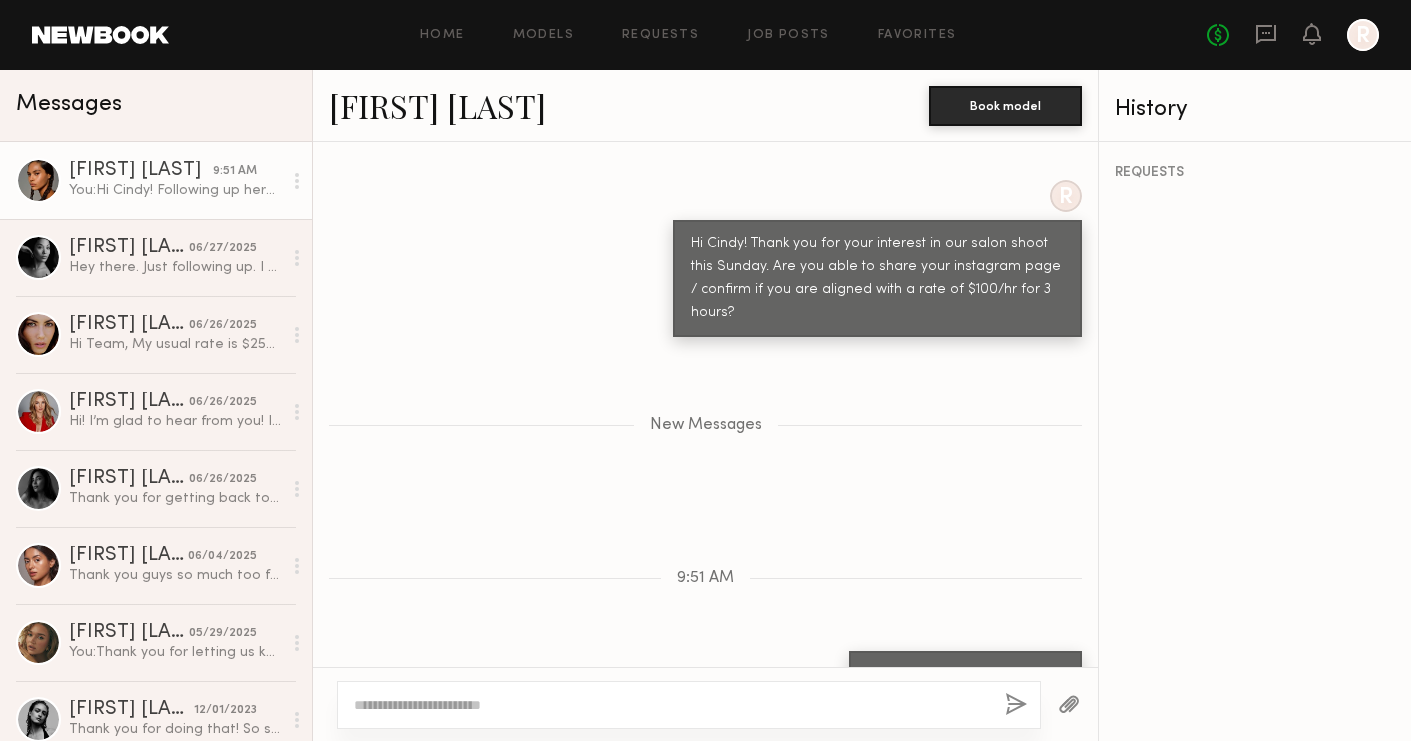click on "Keep direct messages professional and related only to paid job opportunities. Messaging is great for coordinating preliminary details, but in order to confirm an option or booking, you MUST send an official request from the Book button. Do Introduce yourself and your project. Ask the model about their availability. Request additional info, like updated digitals, relevant experience, other skills, etc. Don’t Bring up non-professional topics or ask a model to work for free/trade. Expect verbal commitments to hold - only official requests can be enforced. Move communications off the platform. yesterday R Hi Cindy! Thank you for your interest in our salon shoot this Sunday. Are you able to share your instagram page / confirm if you are aligned with a rate of $100/hr for 3 hours? New Messages 9:51 AM Hi Cindy! Following up here Xx" 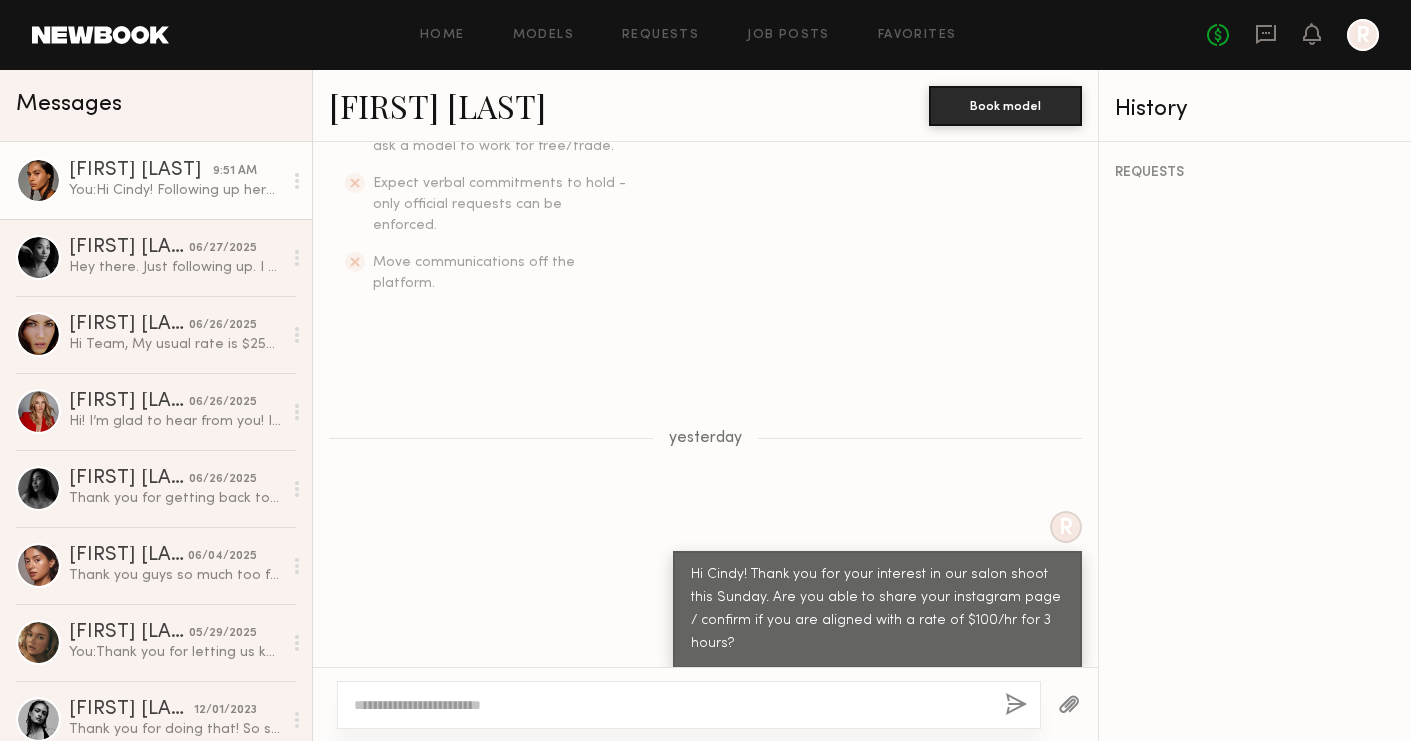 scroll, scrollTop: 610, scrollLeft: 0, axis: vertical 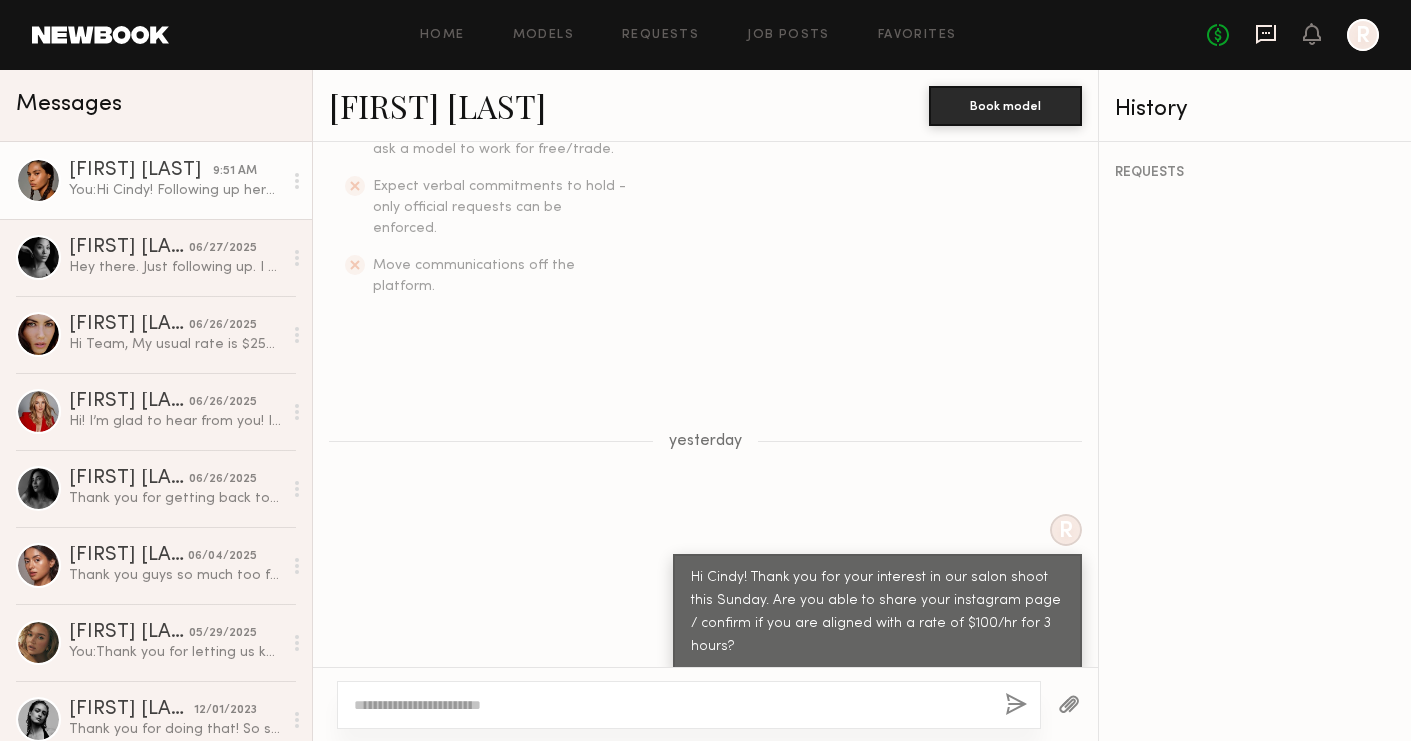 click 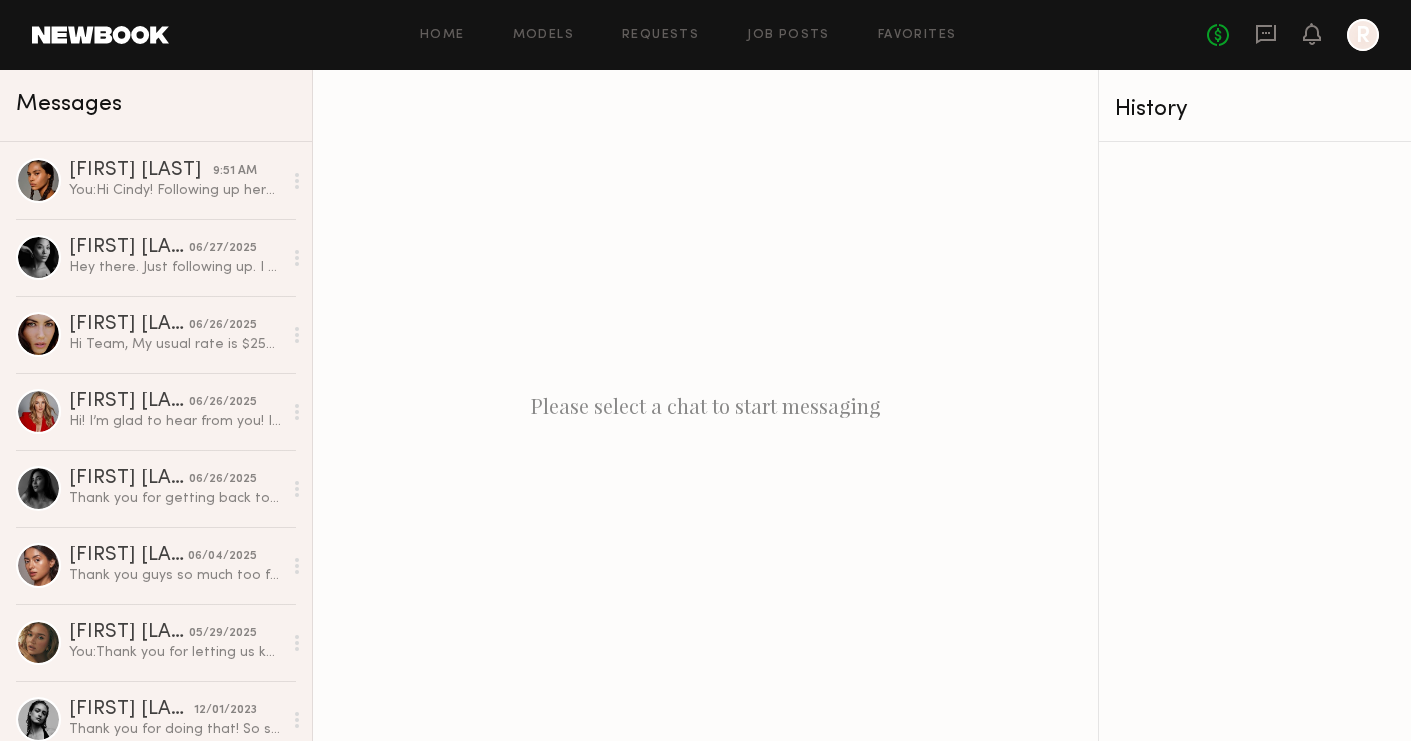 click 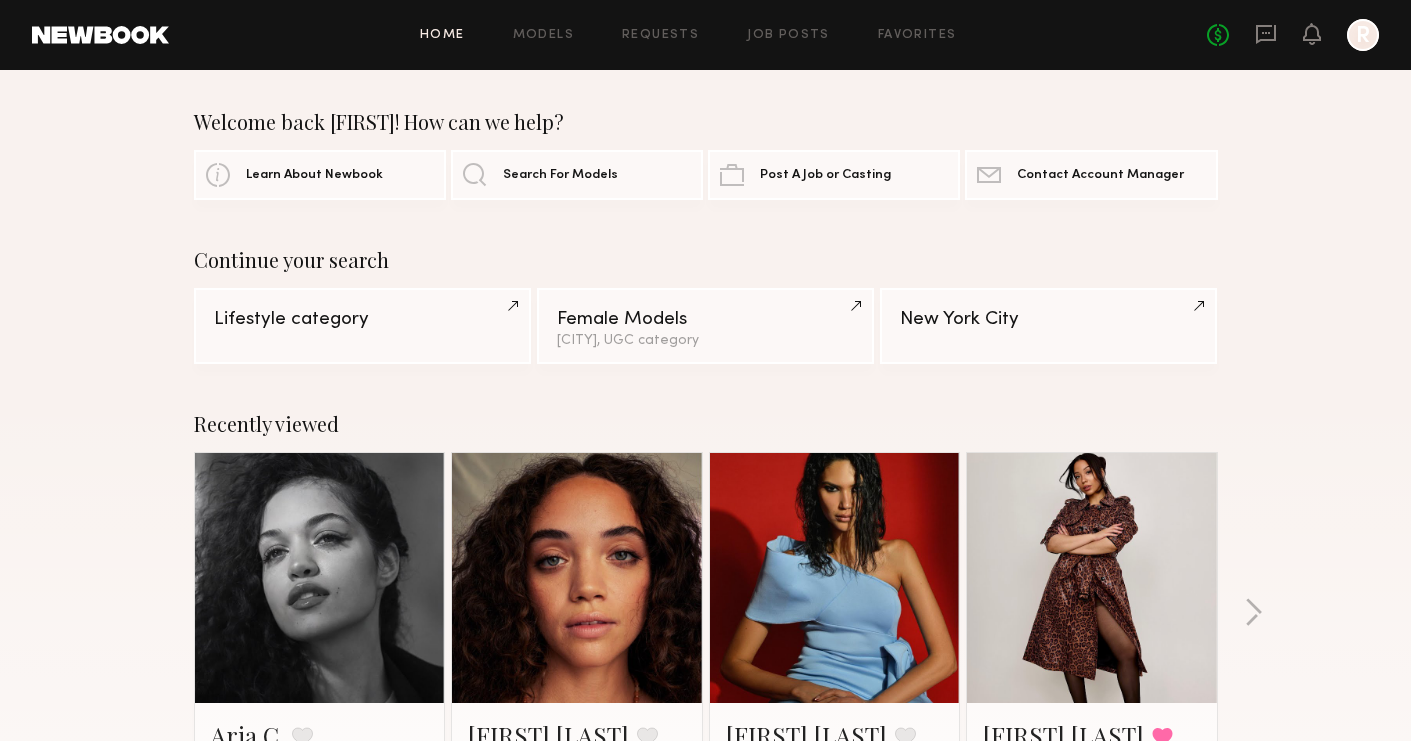 click on "Continue your search" 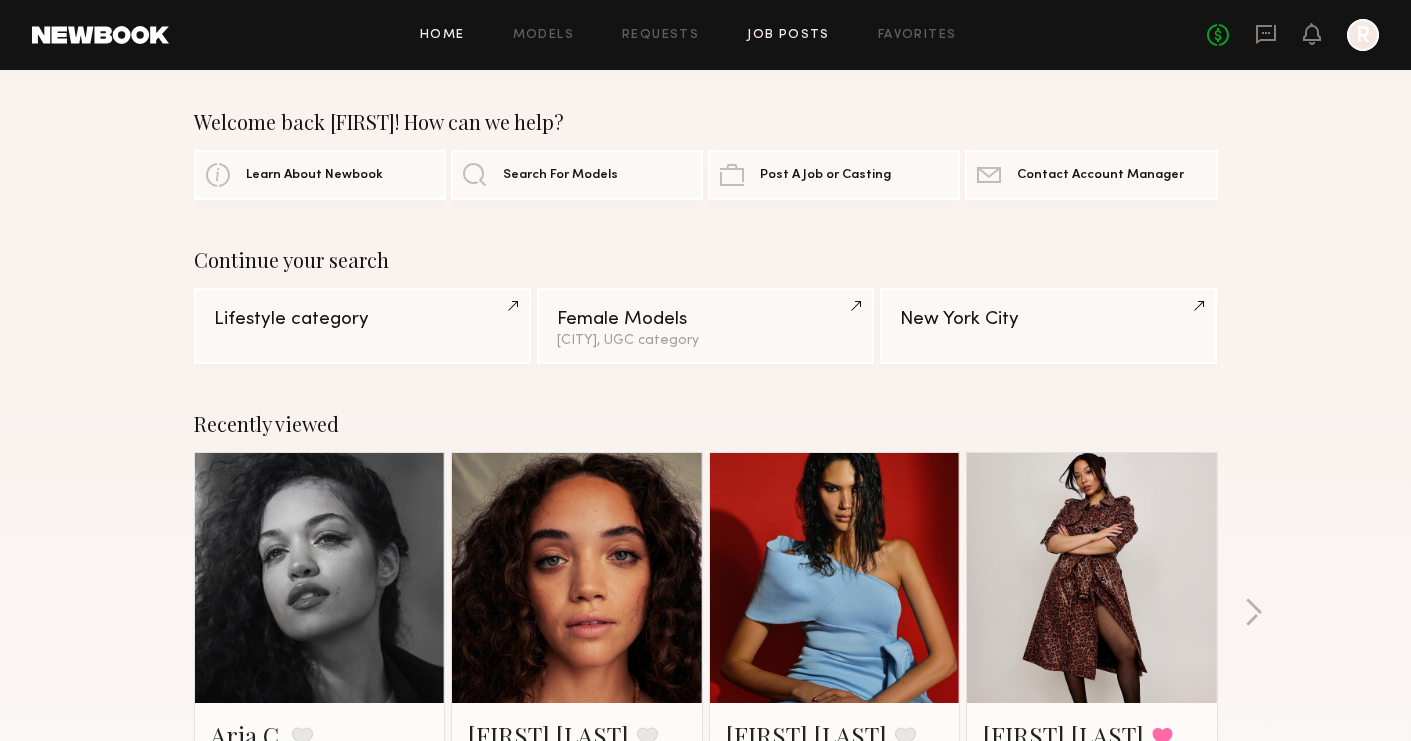 click on "Job Posts" 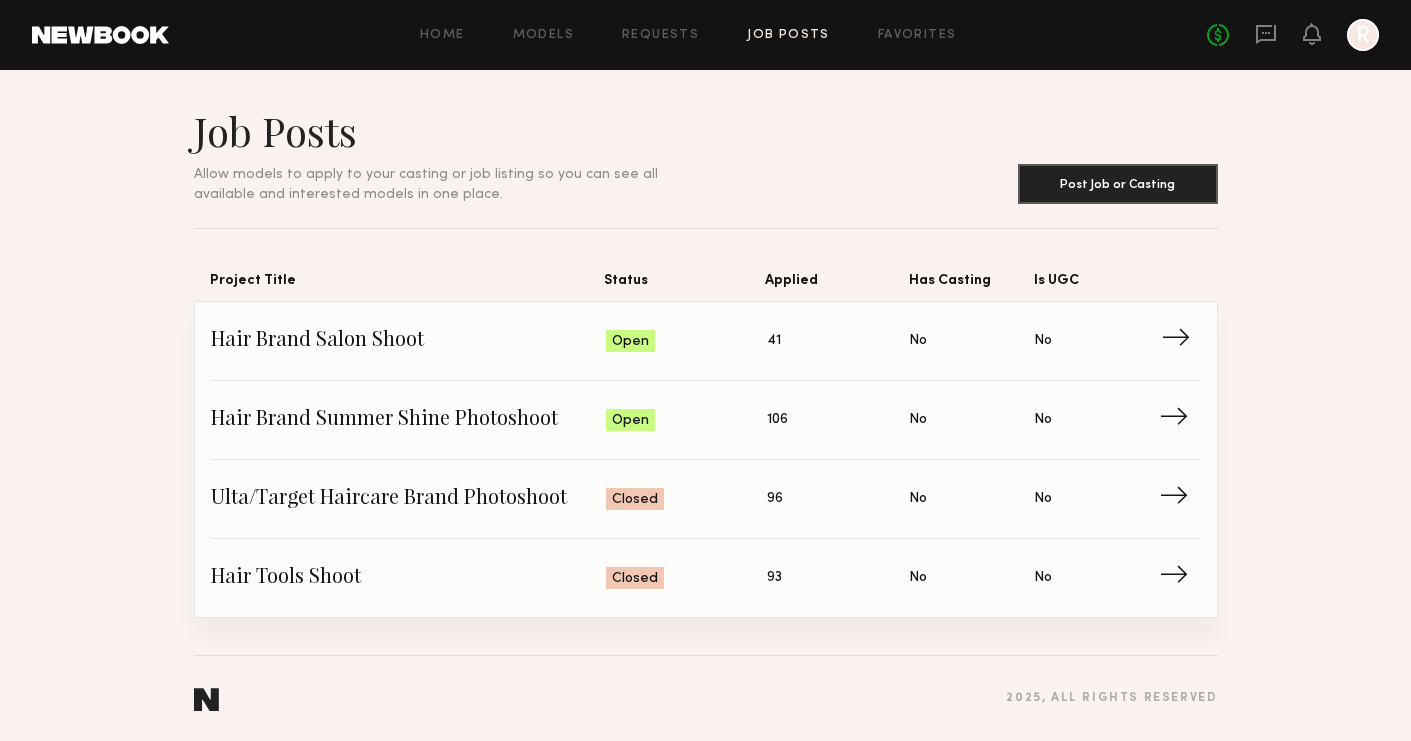 scroll, scrollTop: 0, scrollLeft: 0, axis: both 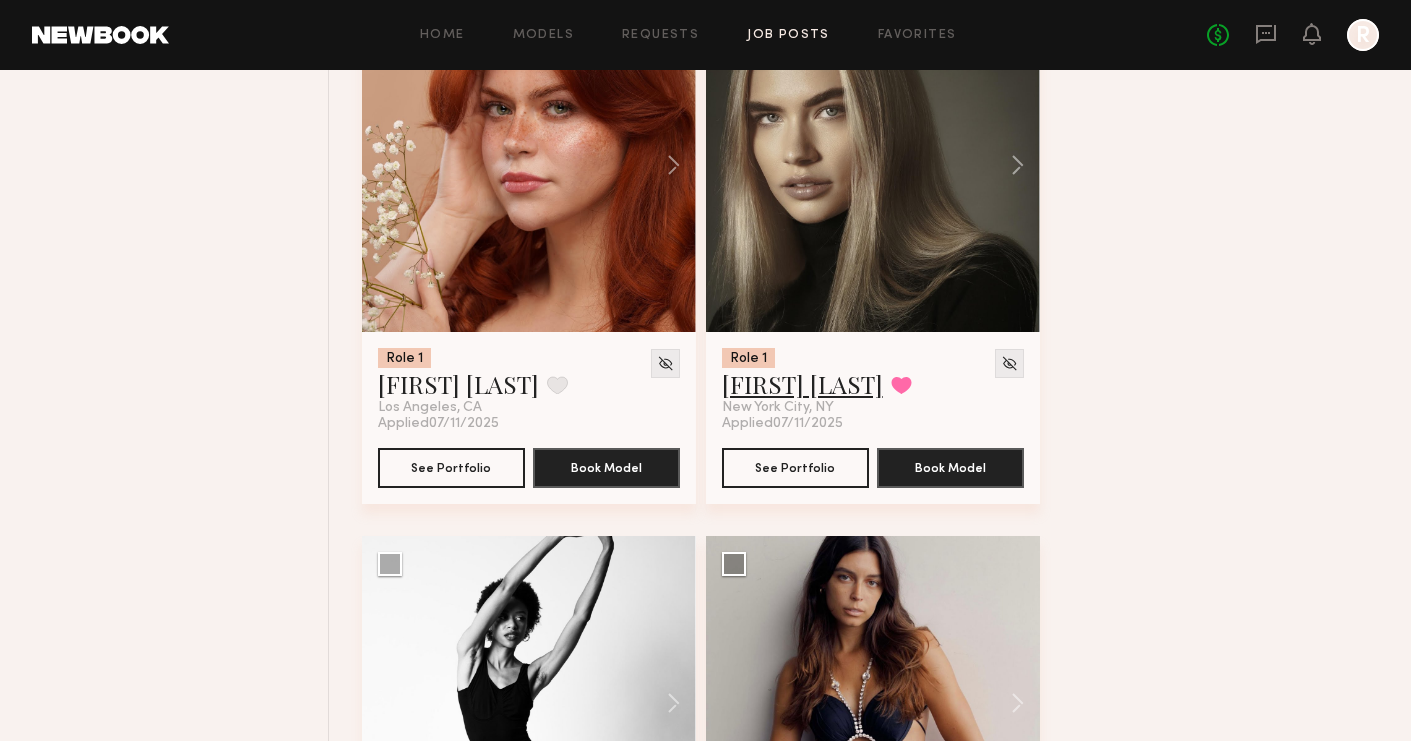 click on "Claire V." 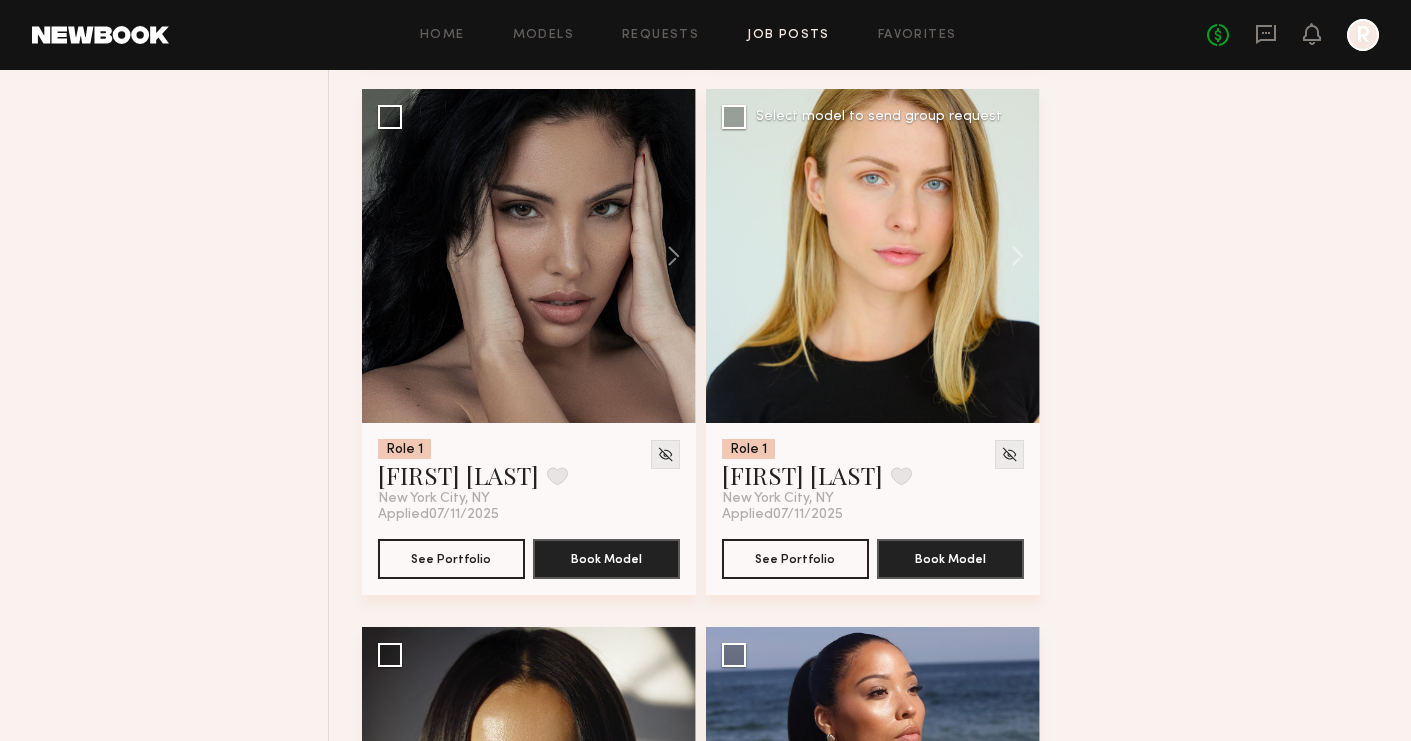 scroll, scrollTop: 2383, scrollLeft: 0, axis: vertical 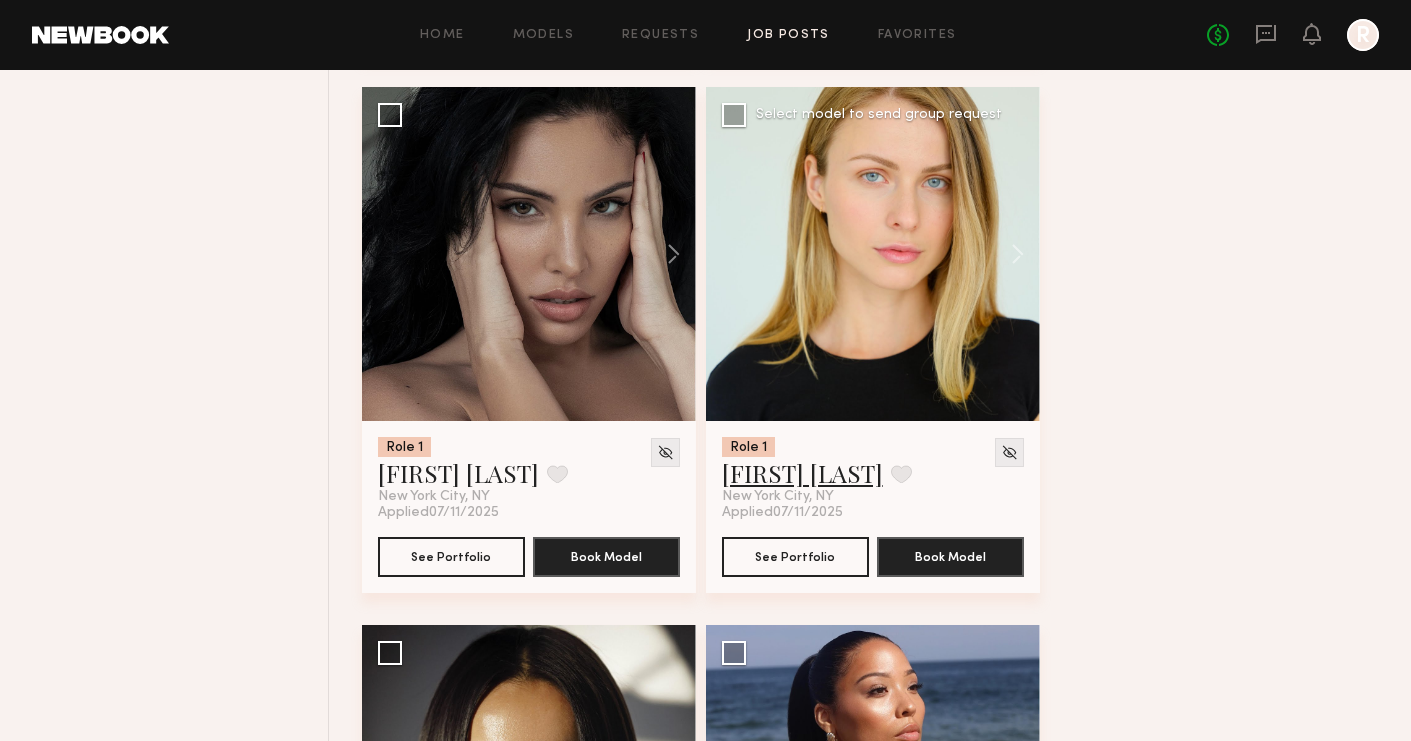 click on "Kristina T." 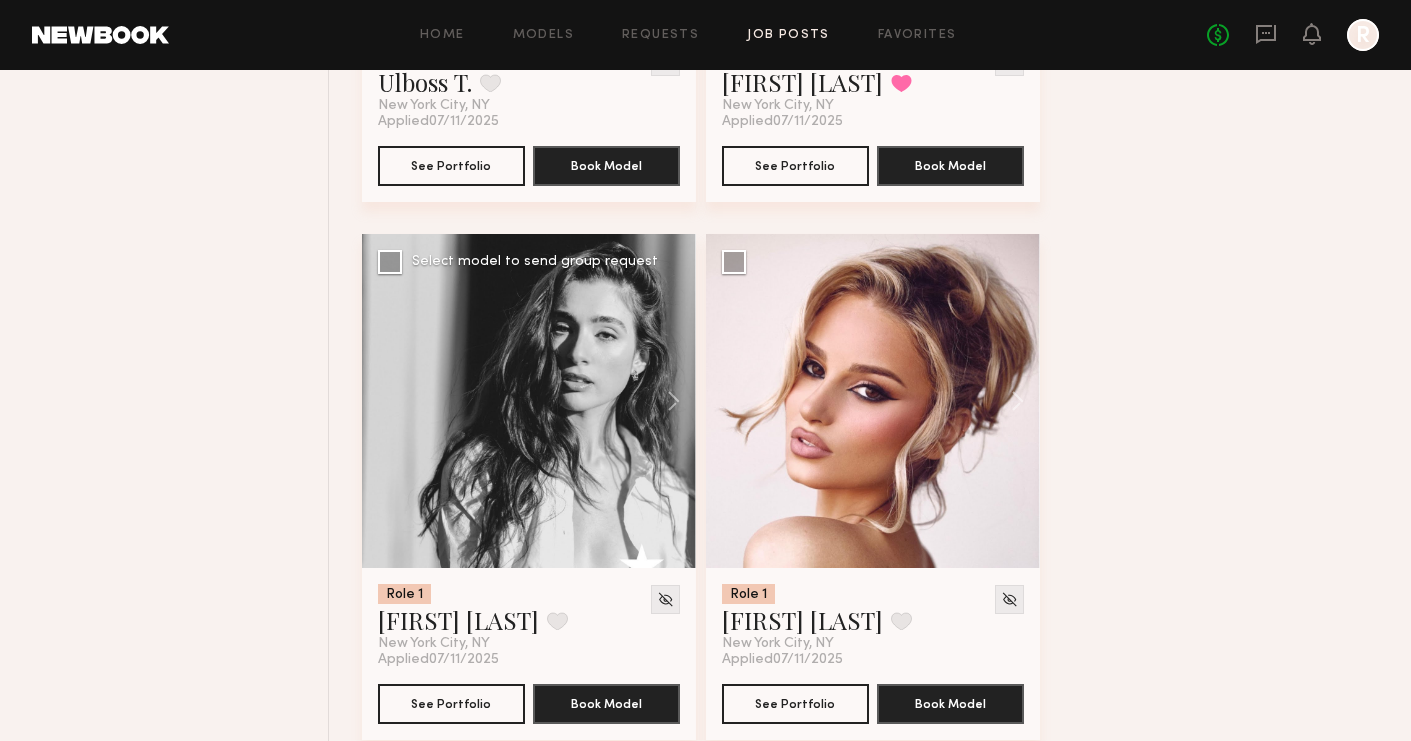 scroll, scrollTop: 3352, scrollLeft: 0, axis: vertical 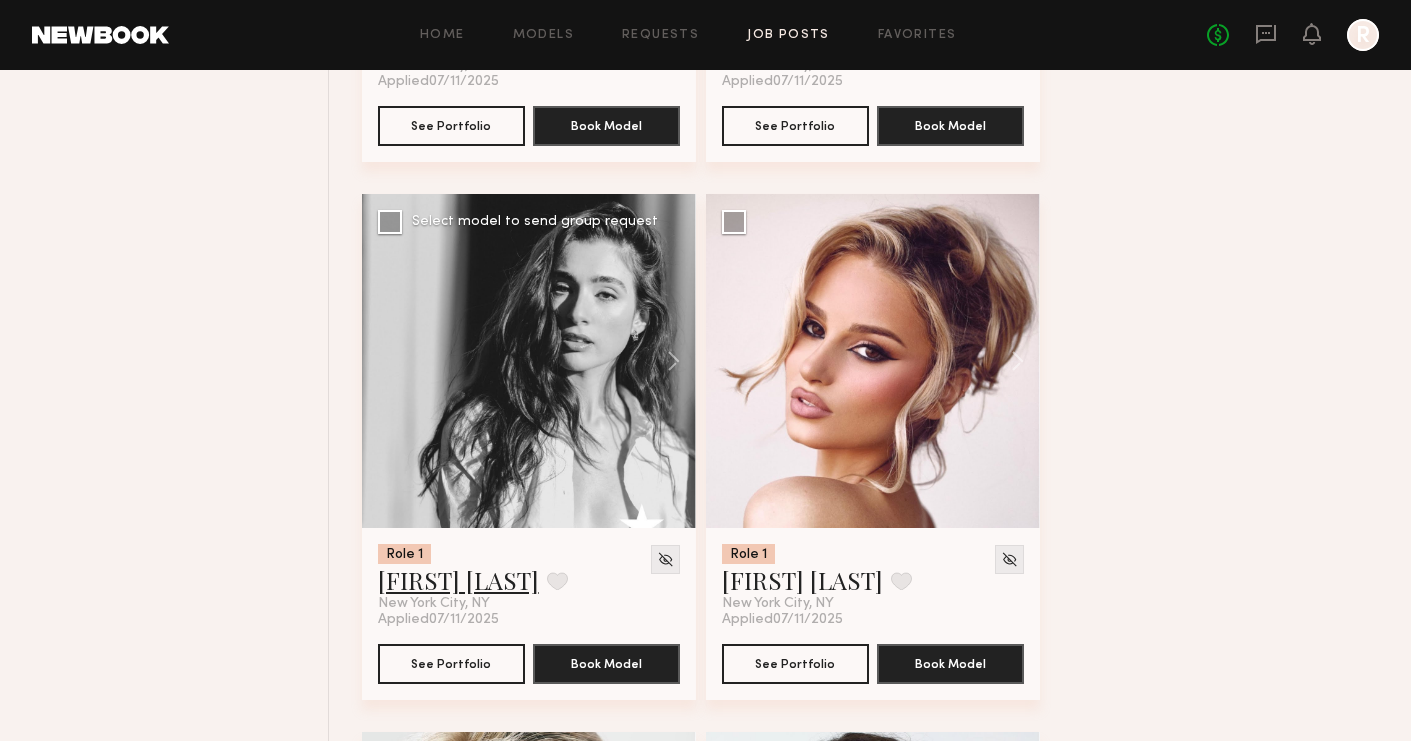 click on "Sara S." 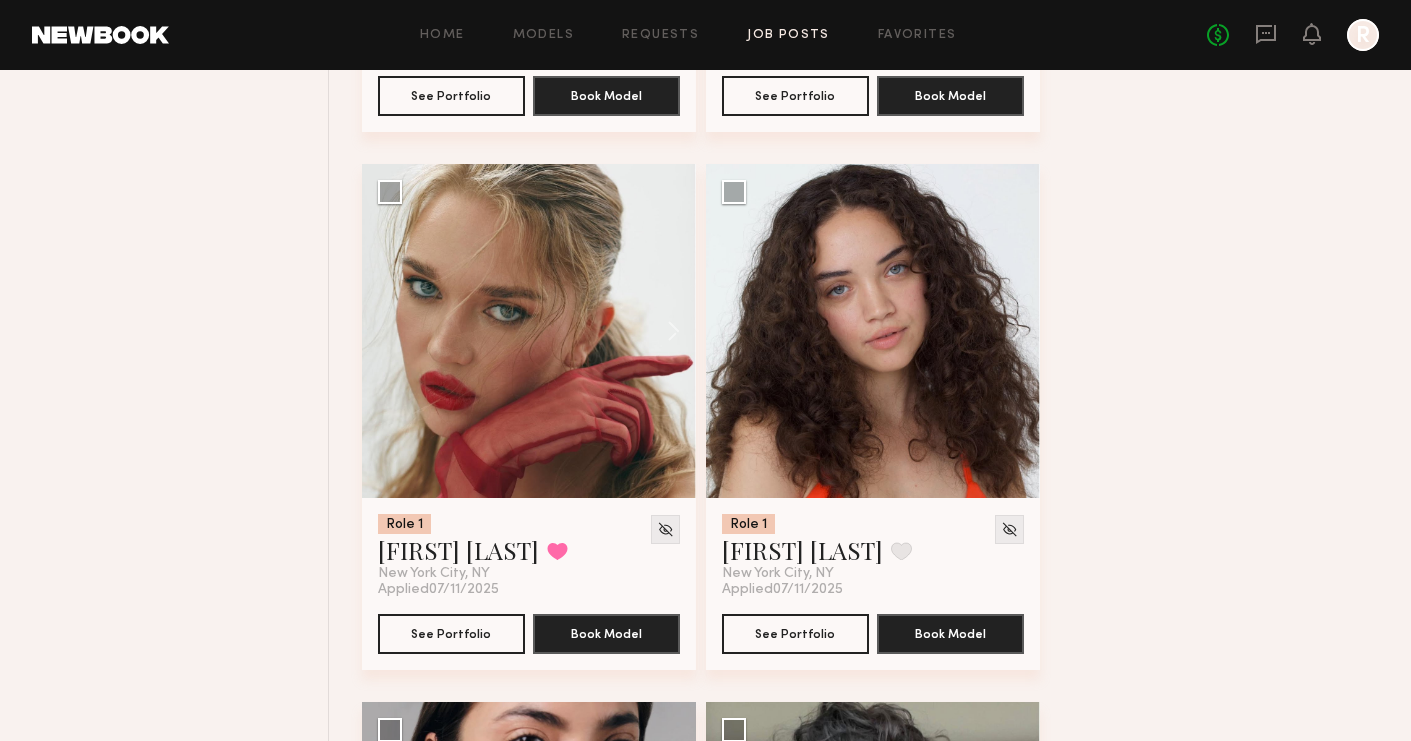 click on "Role 1 ANASTASIA B. Favorite New York City, NY Applied  07/12/2025 See Portfolio Book Model Select model to send group request Role 1 Yelly s. Favorite New York City, NY Applied  07/12/2025 See Portfolio Book Model Select model to send group request Role 1 Anna E. Favorite New York City, NY Applied  07/11/2025 See Portfolio Book Model Select model to send group request Role 1 Valentina B. Favorite New York City, NY Applied  07/11/2025 See Portfolio Book Model Select model to send group request Role 1 Polly R. Favorite Los Angeles, CA Applied  07/11/2025 See Portfolio Book Model Select model to send group request Role 1 Claire V. Favorited New York City, NY Applied  07/11/2025 See Portfolio Book Model Select model to send group request Role 1 Faith B. Favorite New York City, NY Applied  07/11/2025 See Portfolio Book Model Select model to send group request Role 1 Lainy T. Favorite New York City, NY Applied  07/11/2025 See Portfolio Book Model Select model to send group request Role 1 Ramona E. Role 1" 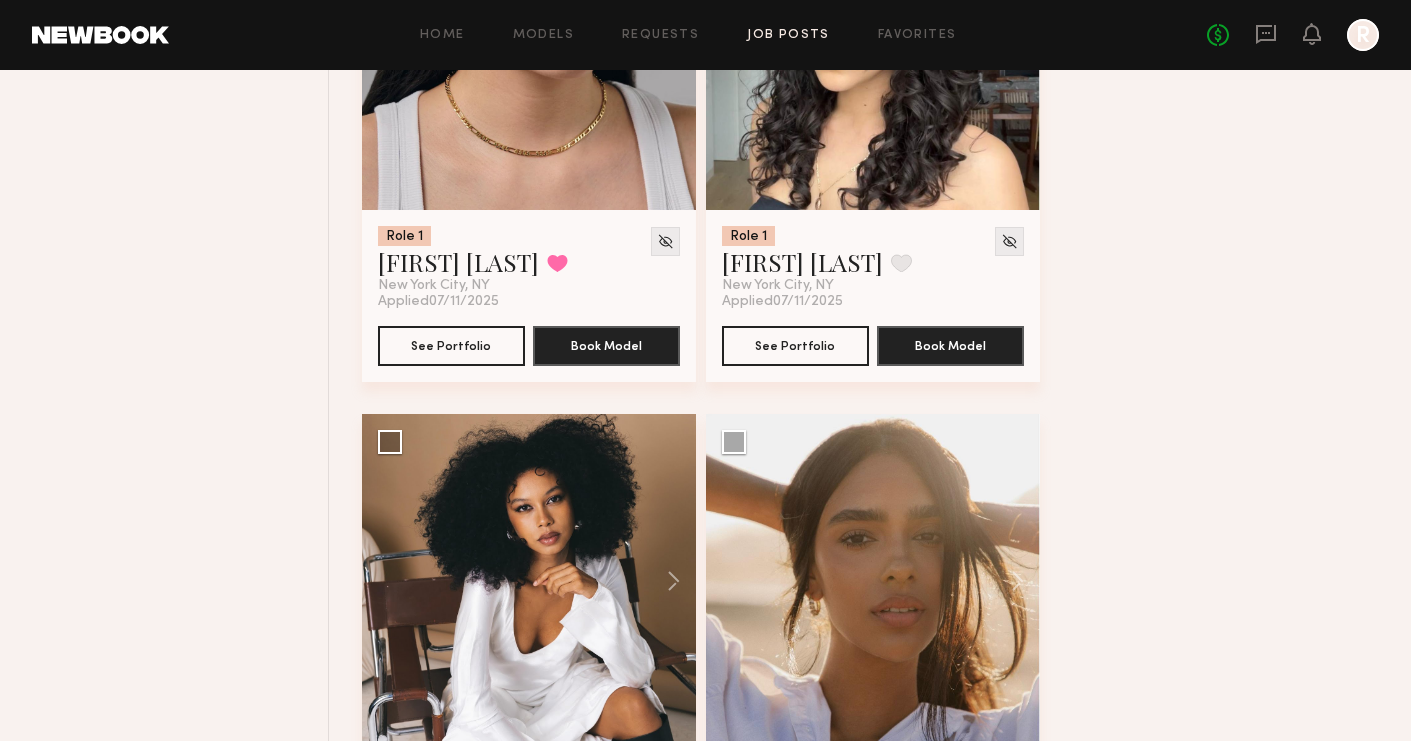 scroll, scrollTop: 4748, scrollLeft: 0, axis: vertical 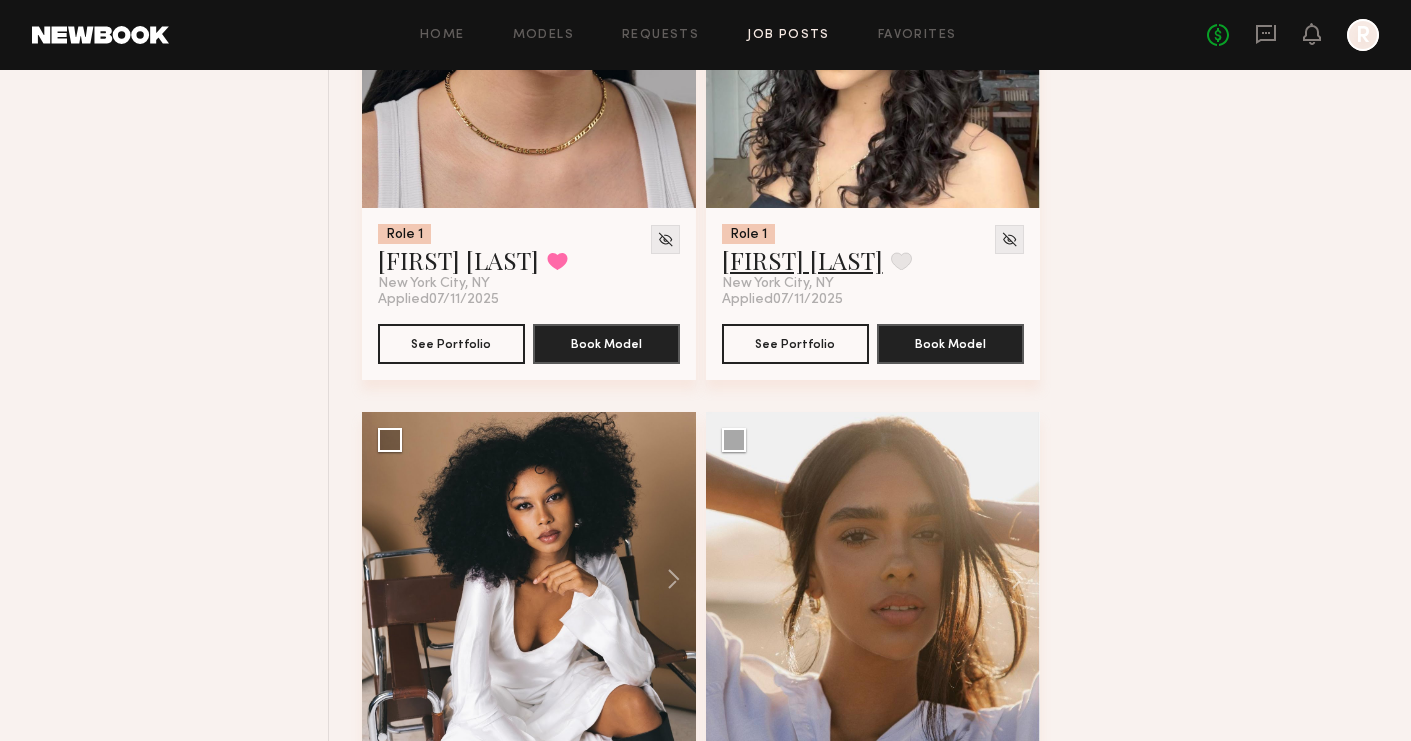 click on "Cindy G." 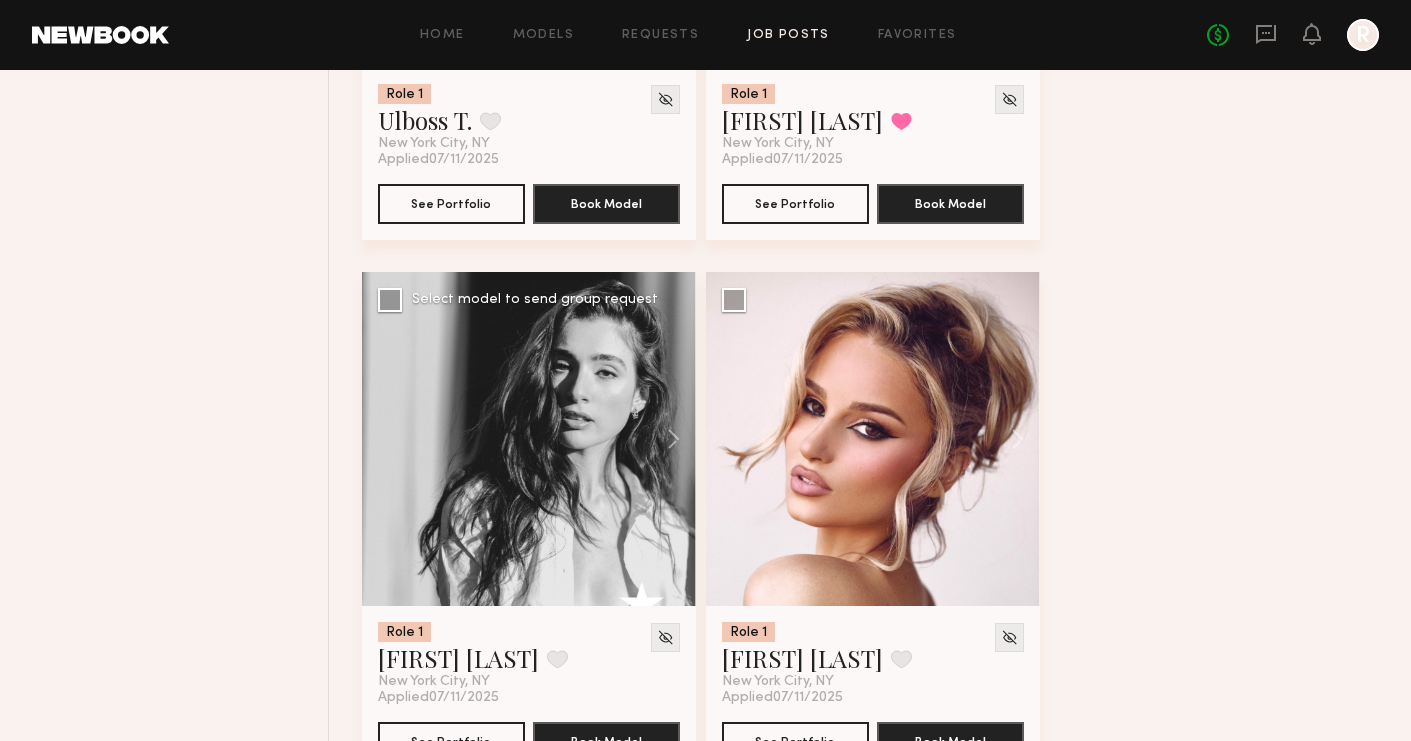 scroll, scrollTop: 3308, scrollLeft: 0, axis: vertical 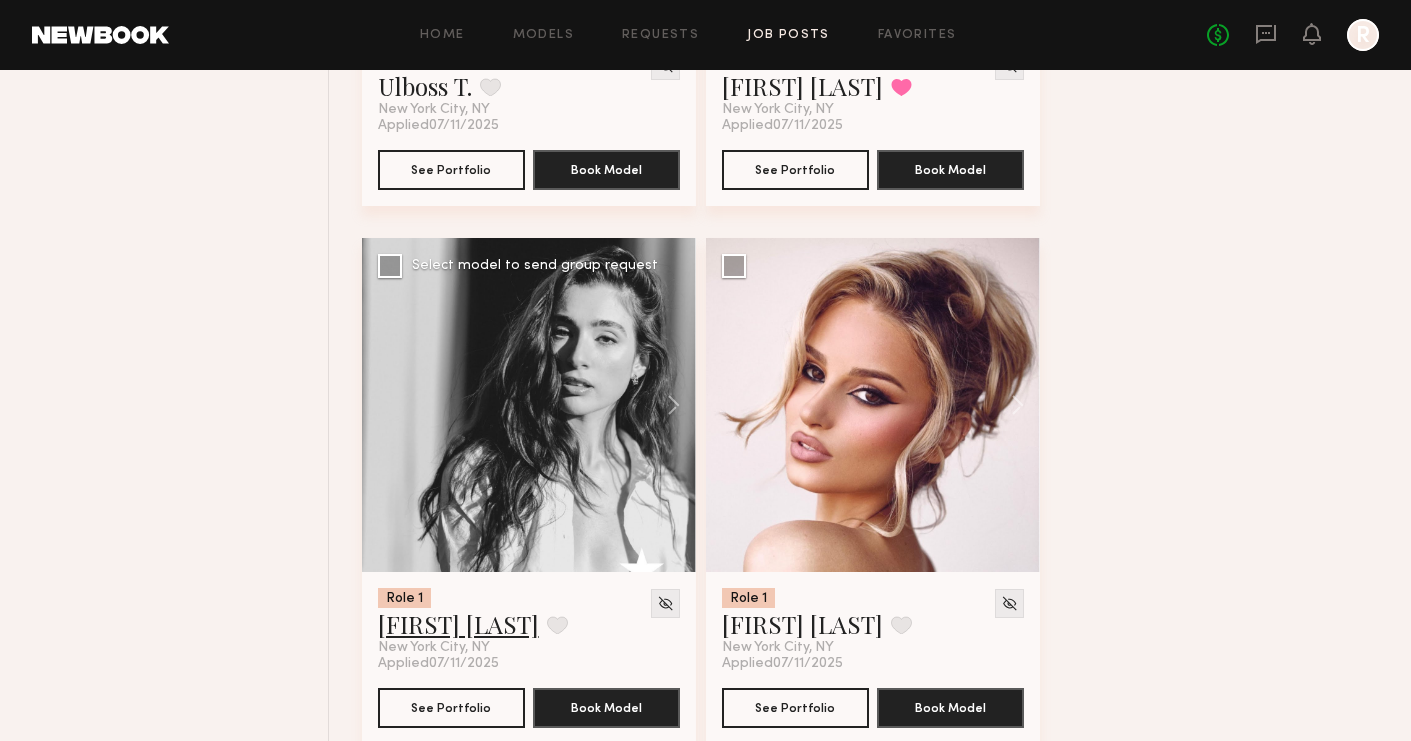 click on "Sara S." 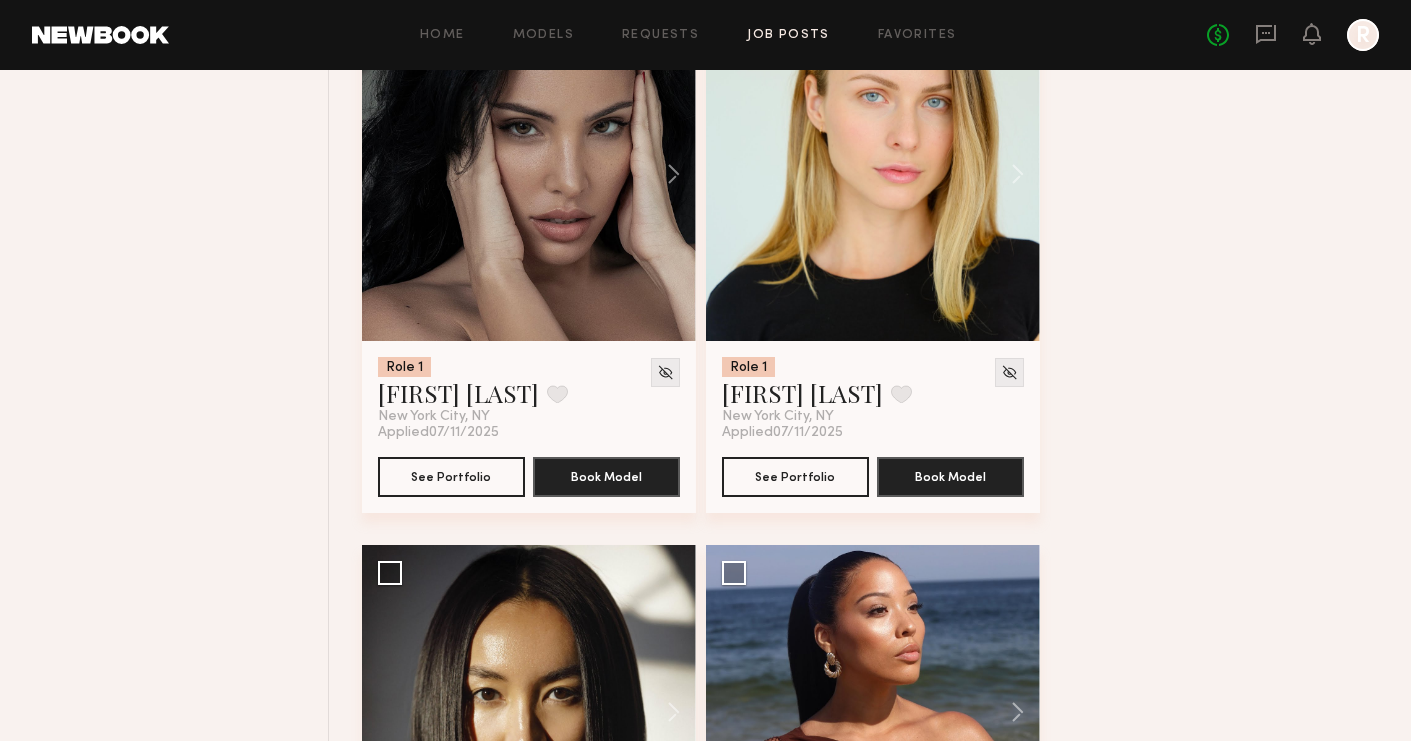 click on "Filter Applications Best Matches Experienced Showing  20   models Clear Experienced Talent we’ve deemed to have ample paid, professional modeling experience 27 New Faces Talent we’ve deemed to be in the early stages of their professional careers 14 Order By Newest to Oldest Newest to Oldest Oldest to Newest Show Less Best Matches Models shown below match all requirements specified in your job post 29 Other Submissions Models shown below have applied to this job but do not match all requirements specified in your job posting 9 Role 1 Female, 25–35, All ethnicities 41 Show Hidden Talent you’ve removed from consideration 0" 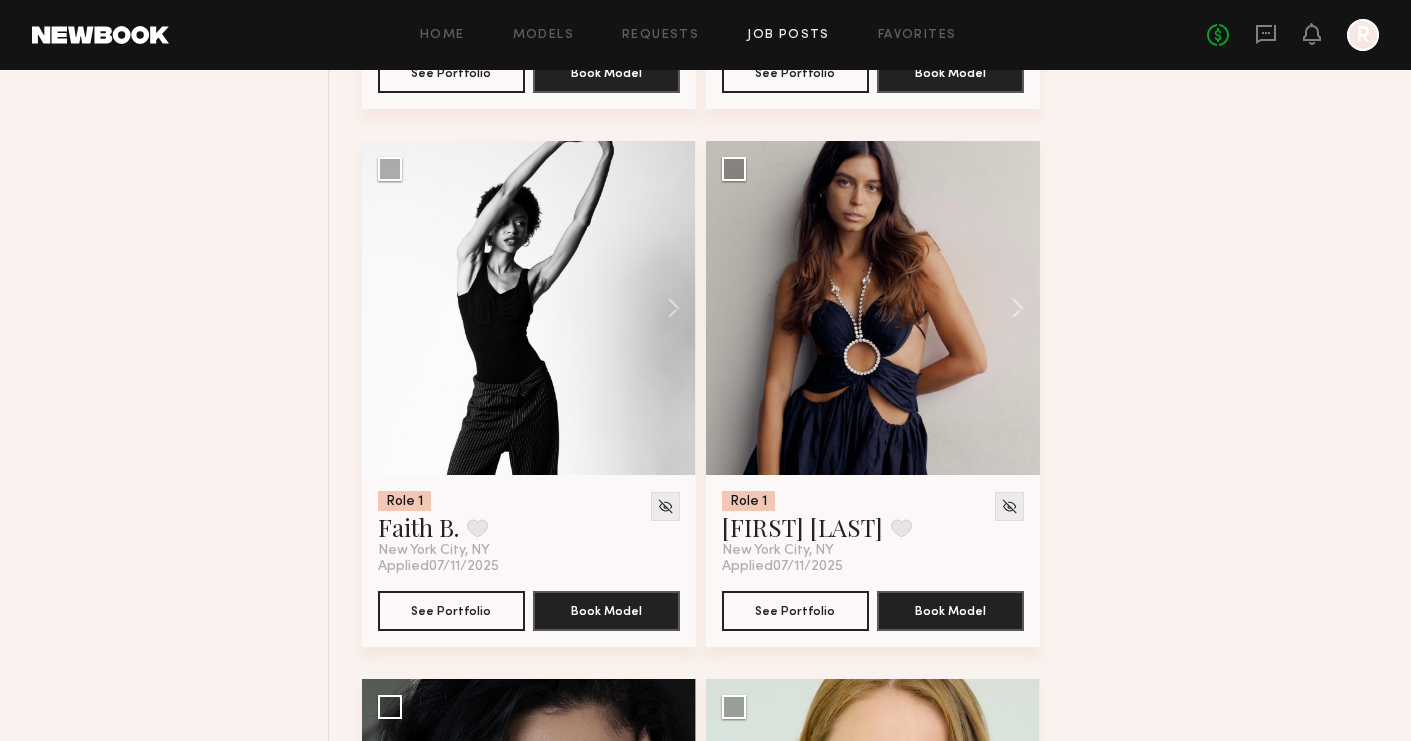 scroll, scrollTop: 1784, scrollLeft: 0, axis: vertical 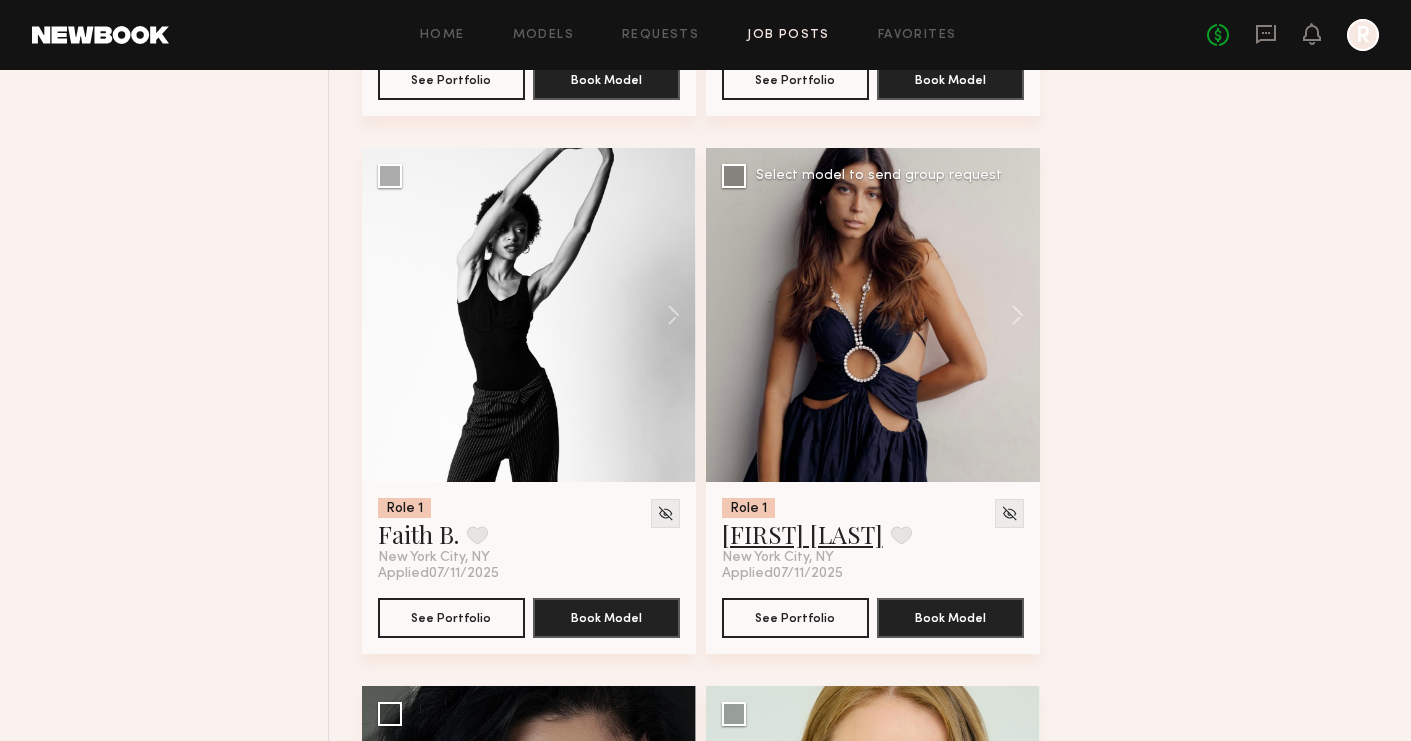 click on "Lainy T." 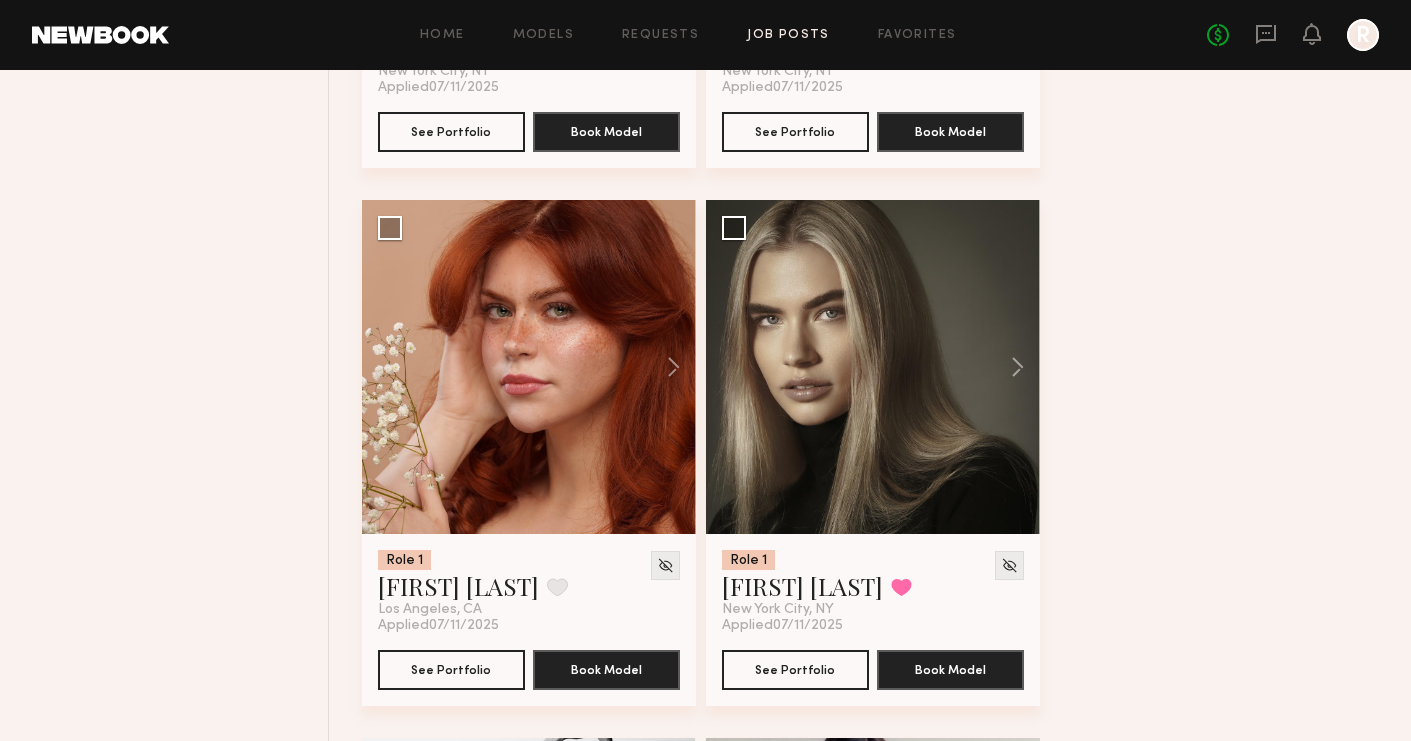 click on "Role 1 ANASTASIA B. Favorite New York City, NY Applied  07/12/2025 See Portfolio Book Model Select model to send group request Role 1 Yelly s. Favorite New York City, NY Applied  07/12/2025 See Portfolio Book Model Select model to send group request Role 1 Anna E. Favorite New York City, NY Applied  07/11/2025 See Portfolio Book Model Select model to send group request Role 1 Valentina B. Favorite New York City, NY Applied  07/11/2025 See Portfolio Book Model Select model to send group request Role 1 Polly R. Favorite Los Angeles, CA Applied  07/11/2025 See Portfolio Book Model Select model to send group request Role 1 Claire V. Favorited New York City, NY Applied  07/11/2025 See Portfolio Book Model Select model to send group request Role 1 Faith B. Favorite New York City, NY Applied  07/11/2025 See Portfolio Book Model Select model to send group request Role 1 Lainy T. Favorite New York City, NY Applied  07/11/2025 See Portfolio Book Model Select model to send group request Role 1 Ramona E. Role 1" 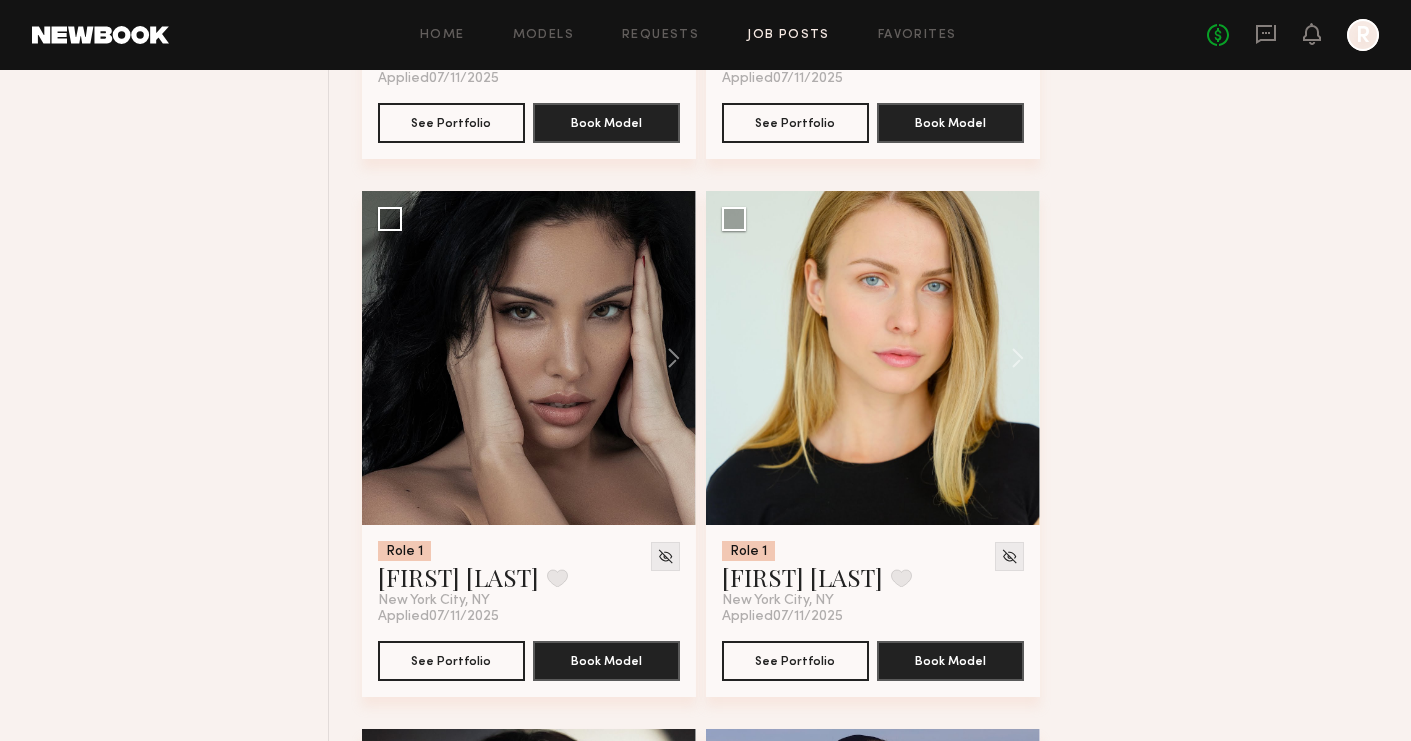 scroll, scrollTop: 2283, scrollLeft: 0, axis: vertical 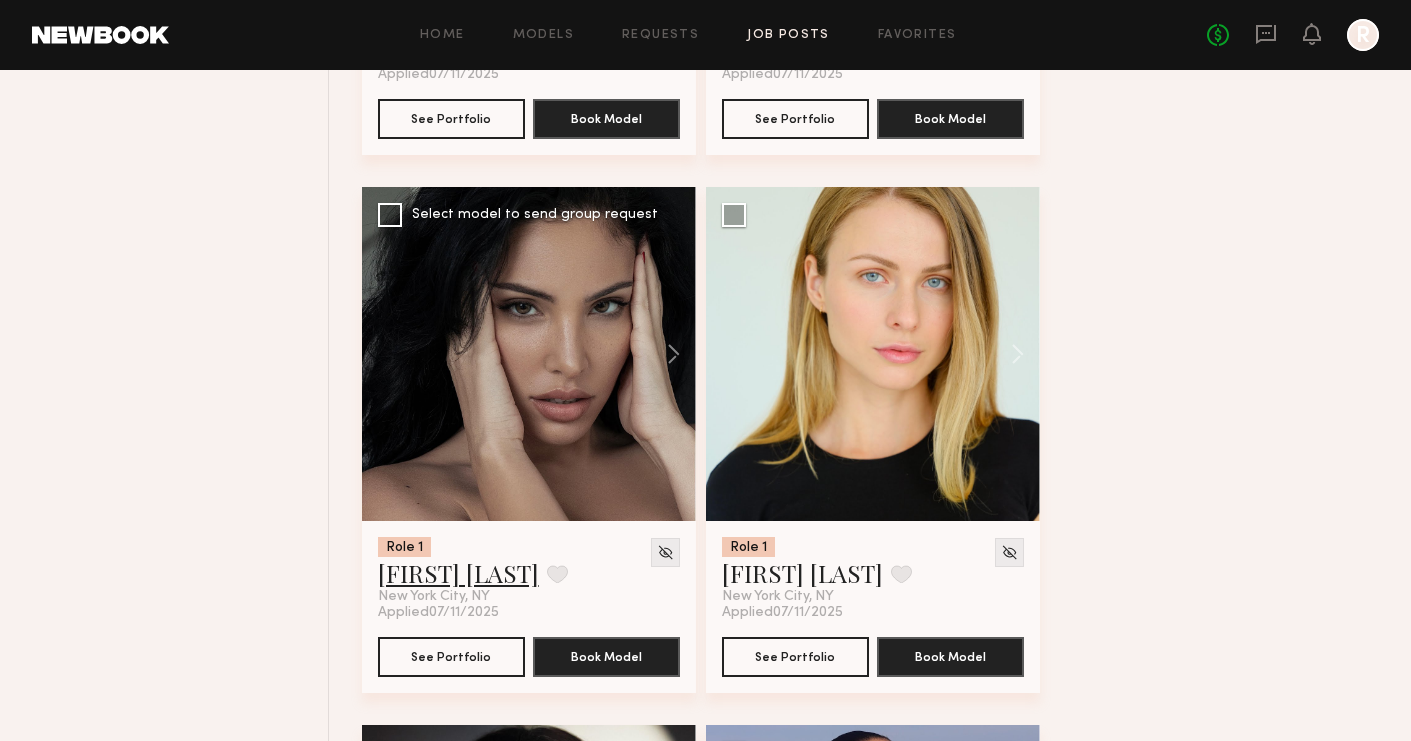 click on "Ramona E." 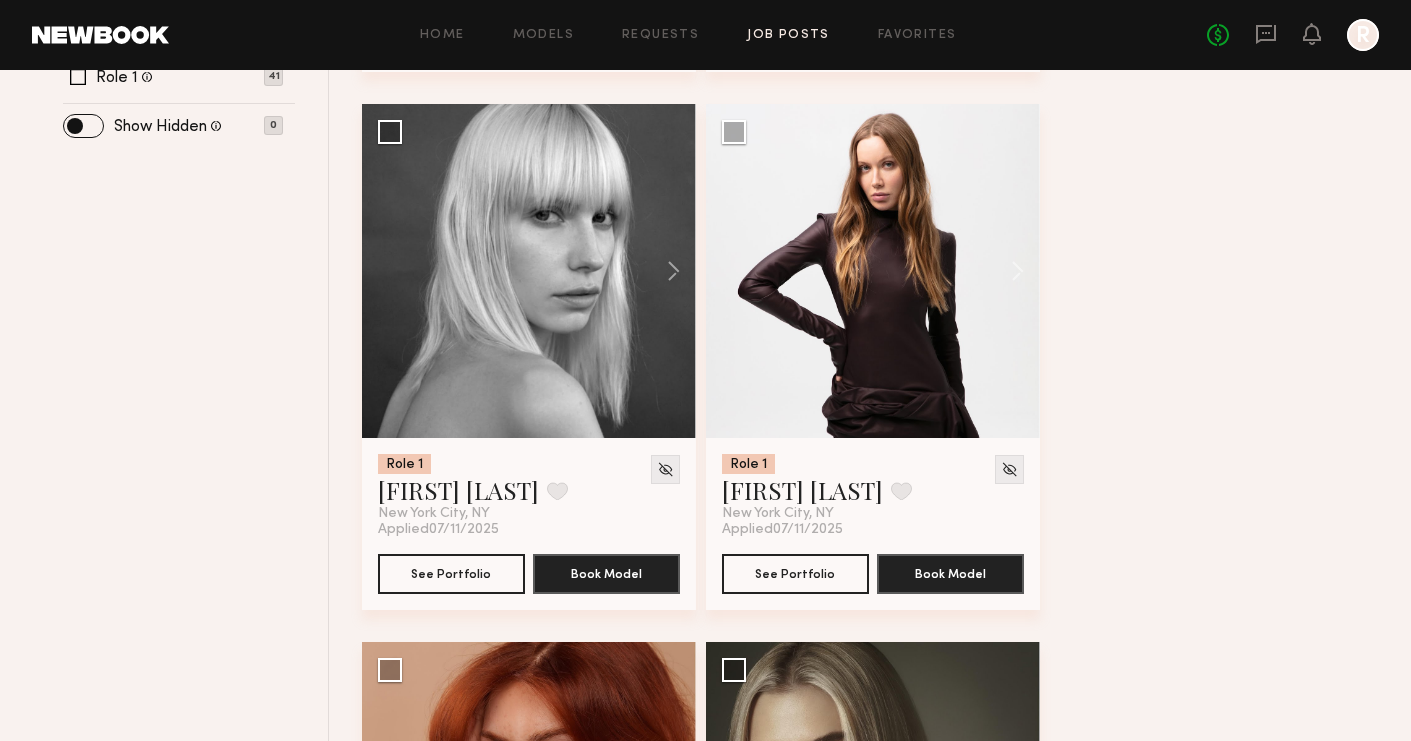 scroll, scrollTop: 755, scrollLeft: 0, axis: vertical 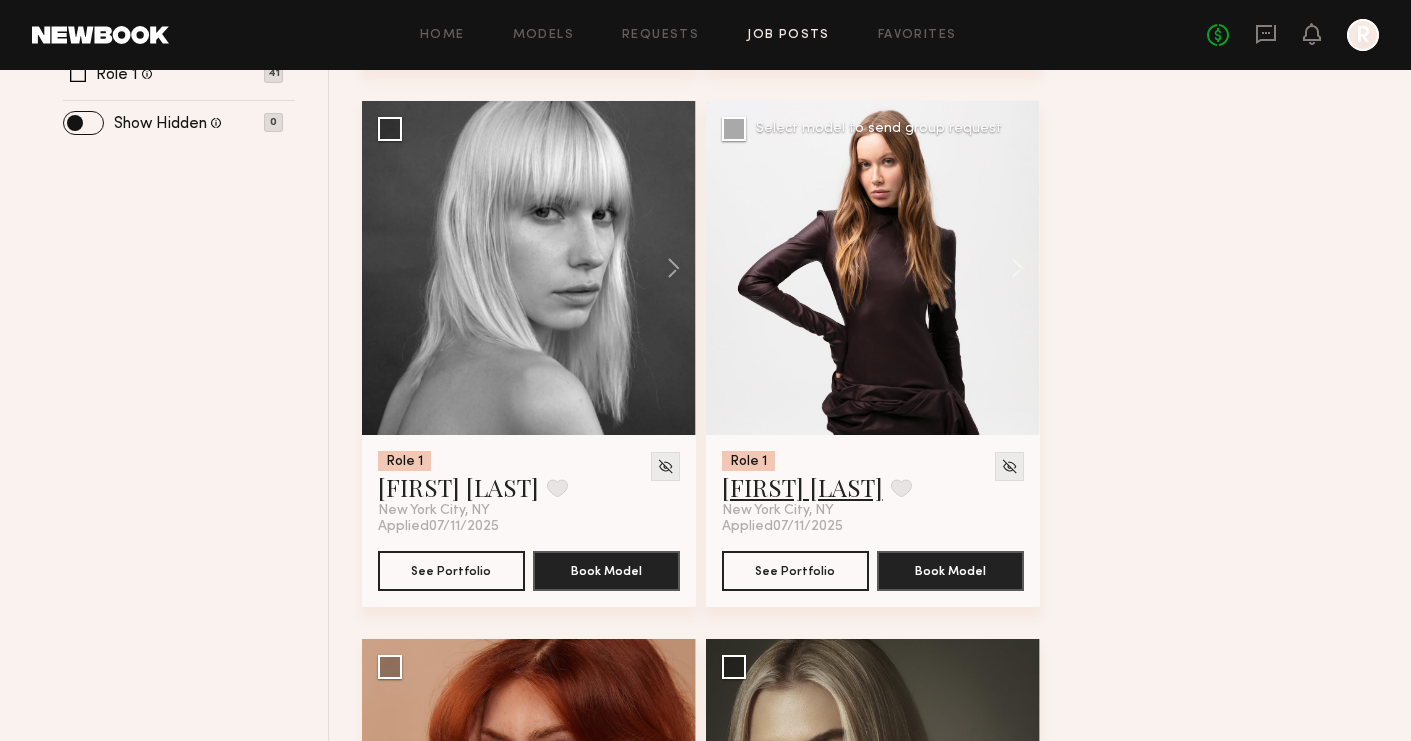 click on "Valentina B." 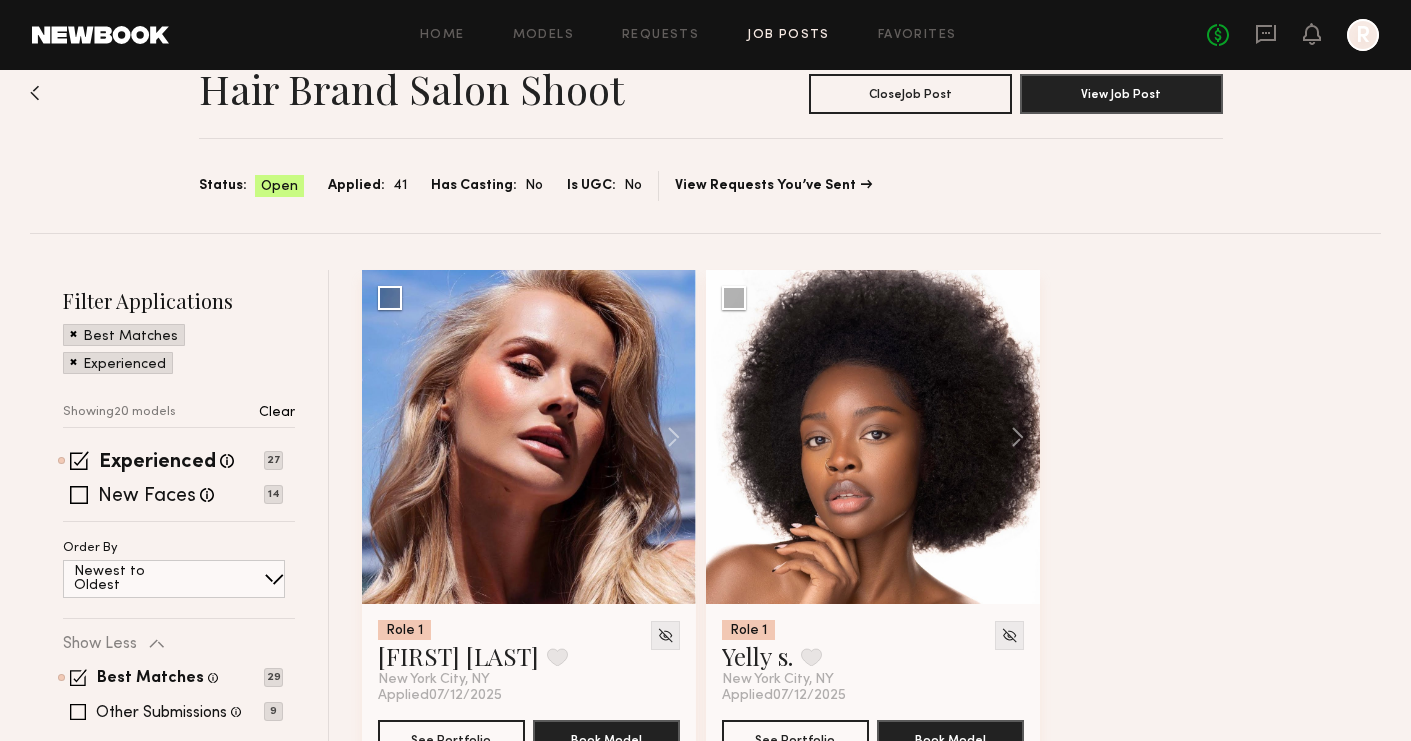 scroll, scrollTop: 46, scrollLeft: 0, axis: vertical 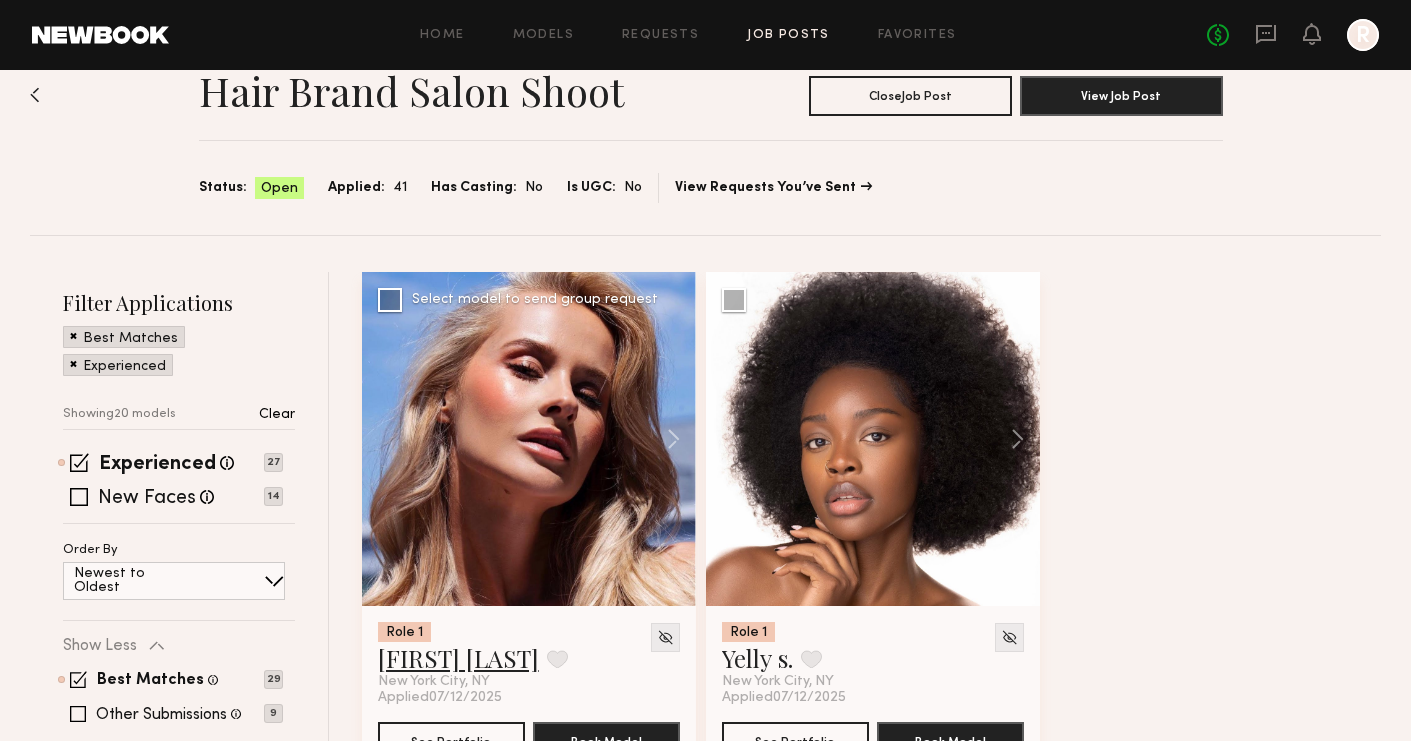 click on "ANASTASIA B." 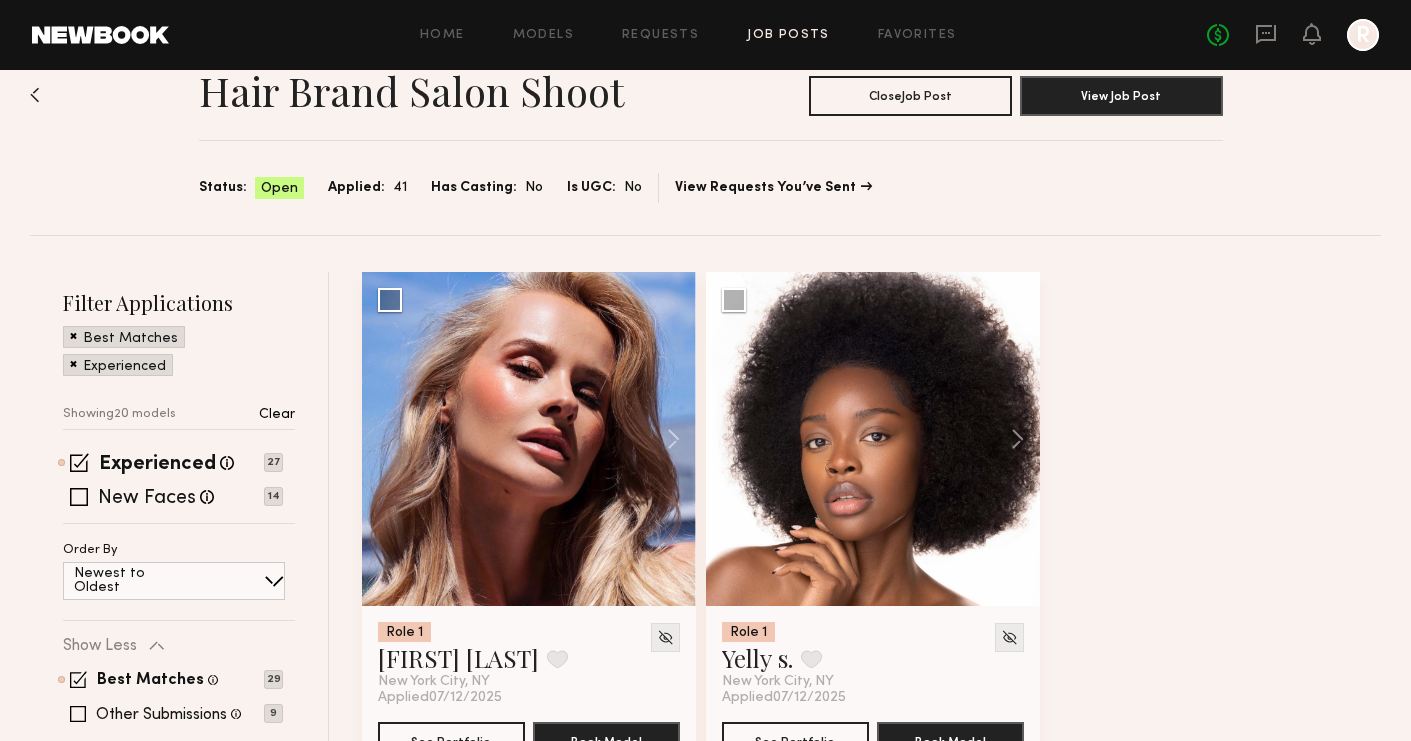 click on "Hair Brand Salon Shoot Close  Job Post View Job Post Status: Open Applied: 41 Has Casting: No Is UGC: No View Requests You’ve Sent" 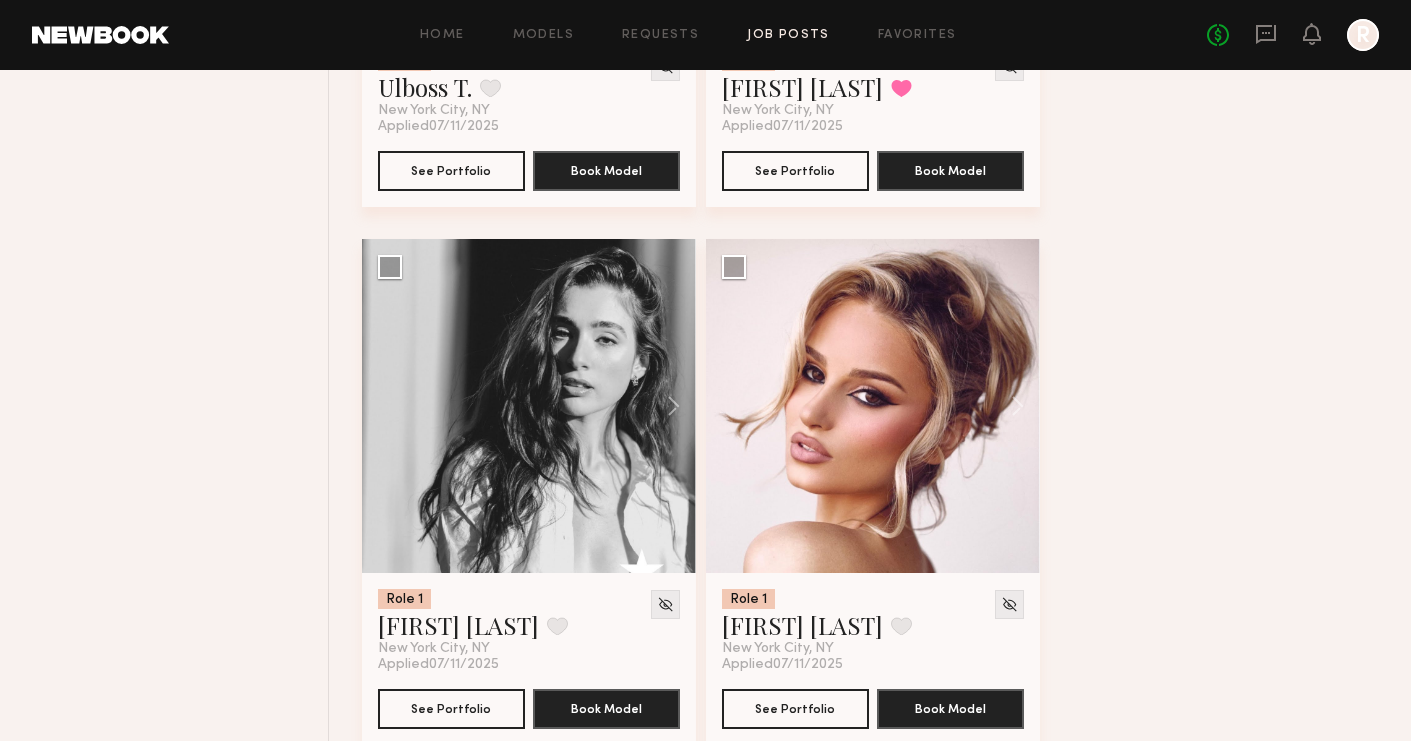 scroll, scrollTop: 3310, scrollLeft: 0, axis: vertical 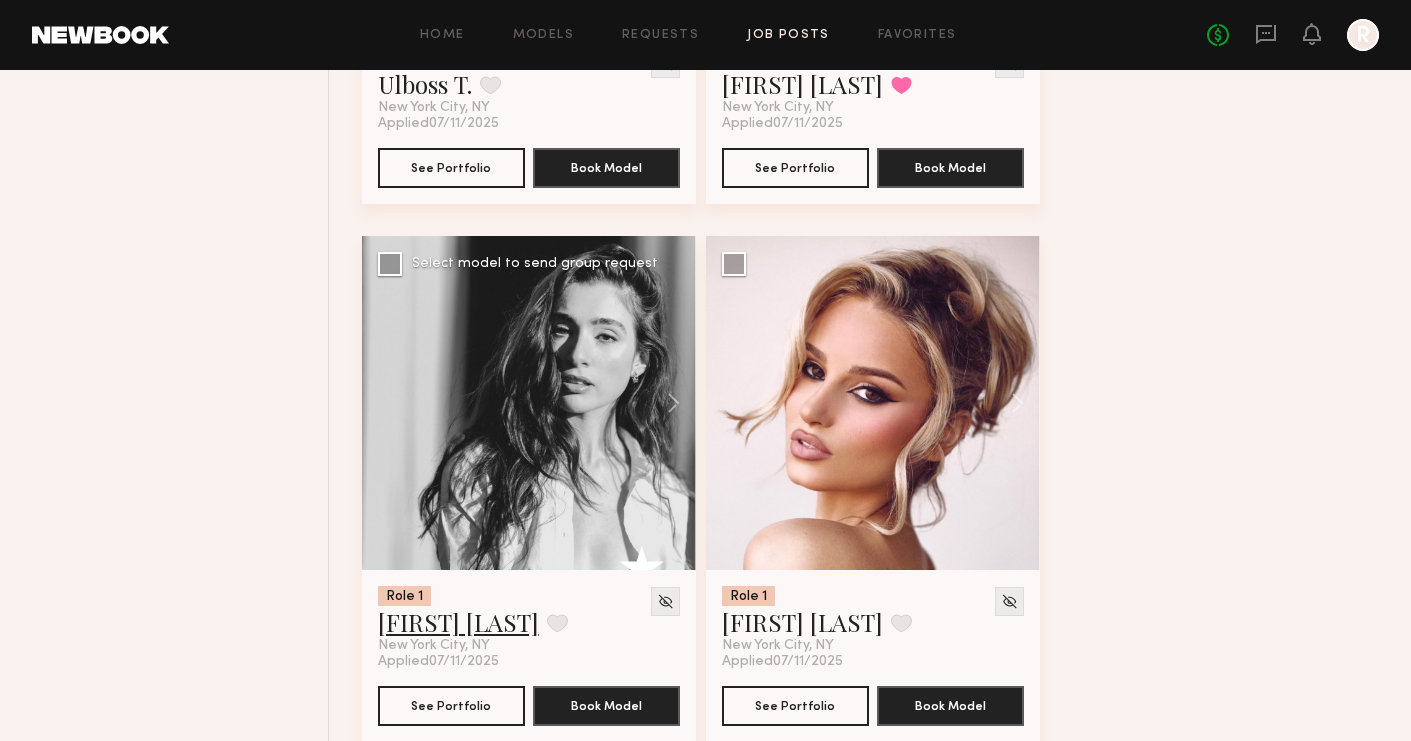 click on "[FIRST] [LAST]" 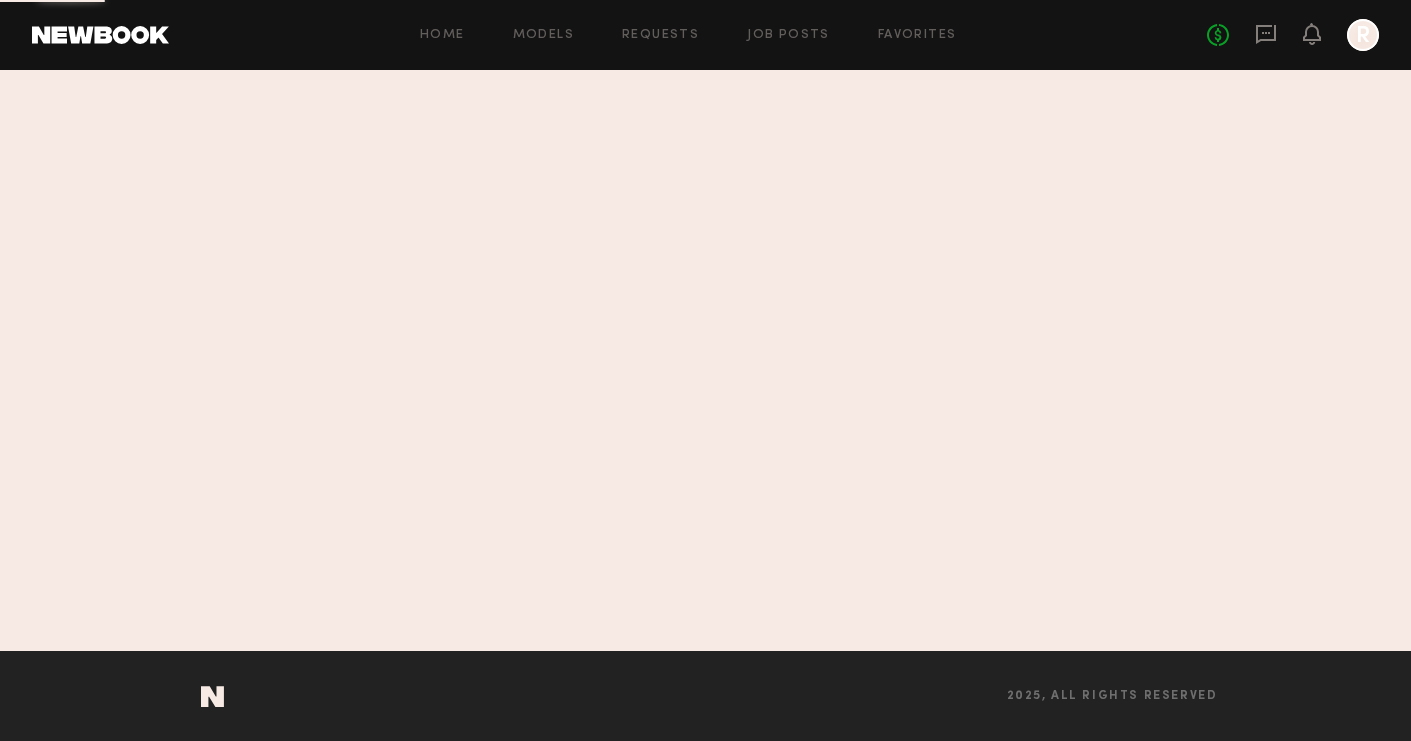 scroll, scrollTop: 0, scrollLeft: 0, axis: both 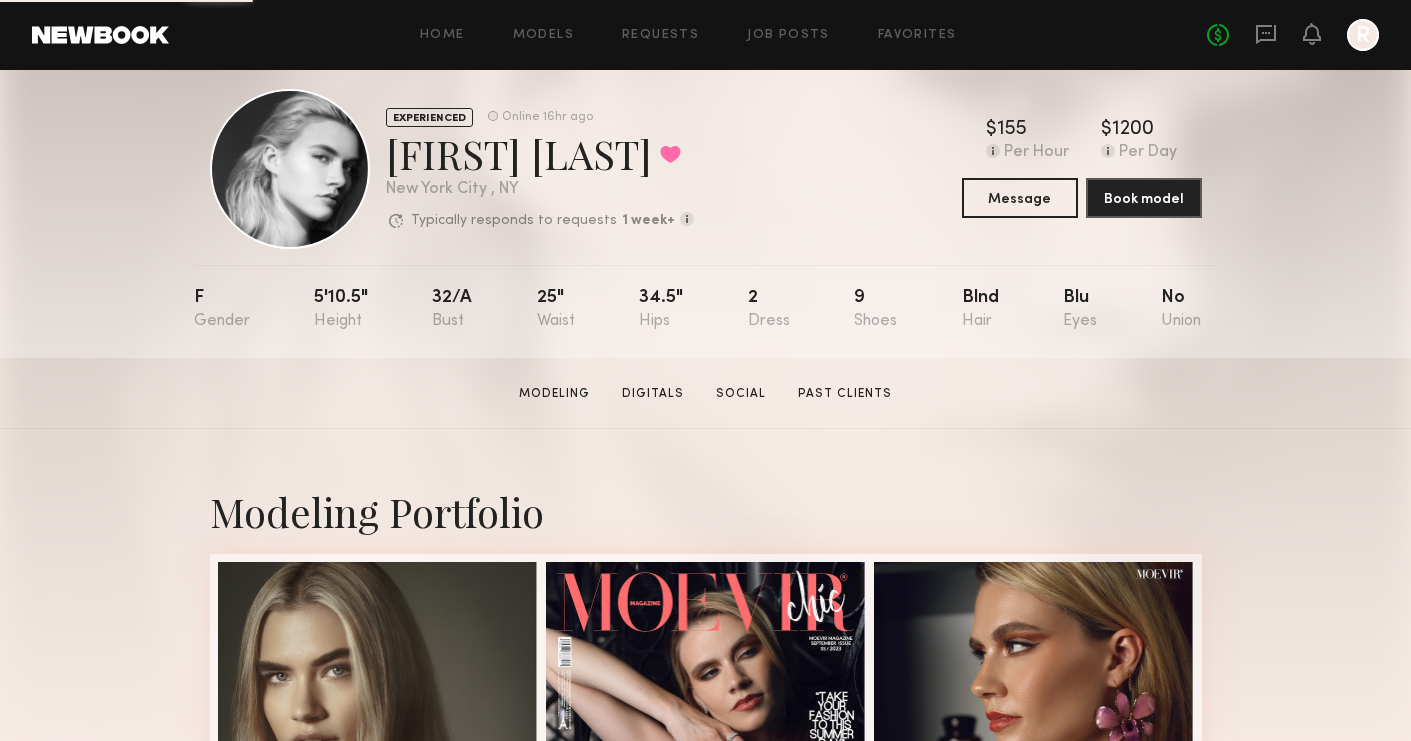 click on "Modeling Portfolio View More" at bounding box center [706, 1207] 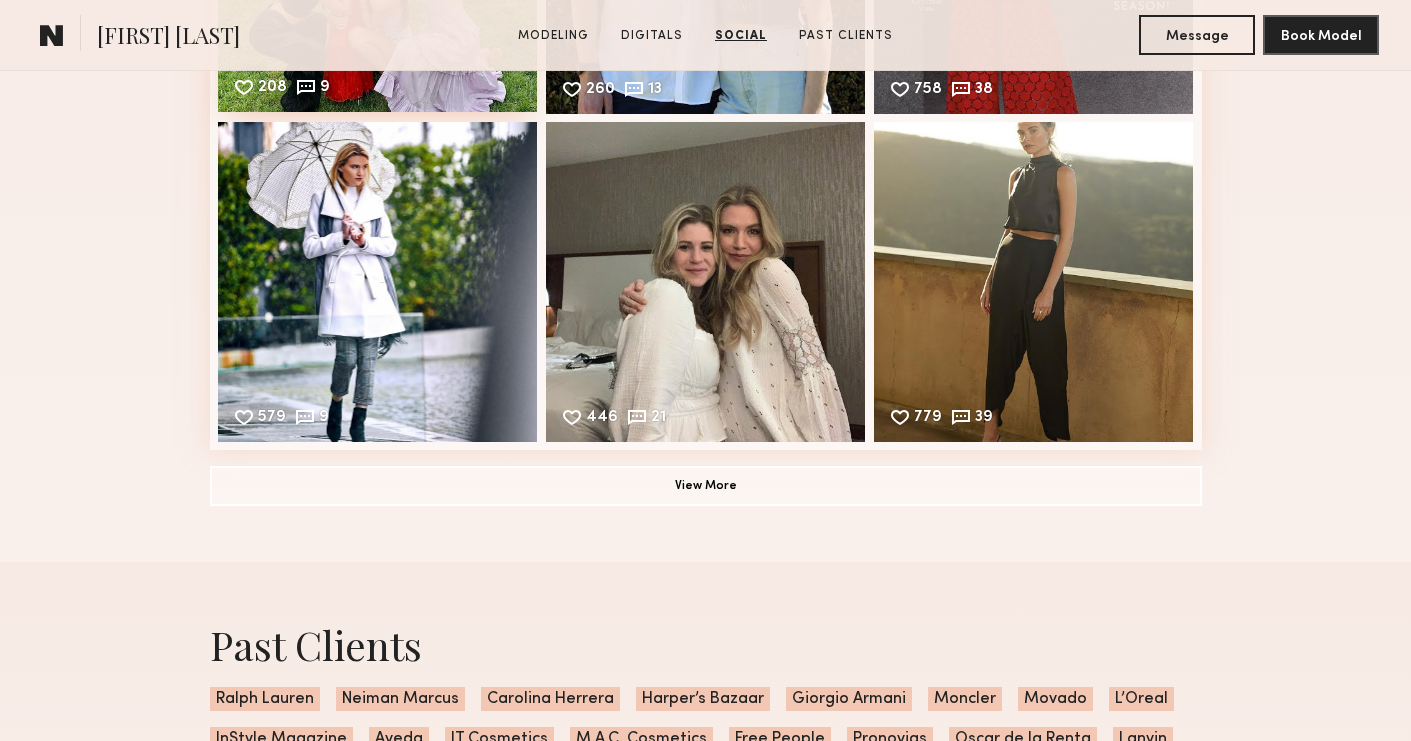 scroll, scrollTop: 3244, scrollLeft: 0, axis: vertical 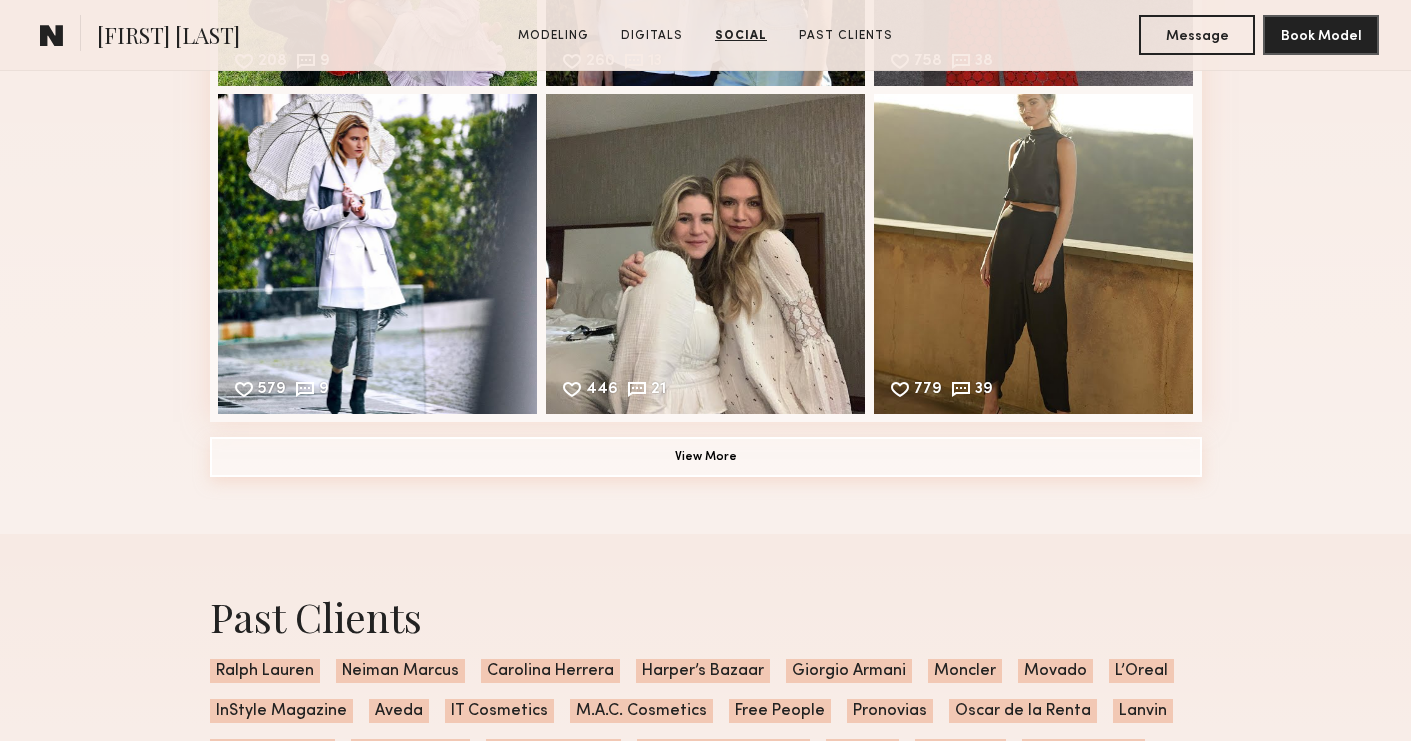 click on "View More" 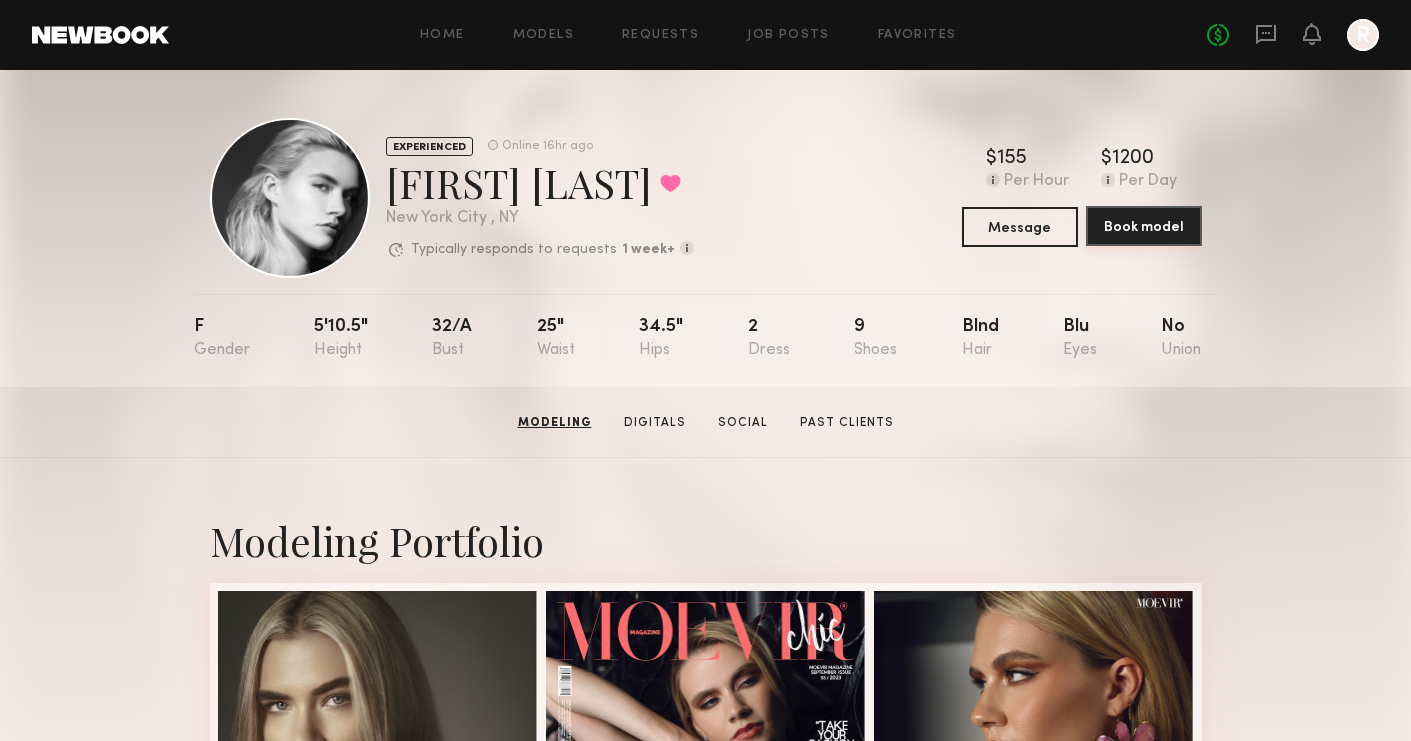 scroll, scrollTop: 0, scrollLeft: 0, axis: both 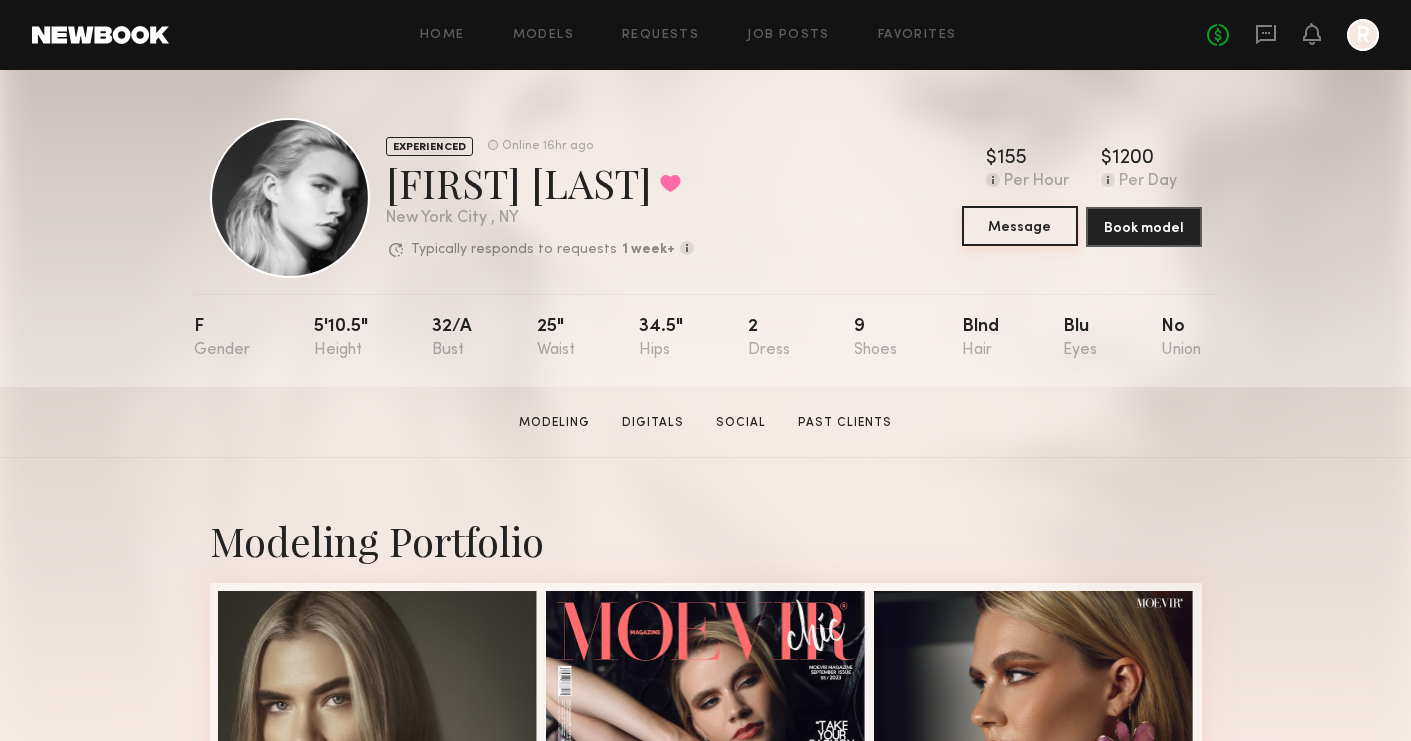 click on "Message" 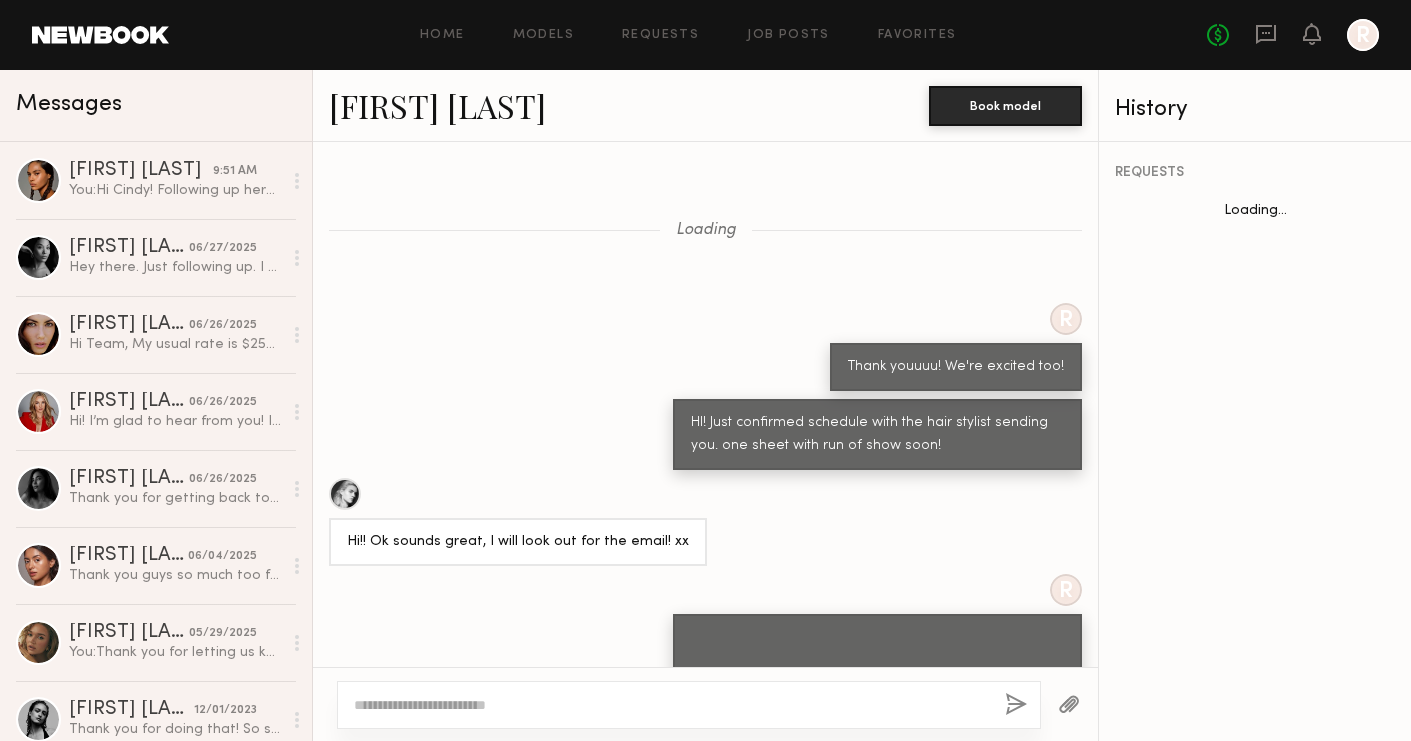 scroll, scrollTop: 1314, scrollLeft: 0, axis: vertical 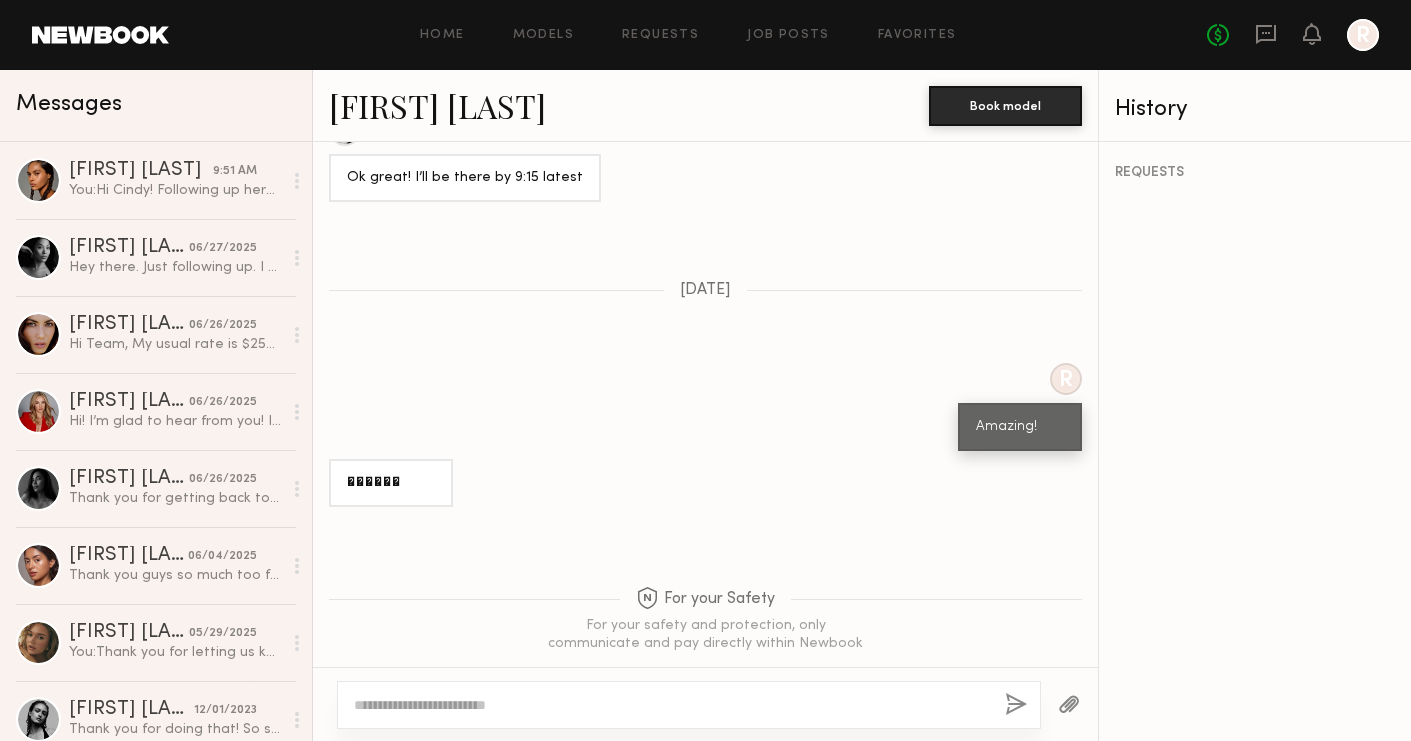 click 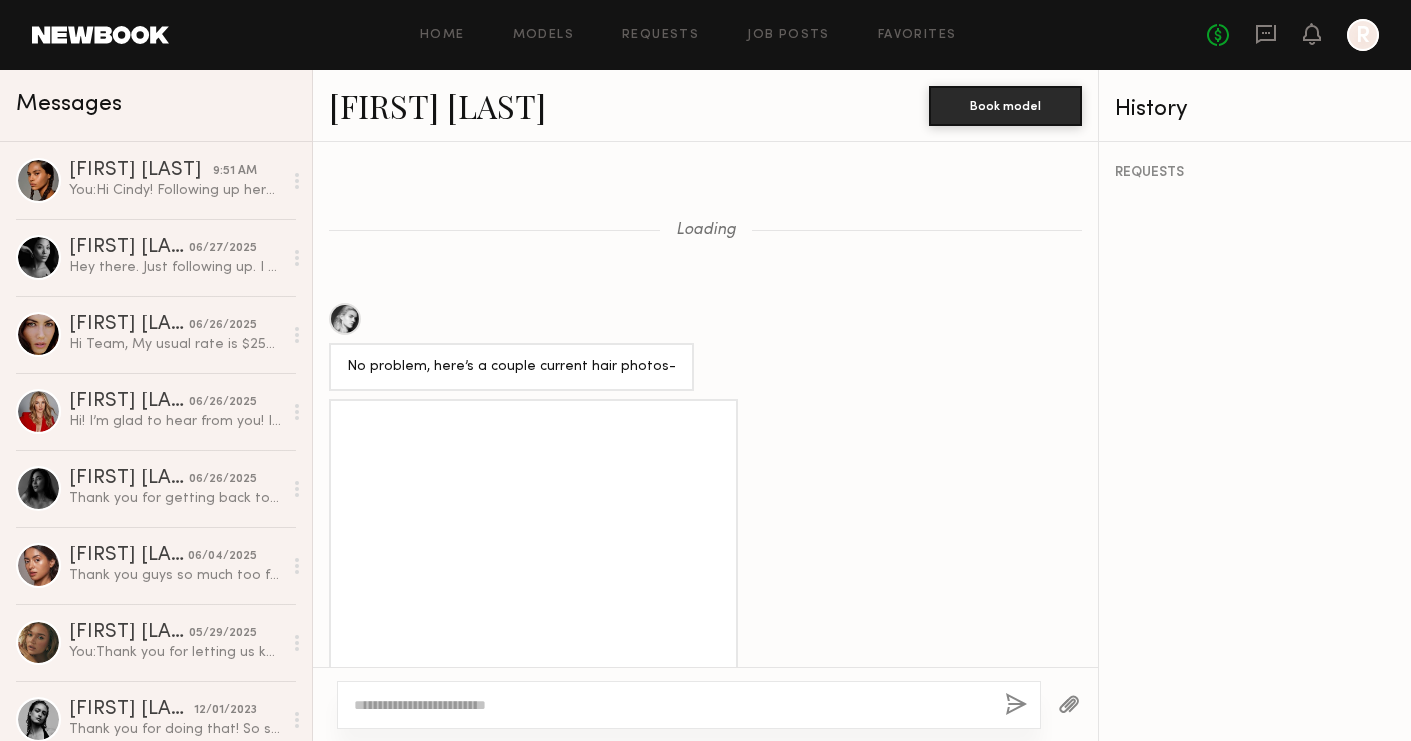scroll, scrollTop: 1818, scrollLeft: 0, axis: vertical 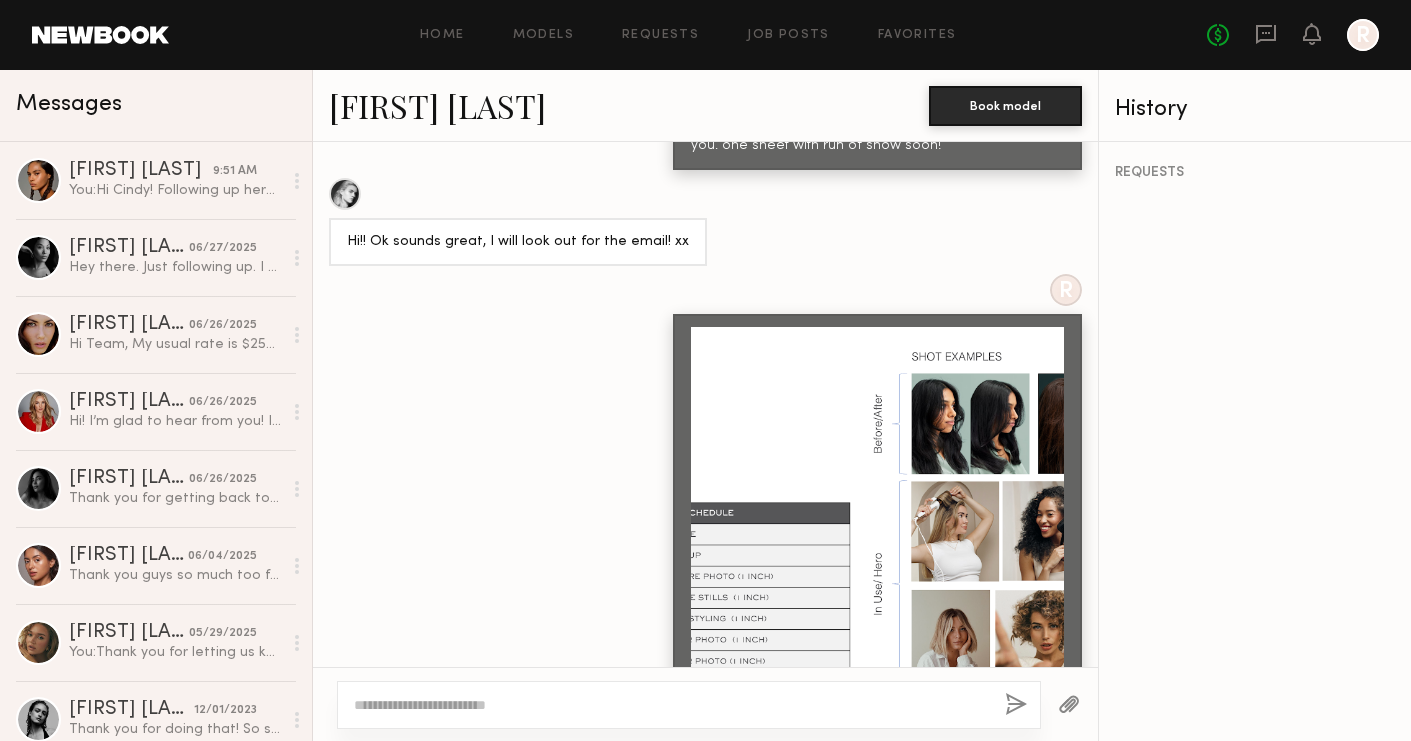 click on "Hi!  Great thank you very much, I have reverend this and will be there Monday!  Should I plan to arrive at 9 or 9:30?" 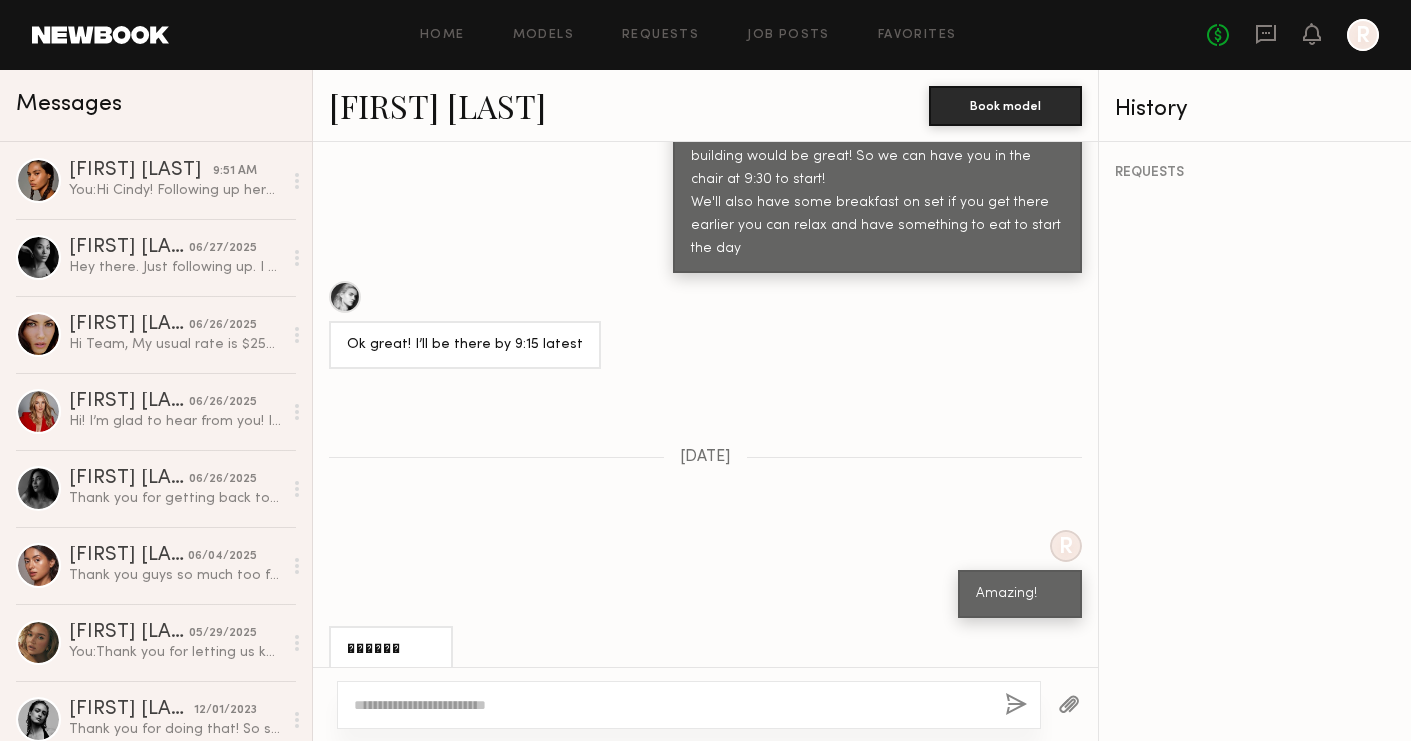 scroll, scrollTop: 6304, scrollLeft: 0, axis: vertical 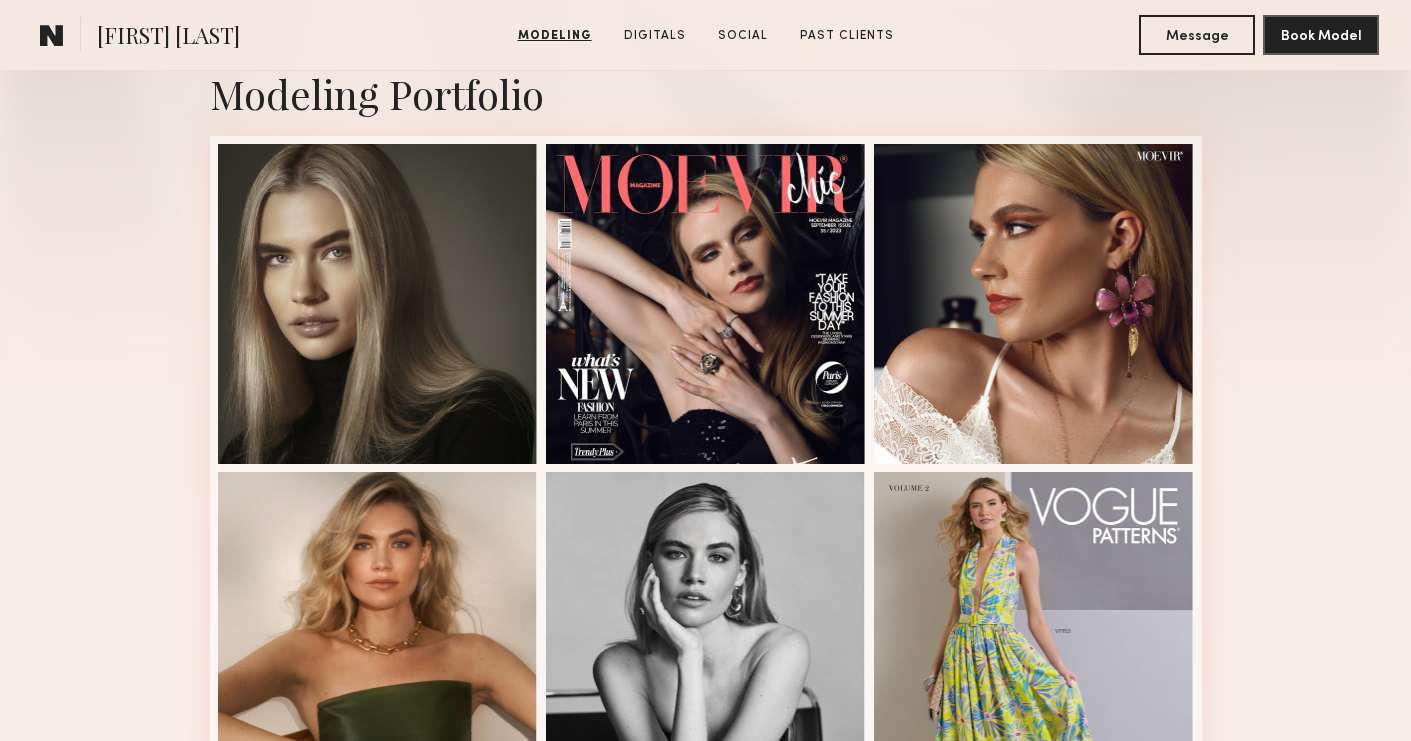 click on "Modeling Portfolio View More" at bounding box center [705, 789] 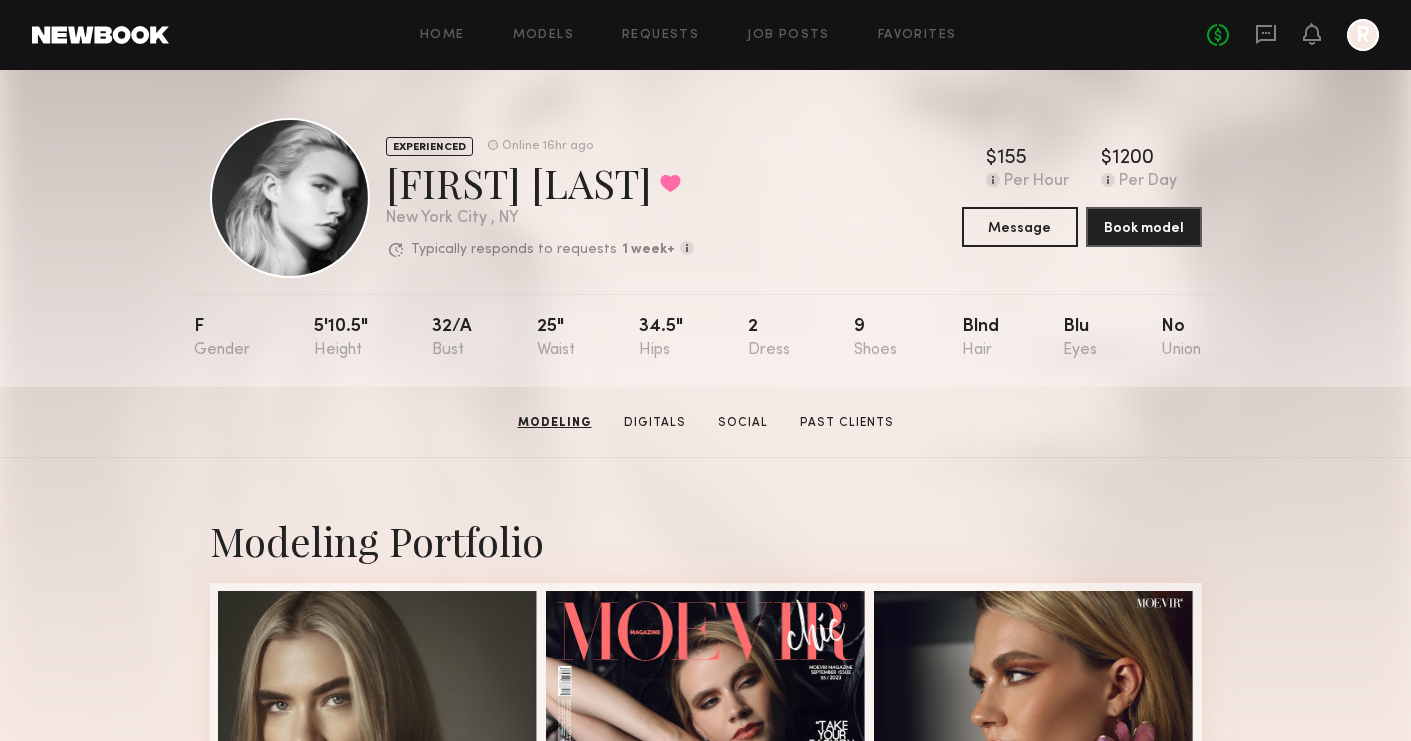 scroll, scrollTop: 0, scrollLeft: 0, axis: both 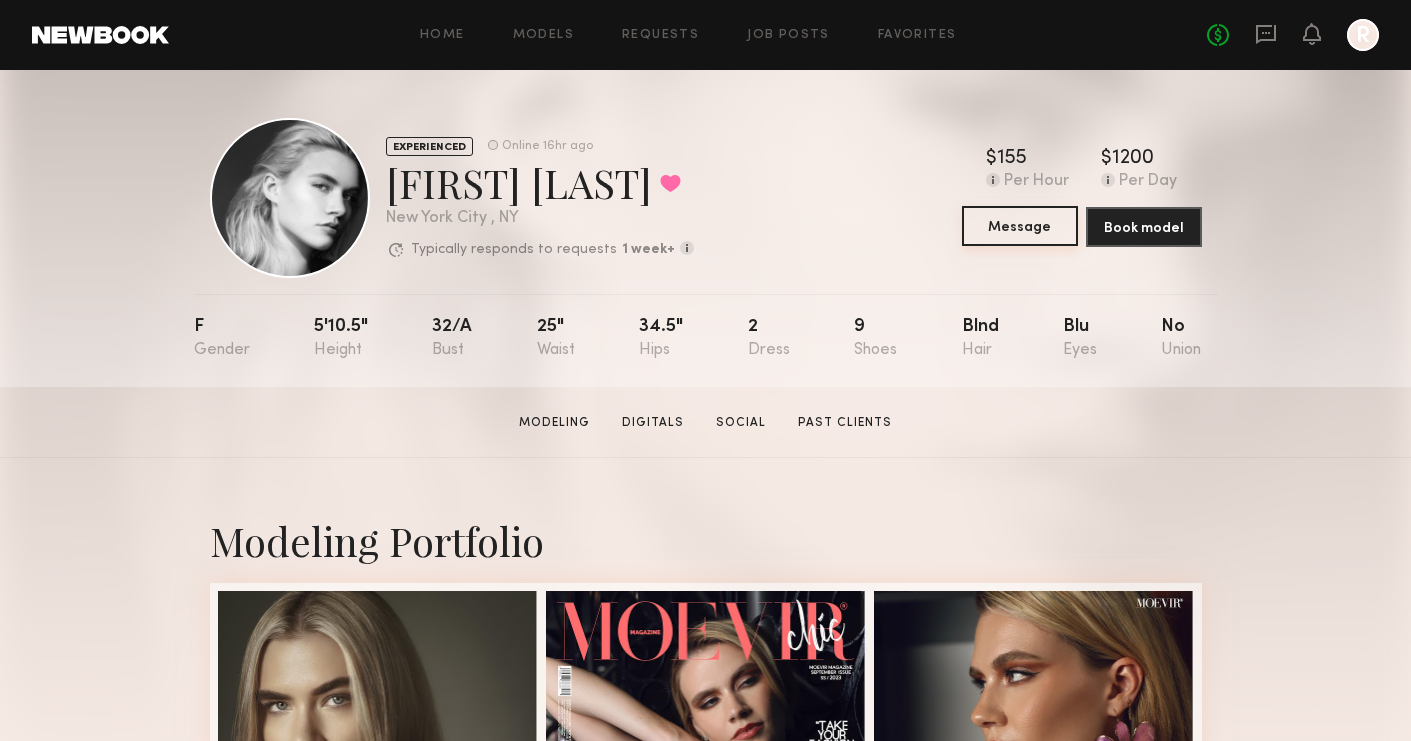 click on "Message" 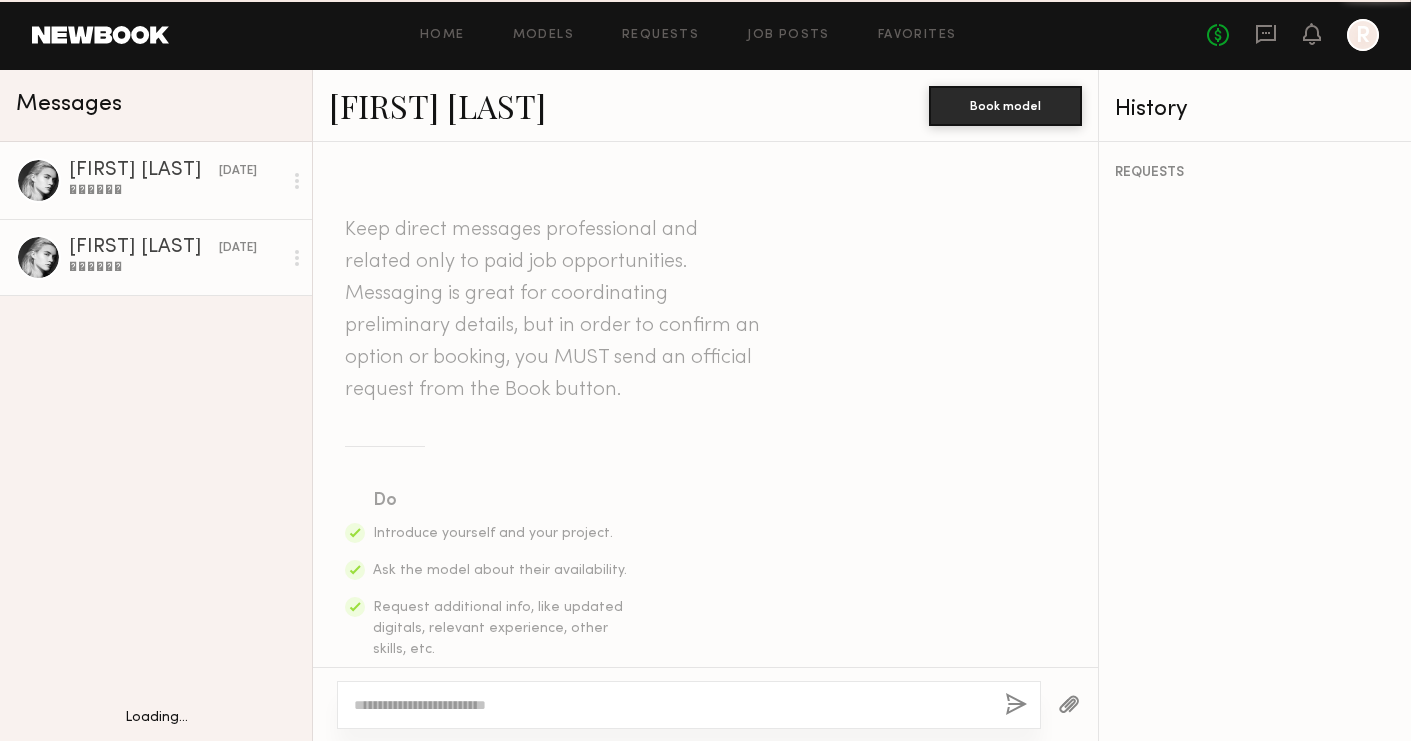 scroll, scrollTop: 6295, scrollLeft: 0, axis: vertical 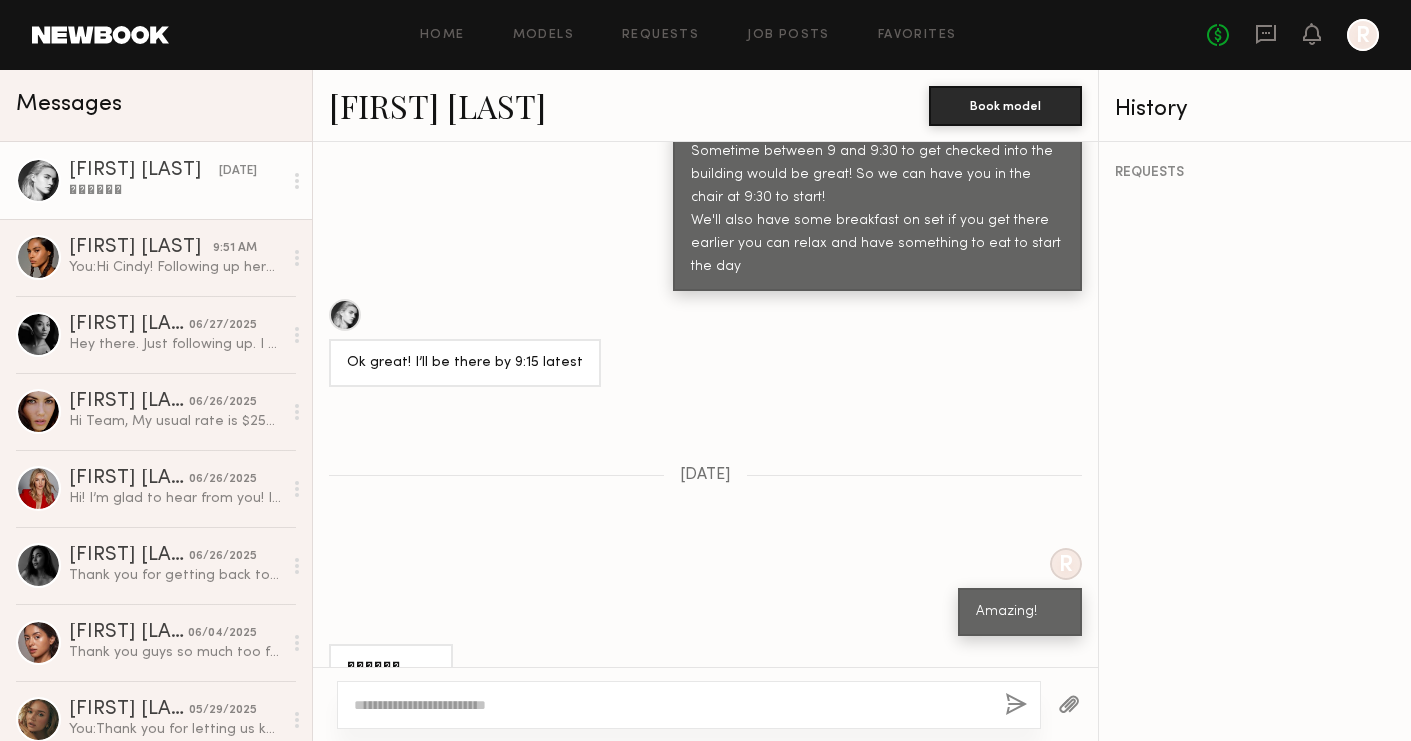 click 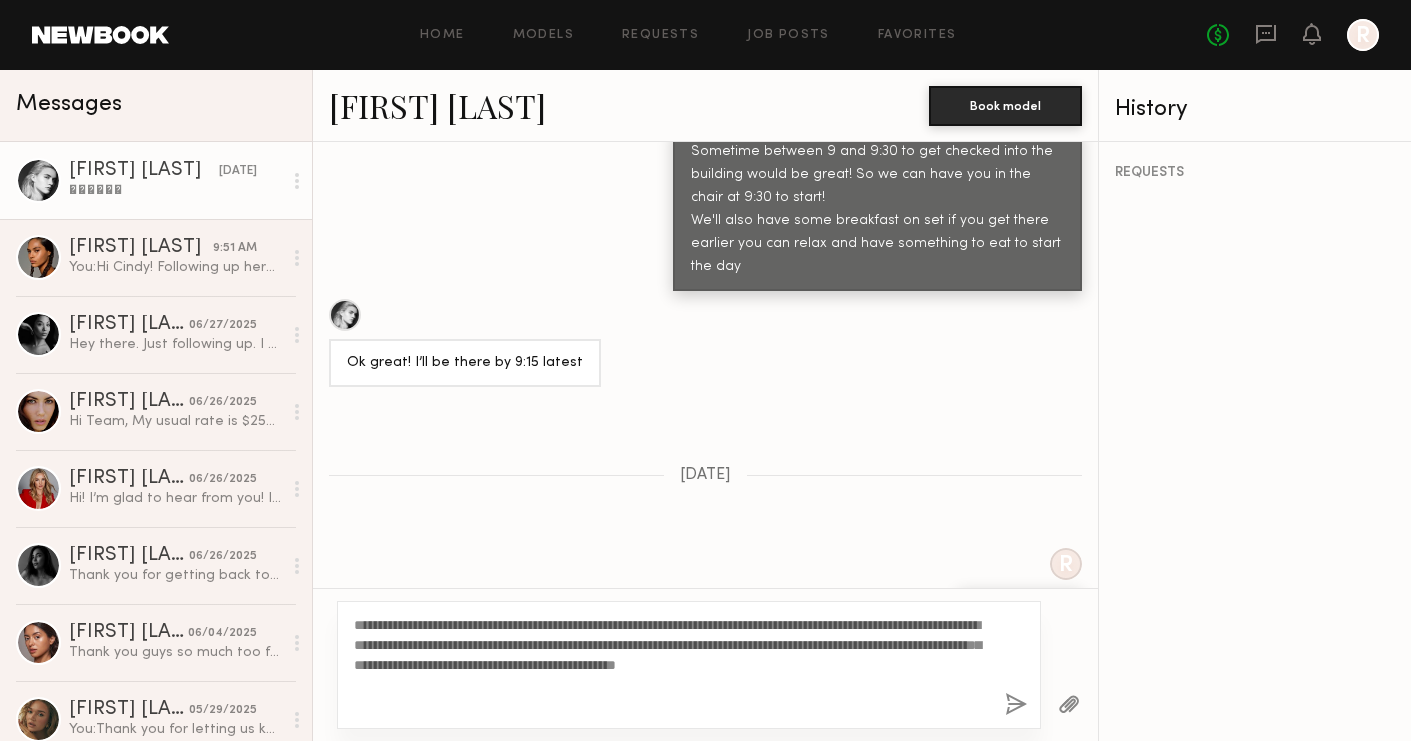 type on "**********" 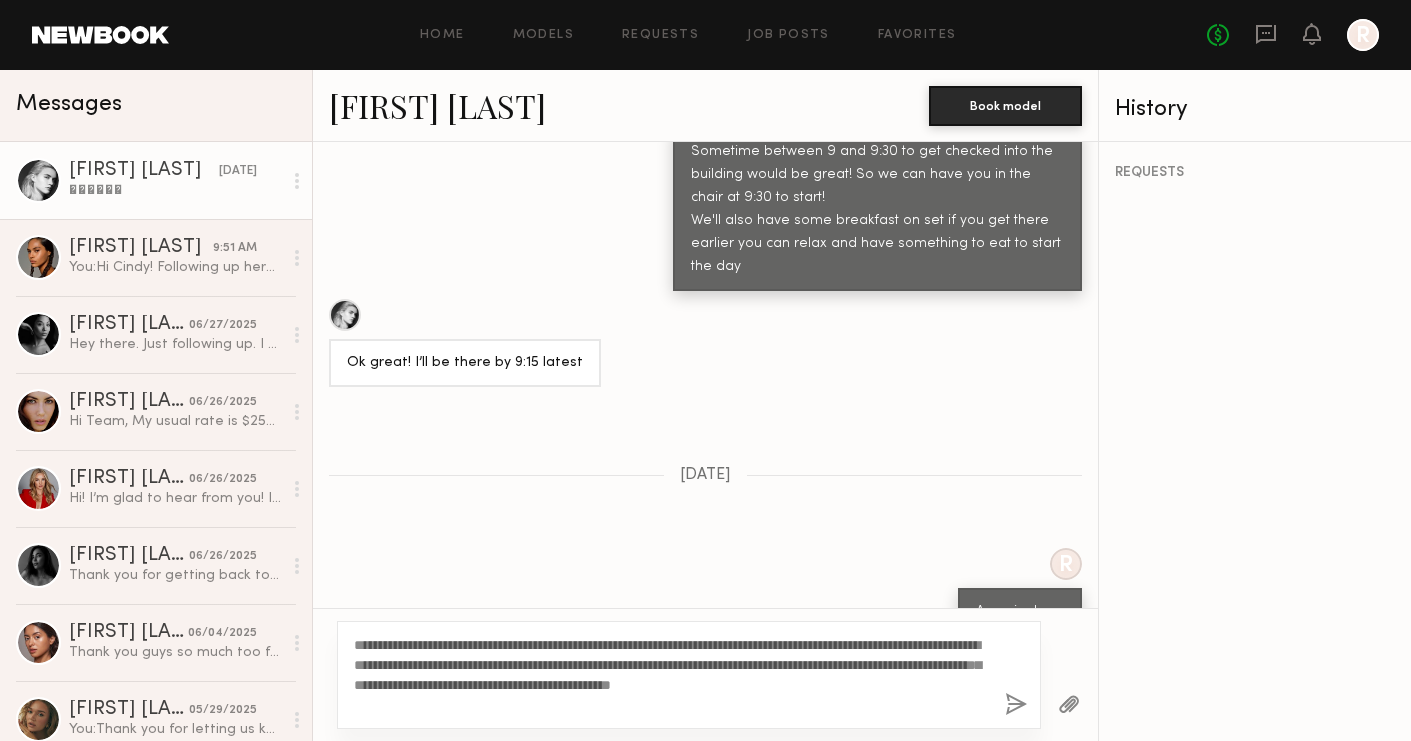 drag, startPoint x: 454, startPoint y: 698, endPoint x: 349, endPoint y: 637, distance: 121.433105 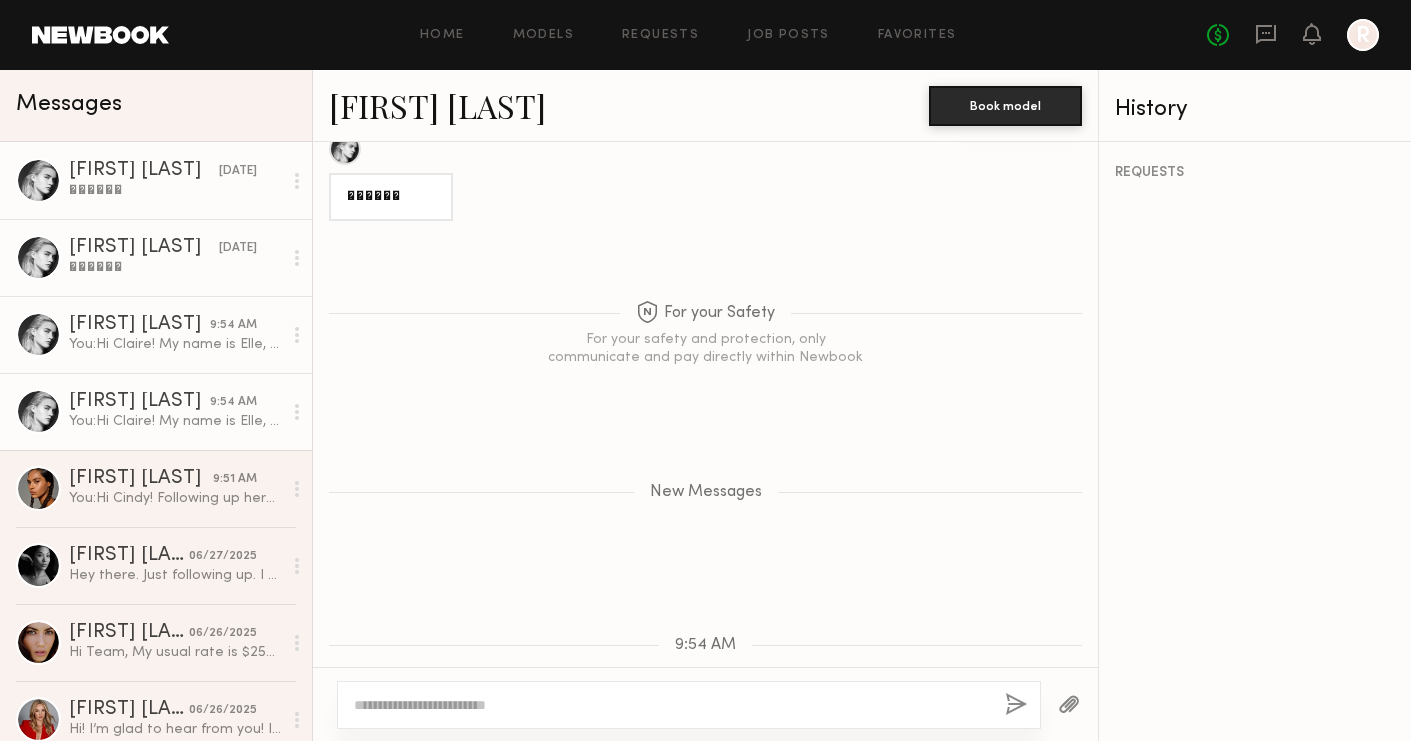 scroll, scrollTop: 6927, scrollLeft: 0, axis: vertical 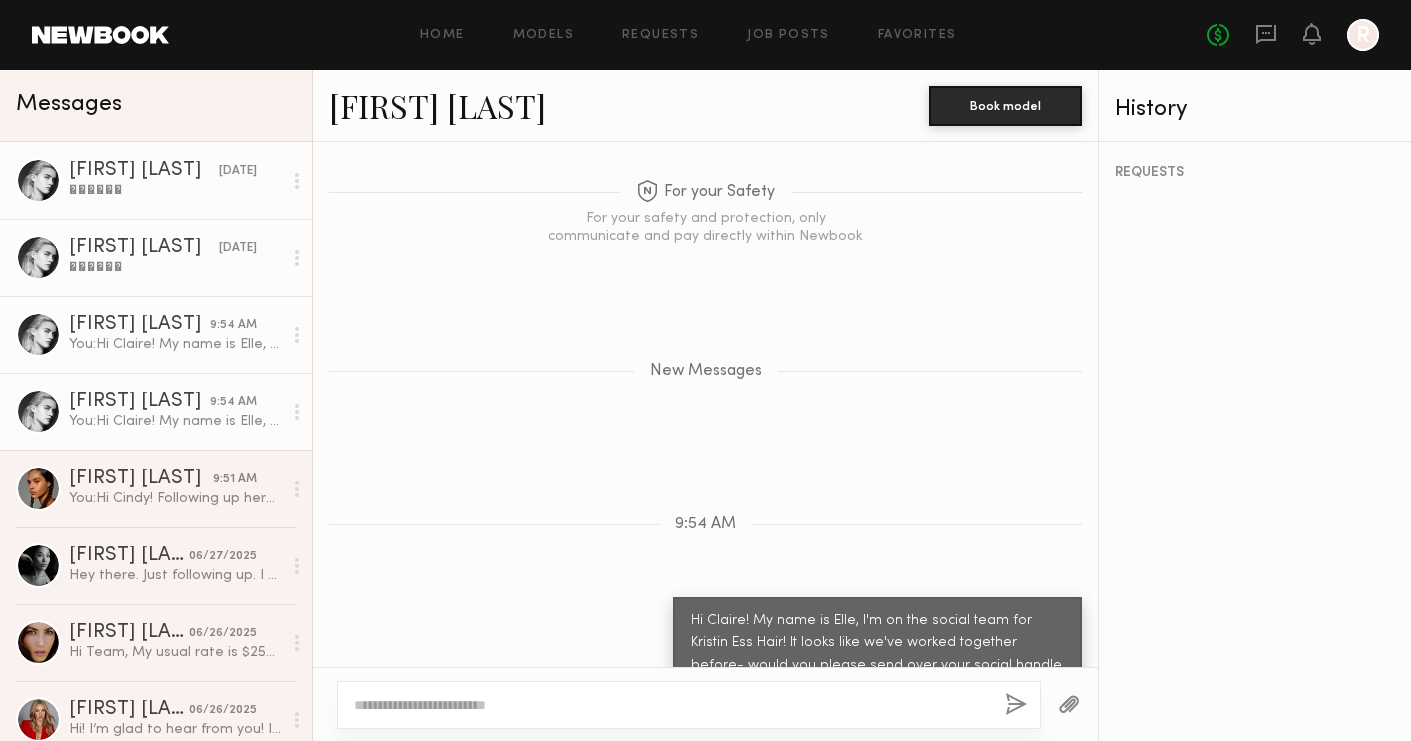 click on "Keep direct messages professional and related only to paid job opportunities. Messaging is great for coordinating preliminary details, but in order to confirm an option or booking, you MUST send an official request from the Book button. Do Introduce yourself and your project. Ask the model about their availability. Request additional info, like updated digitals, relevant experience, other skills, etc. Don’t Bring up non-professional topics or ask a model to work for free/trade. Expect verbal commitments to hold - only official requests can be enforced. Move communications off the platform. 11/04/2023 R 11/06/2023 Hey Becca!  Thank for you reaching out.  Yes, this works for me.  I’d love to work with you guys and connect further on the project! R Thanks so much! Would you be able to send me some current/selfies/ a video of your hair (anything works)!
Also if maesa were to sponsor a hair appointment if needed to ensure fresh content would you be open to this? R R Thank you!! We will be in touch soon! R R" 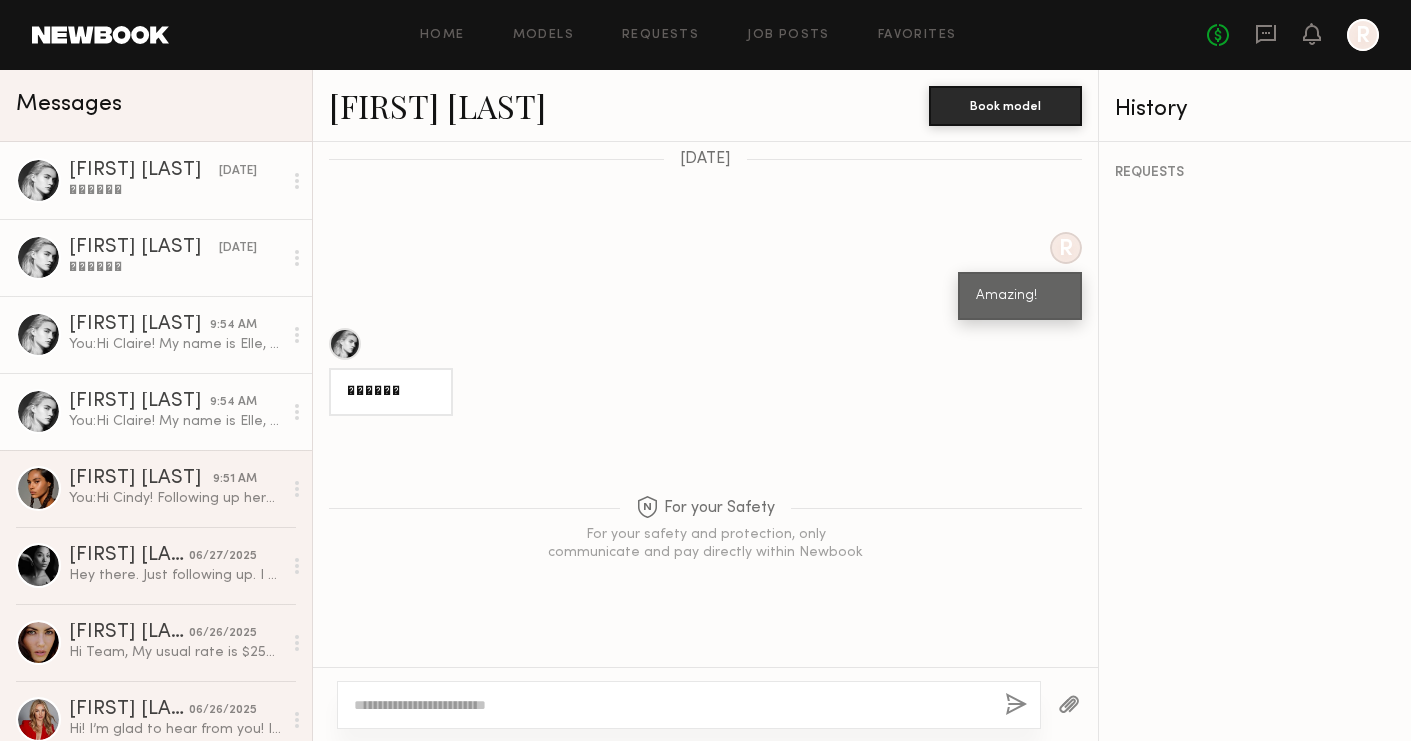 scroll, scrollTop: 6606, scrollLeft: 0, axis: vertical 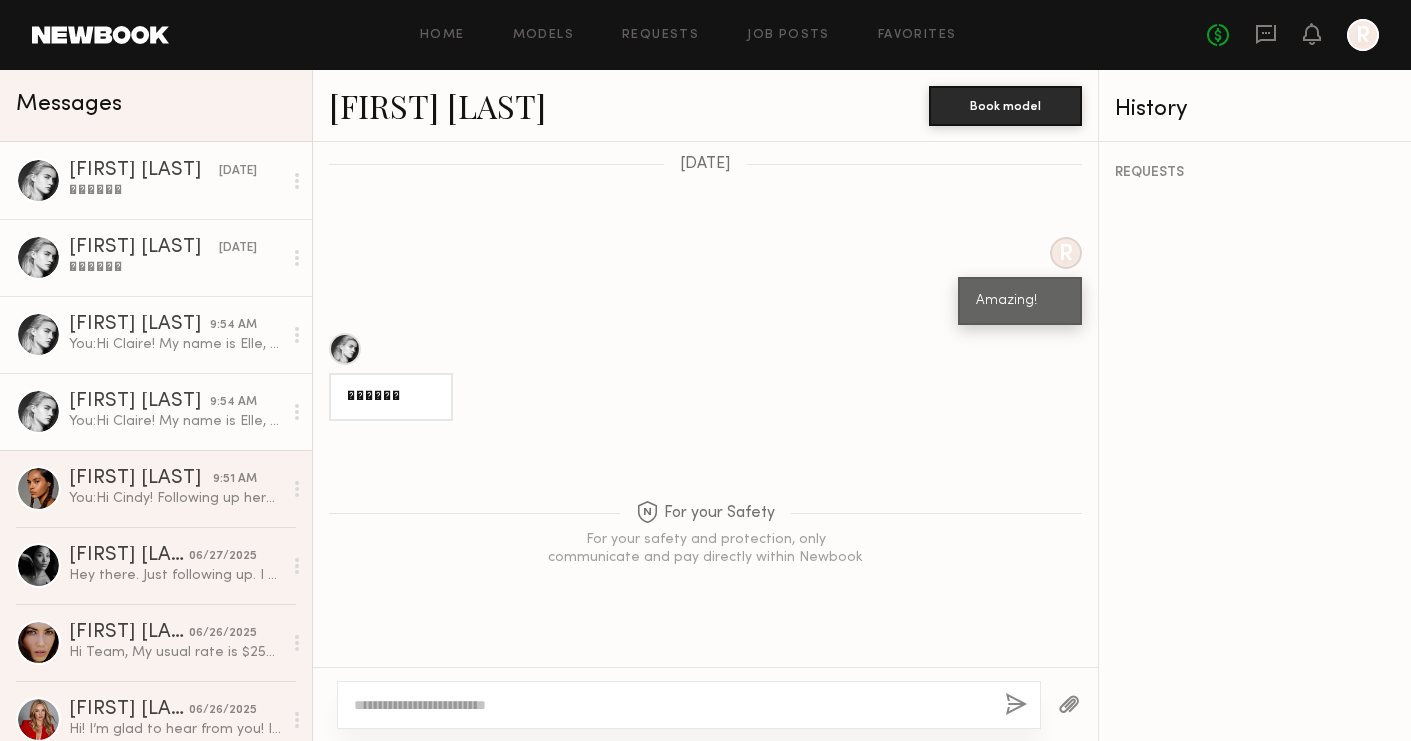 click on "For your Safety For your safety and protection, only communicate and pay directly within Newbook" 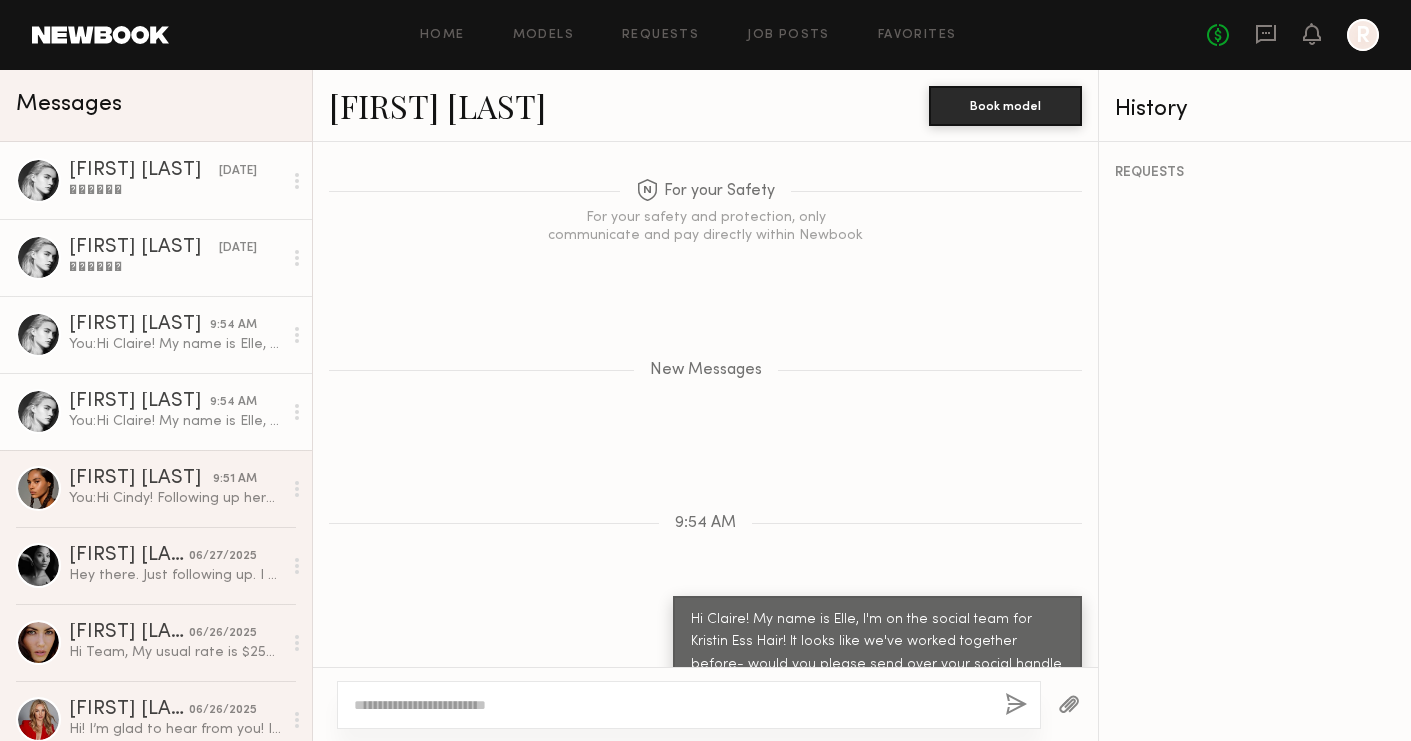 scroll, scrollTop: 6927, scrollLeft: 0, axis: vertical 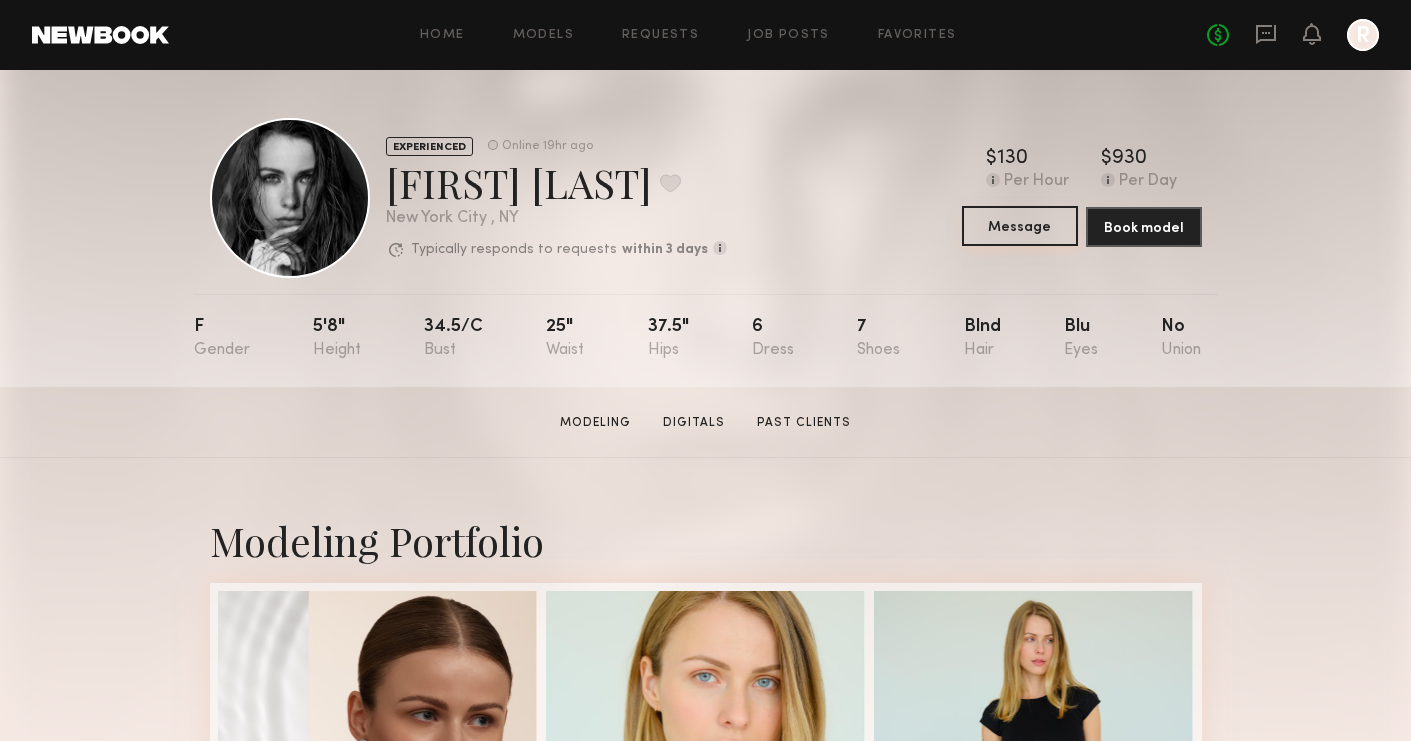 click on "Message" 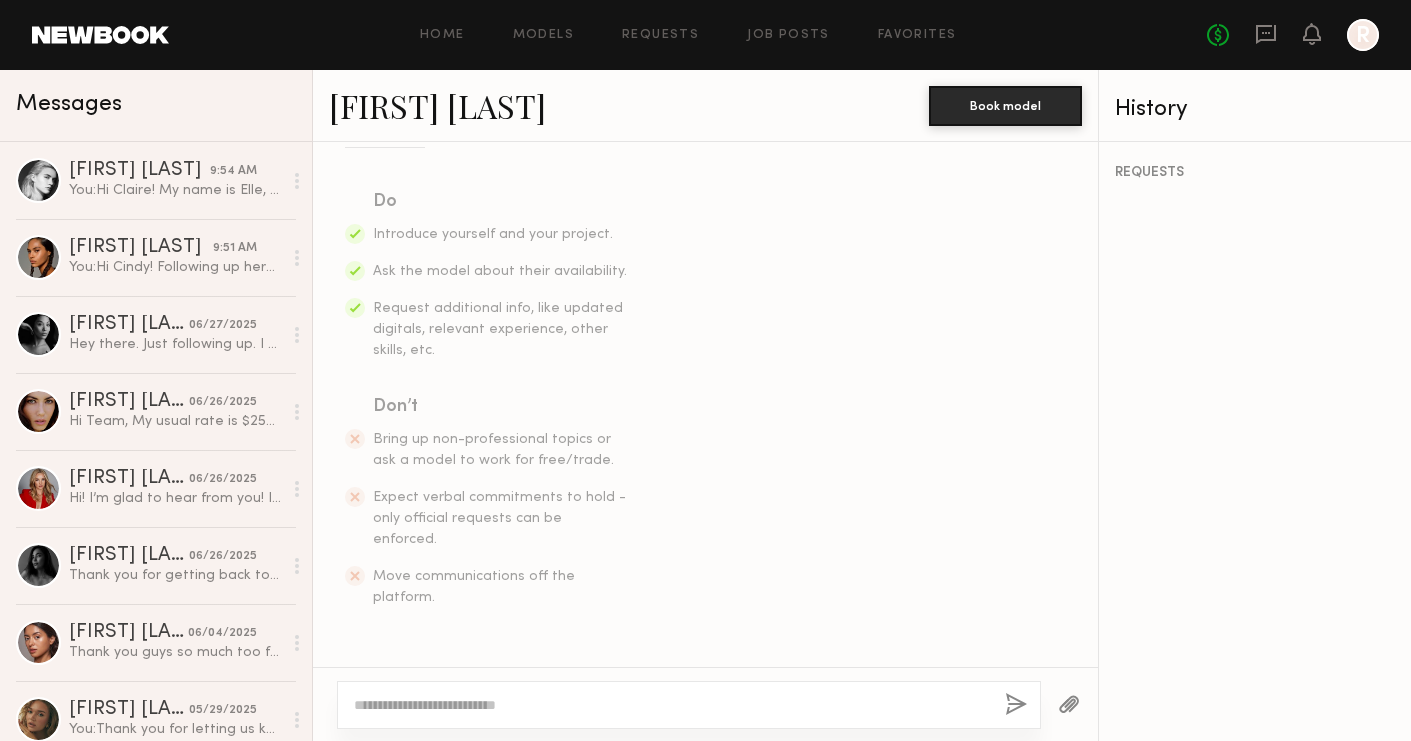 scroll, scrollTop: 269, scrollLeft: 0, axis: vertical 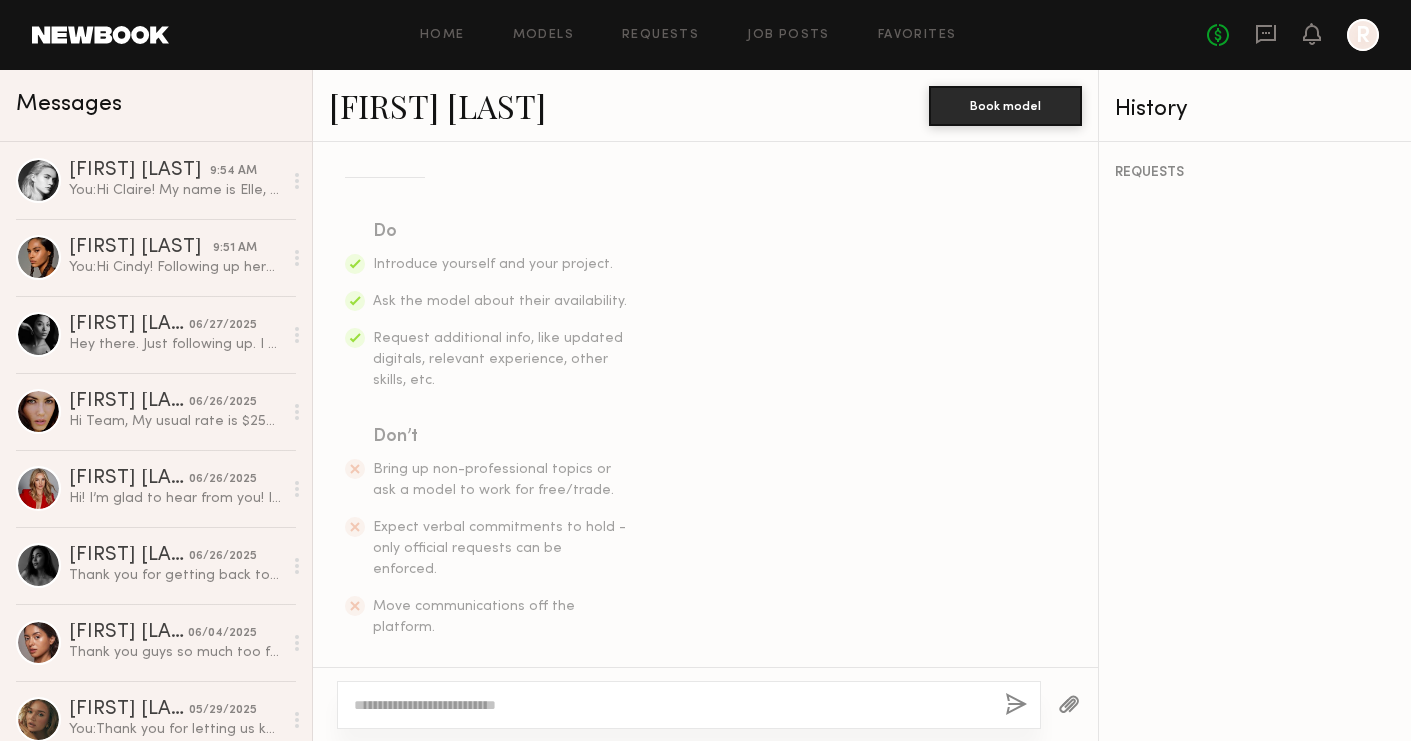 click 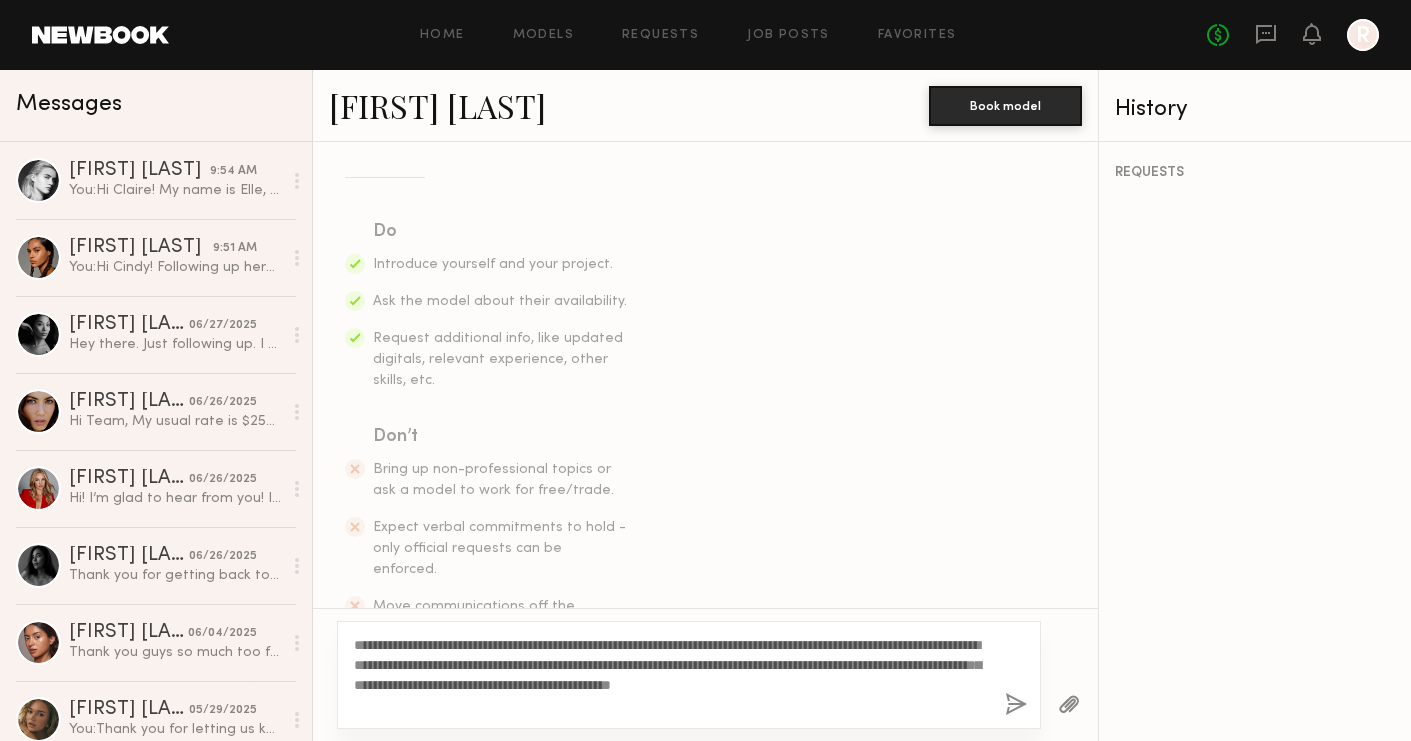 drag, startPoint x: 407, startPoint y: 643, endPoint x: 373, endPoint y: 642, distance: 34.0147 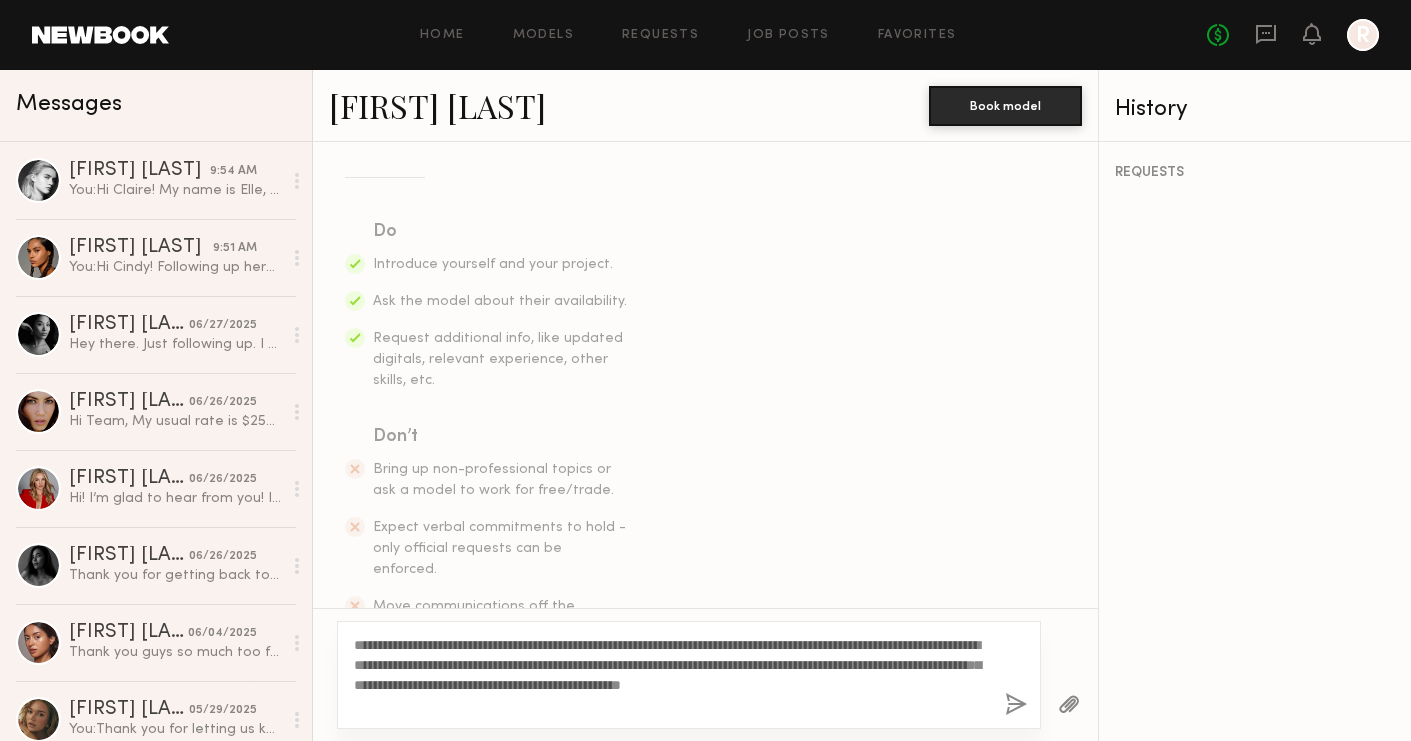 click on "**********" 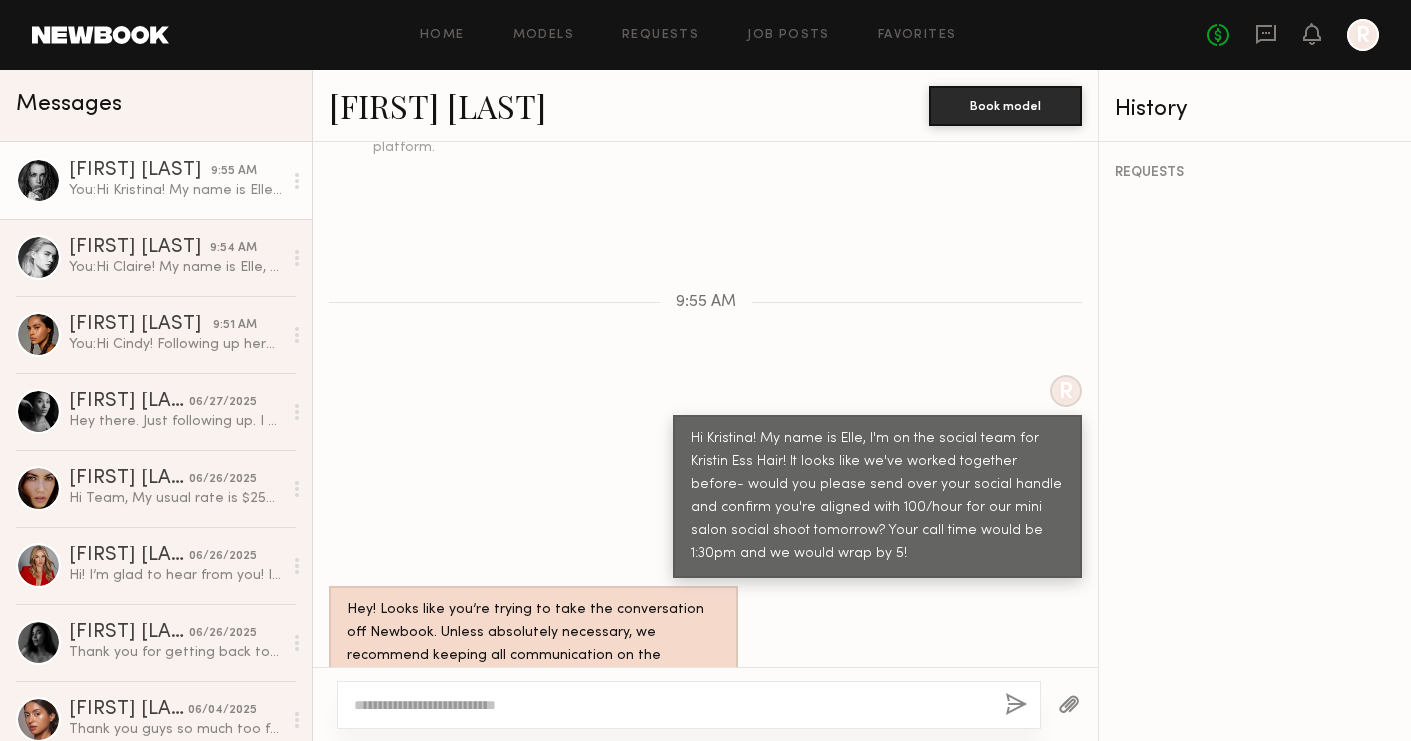 scroll, scrollTop: 748, scrollLeft: 0, axis: vertical 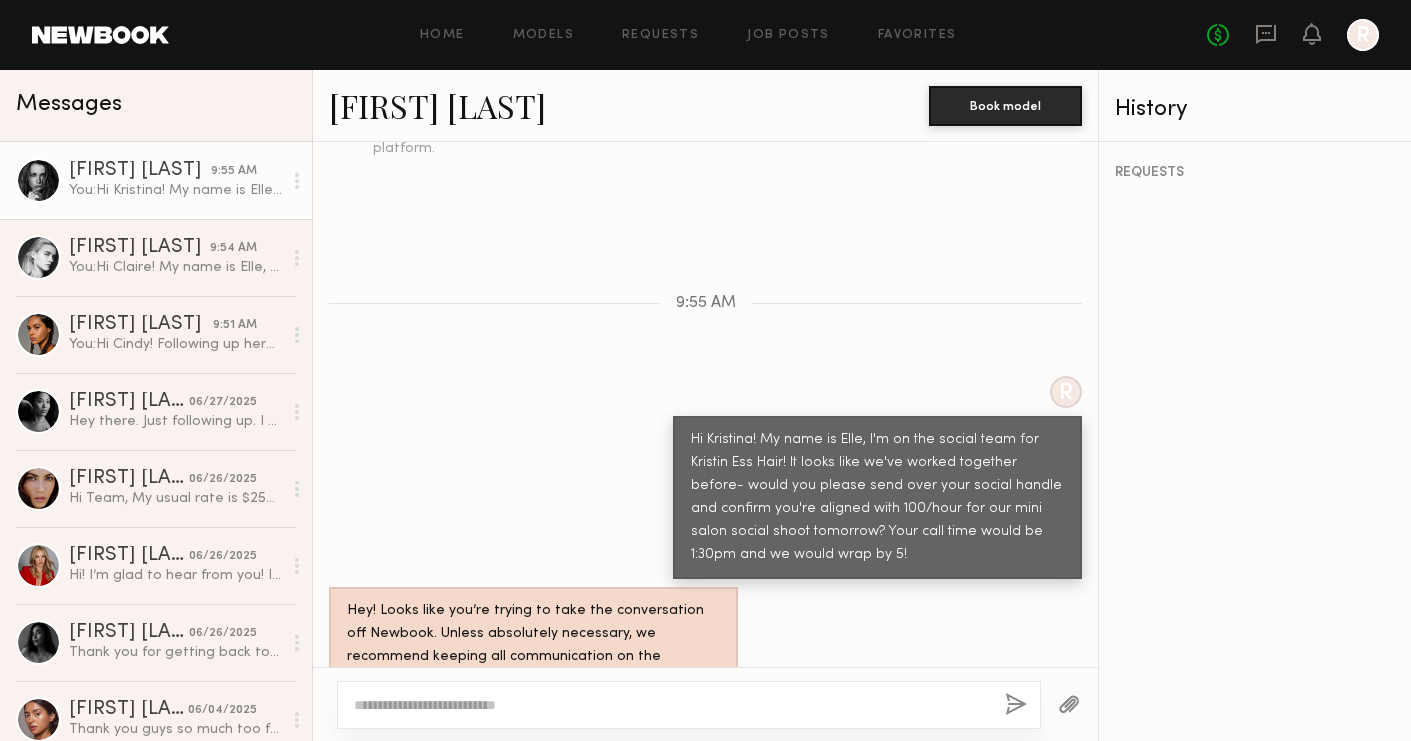 click on "R Hi [FIRST]! My name is [NAME], I'm on the social team for Kristin Ess Hair! It looks like we've worked together before- would you please send over your social handle and confirm you're aligned with 100/hour for our mini salon social shoot tomorrow? Your call time would be 1:30pm and we would wrap by 5!" 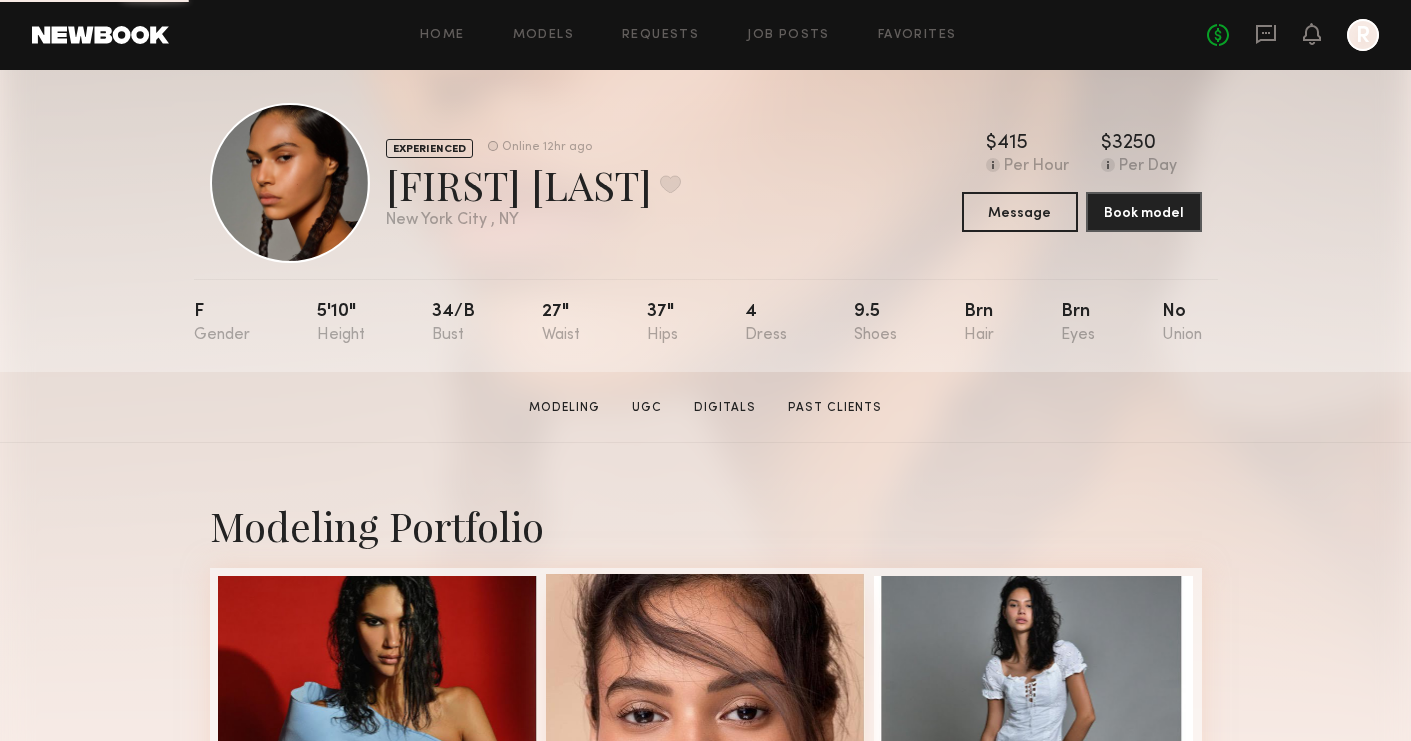 scroll, scrollTop: 5, scrollLeft: 0, axis: vertical 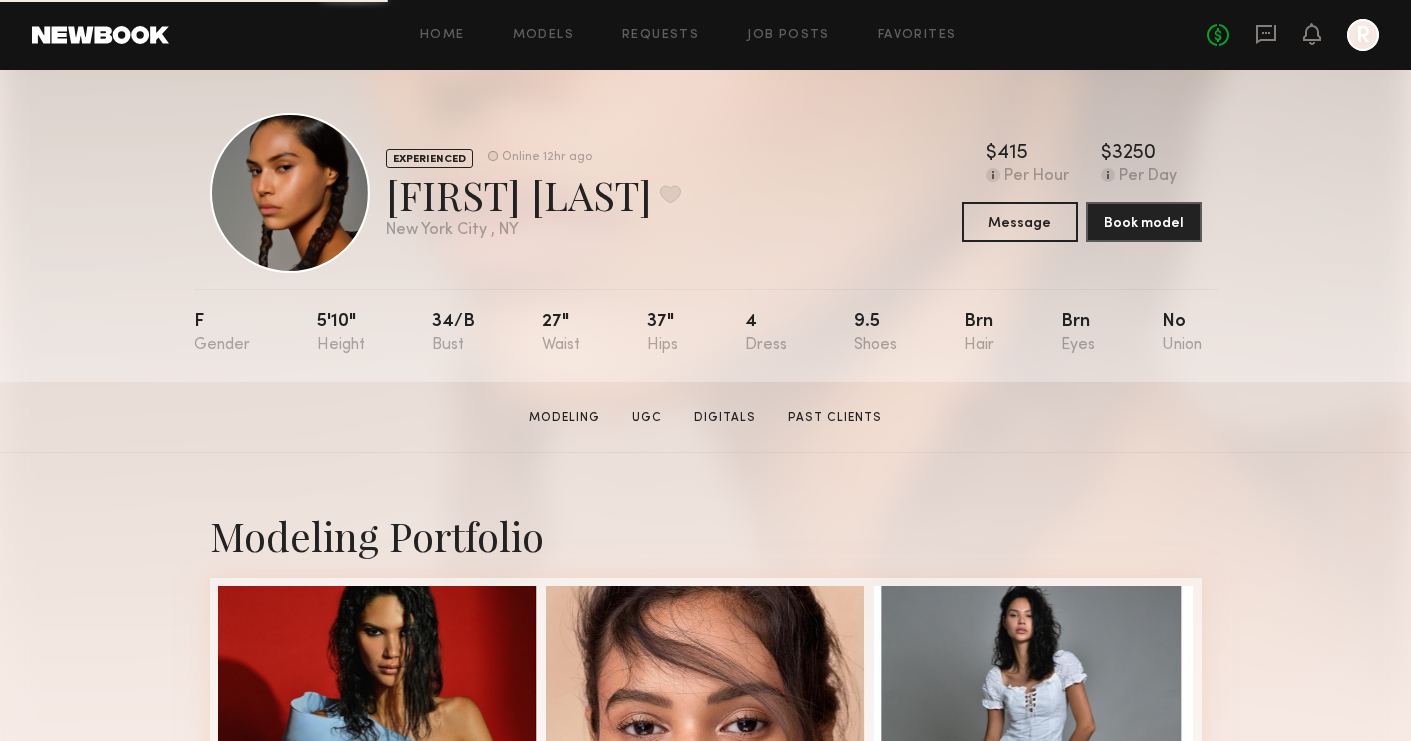 click on "$   Typical rate set by model.  Can vary by project & usage.  415 Per Hour  $   Typical rate set by model.  Can vary by project & usage.  3250 Per Day  Message  Book model" 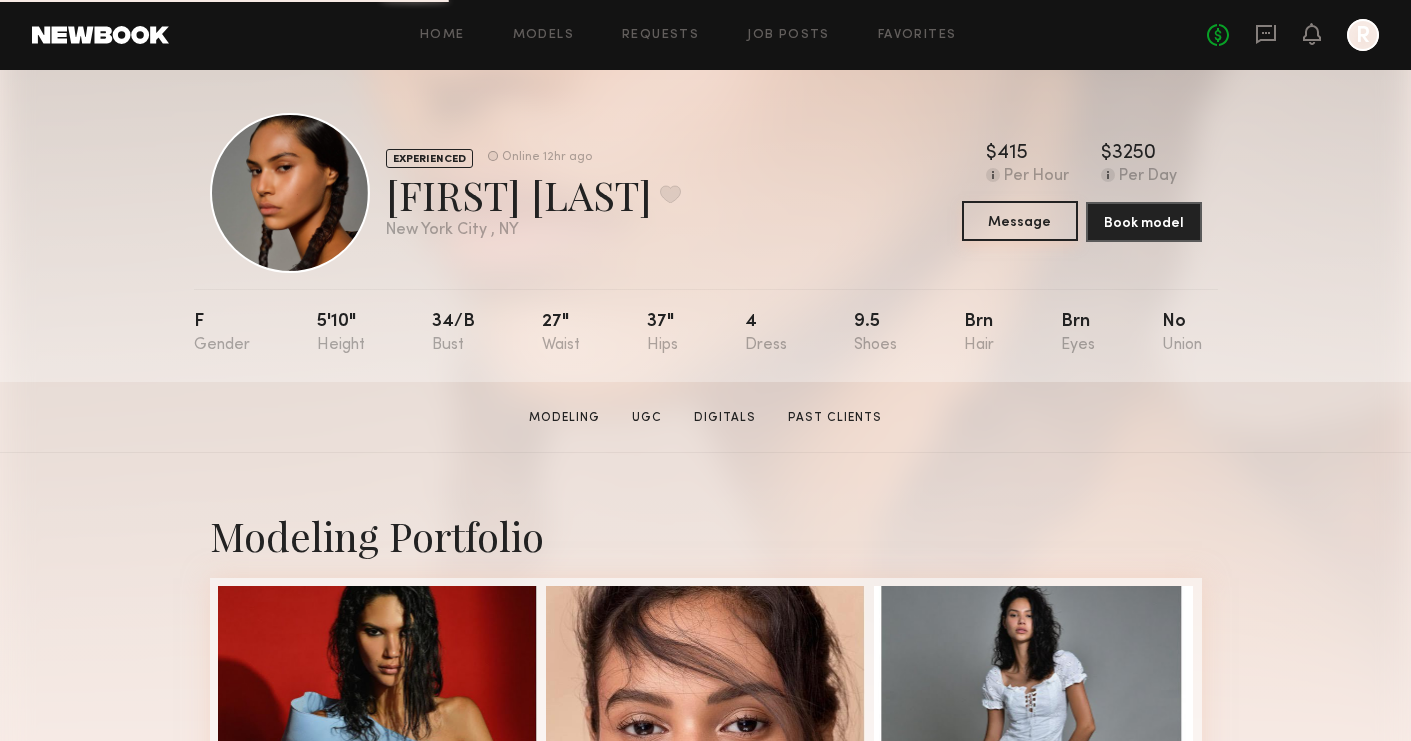 click on "Message" 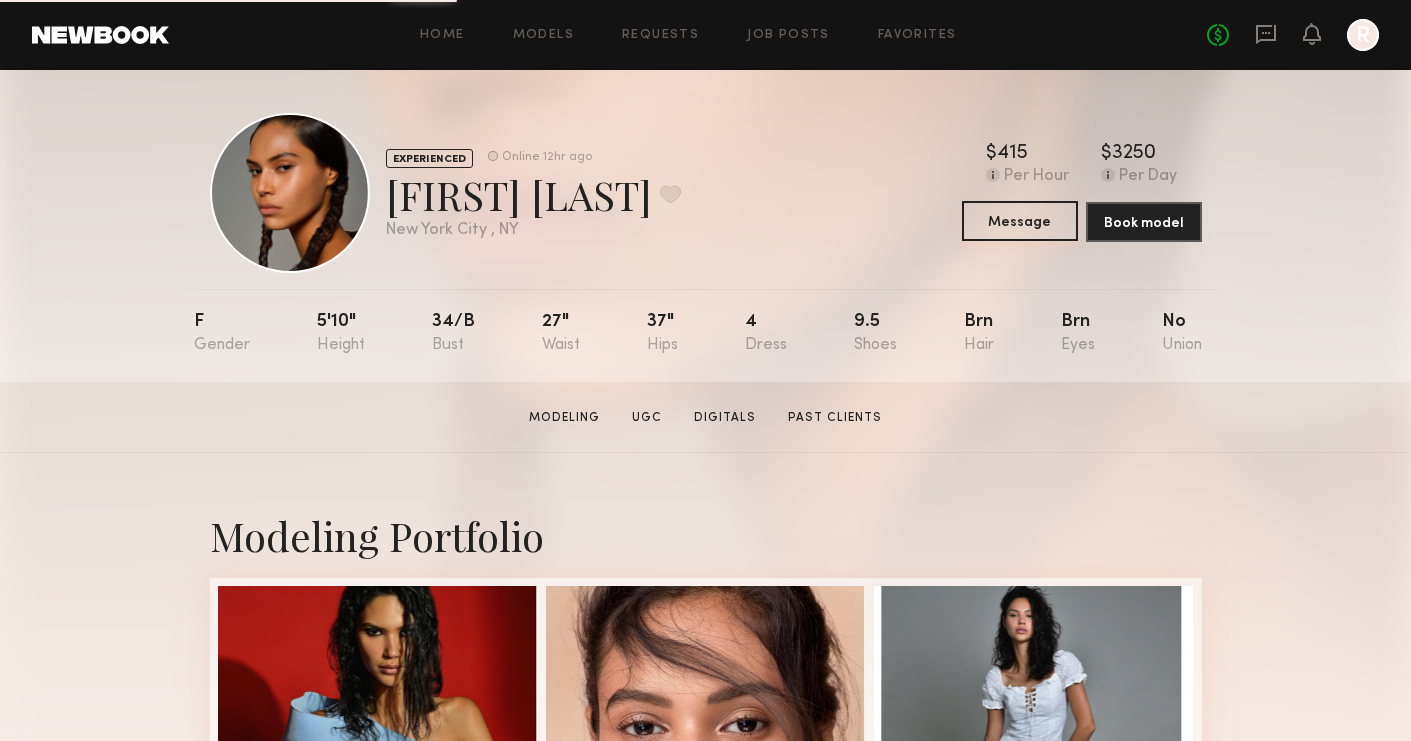 scroll, scrollTop: 0, scrollLeft: 0, axis: both 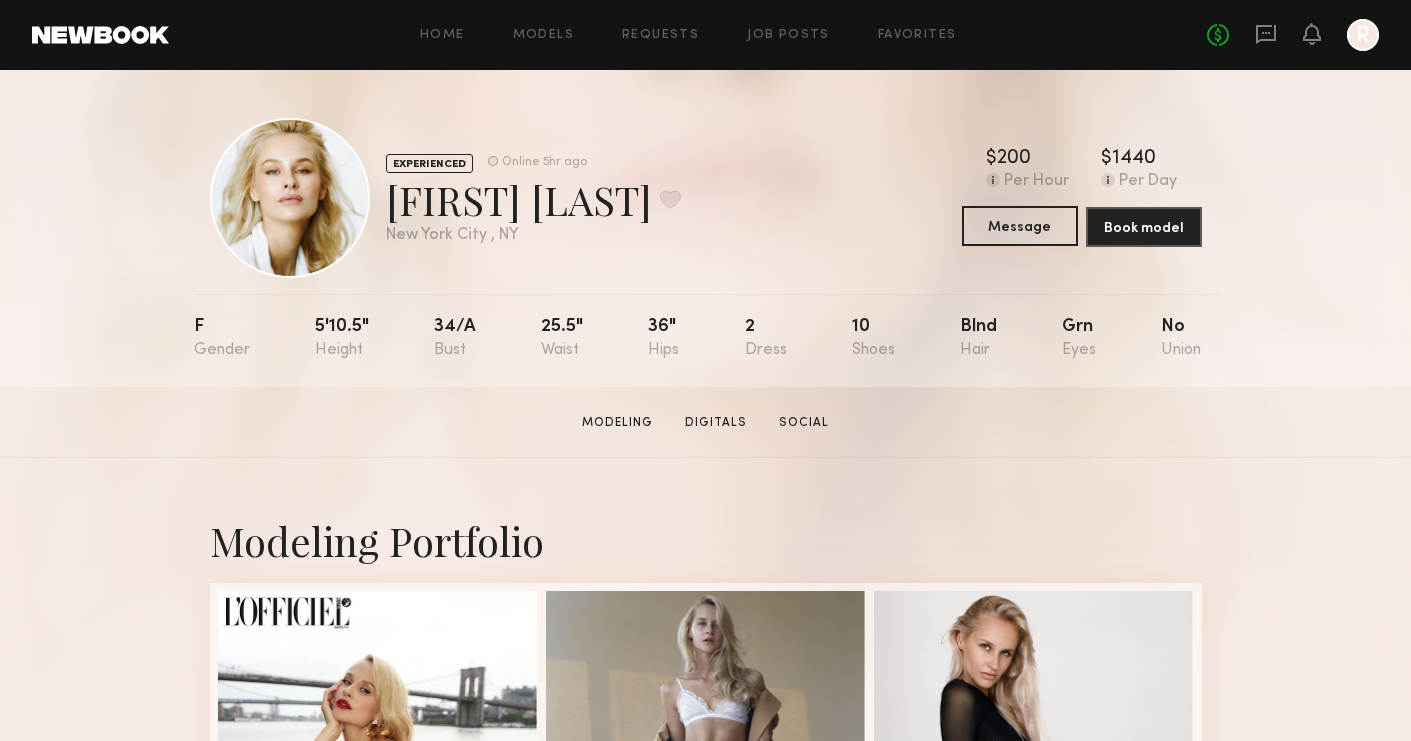 click on "Message" 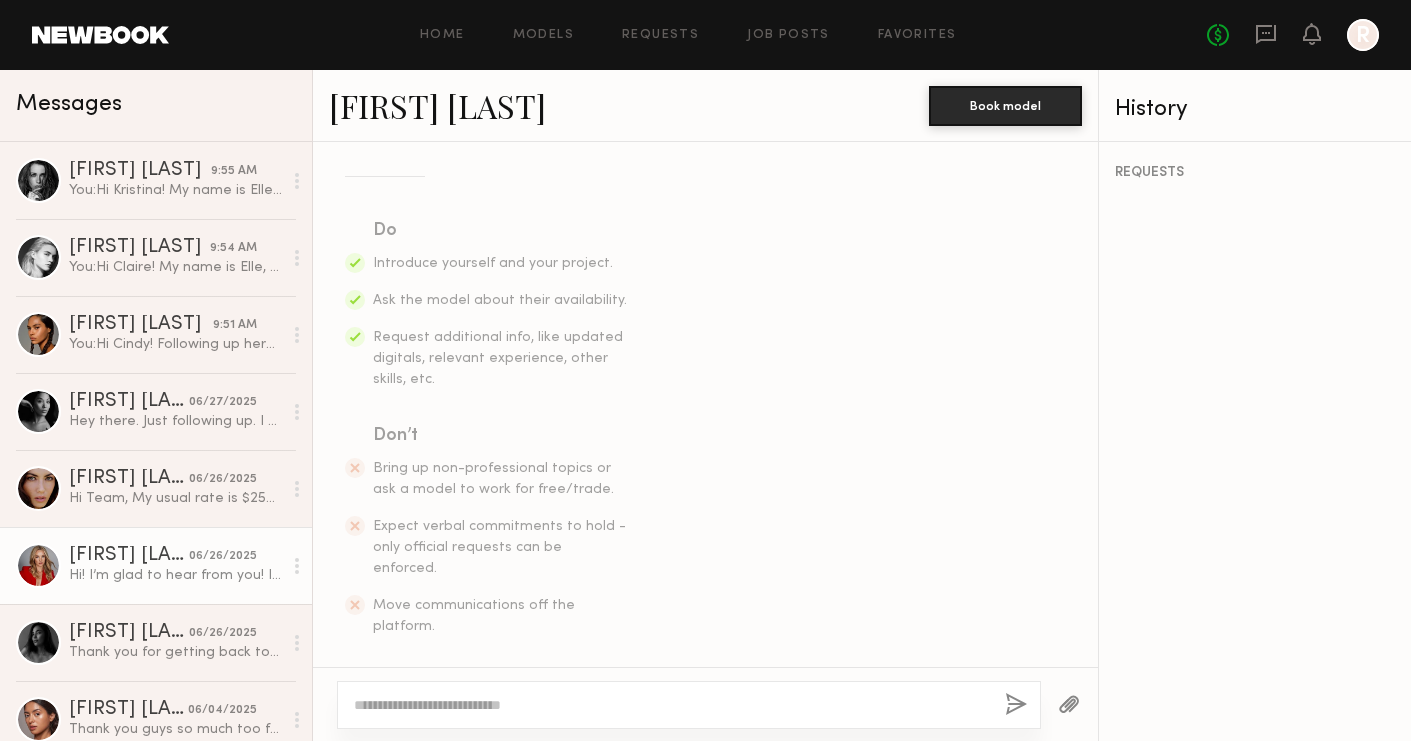 scroll, scrollTop: 269, scrollLeft: 0, axis: vertical 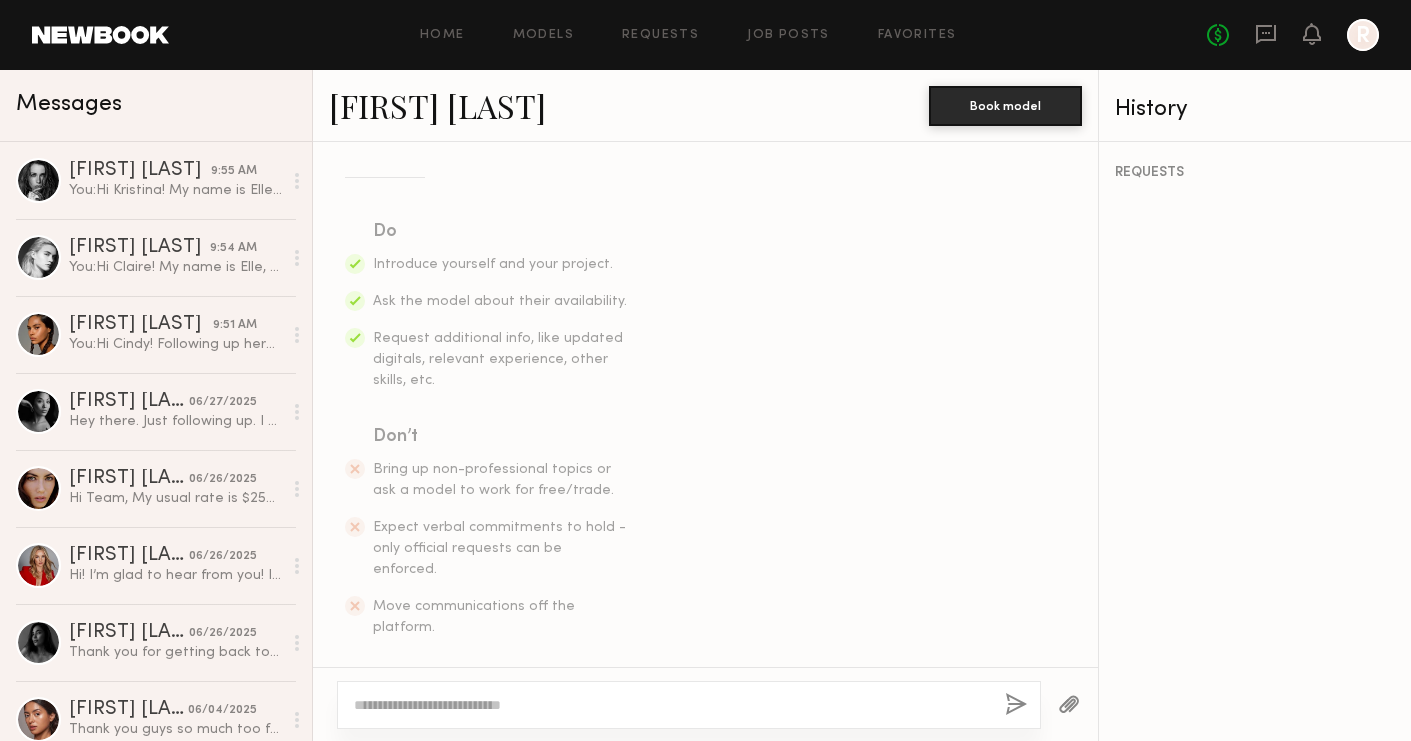 click 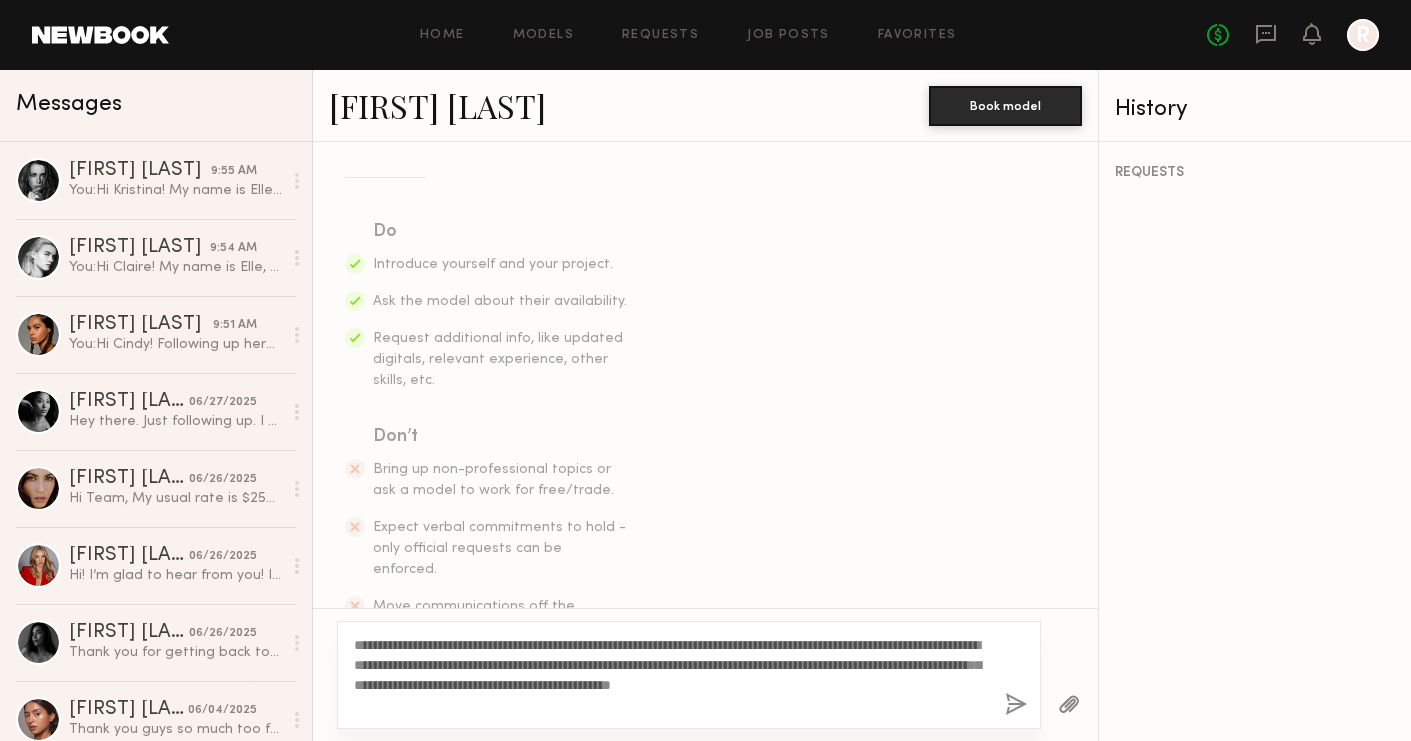 drag, startPoint x: 408, startPoint y: 643, endPoint x: 370, endPoint y: 642, distance: 38.013157 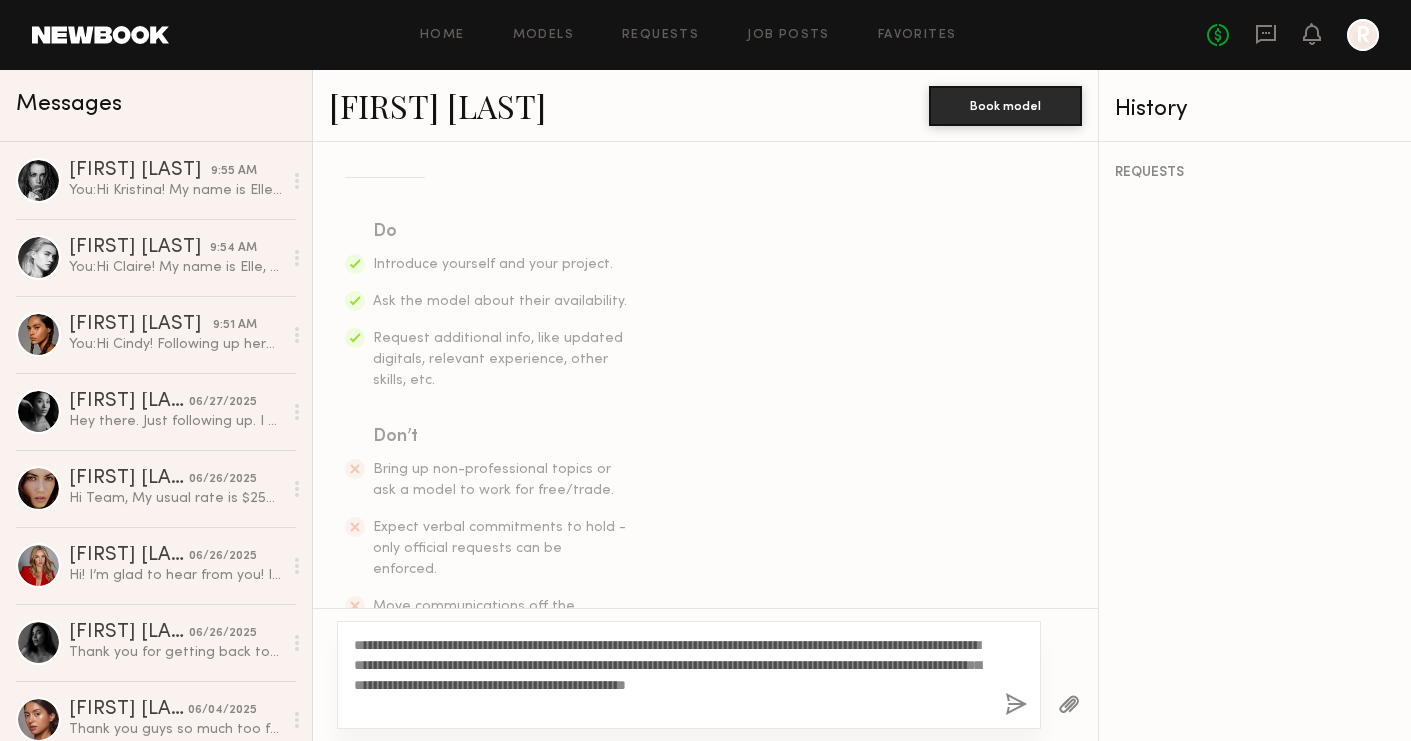 click on "**********" 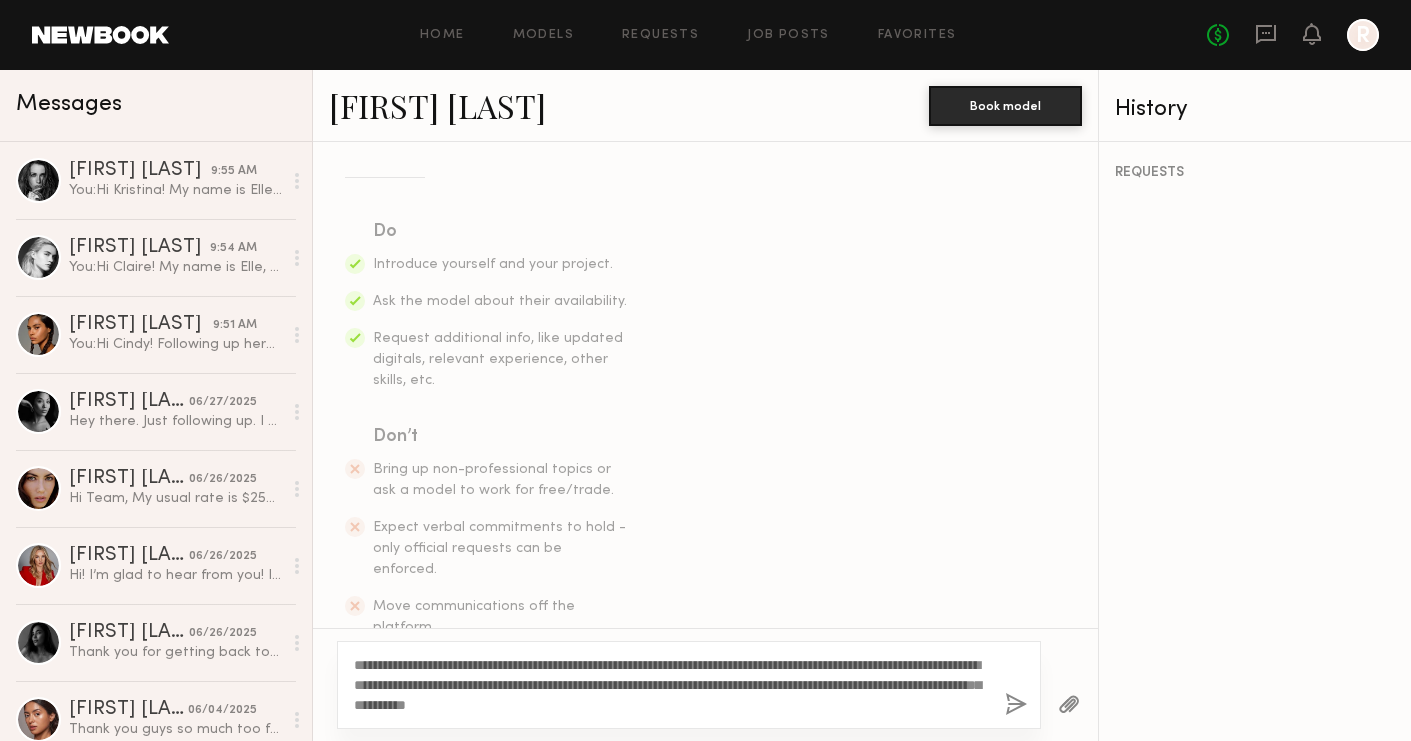 click on "**********" 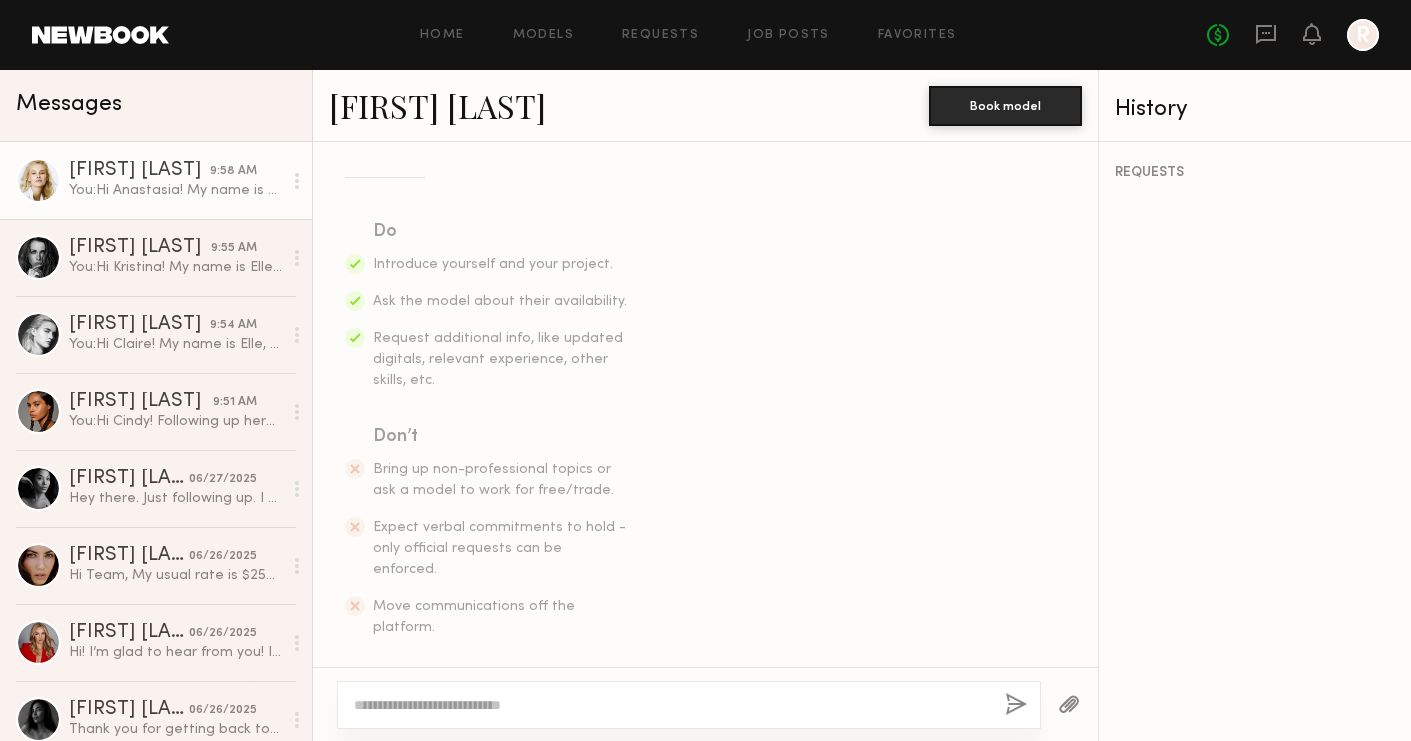scroll, scrollTop: 605, scrollLeft: 0, axis: vertical 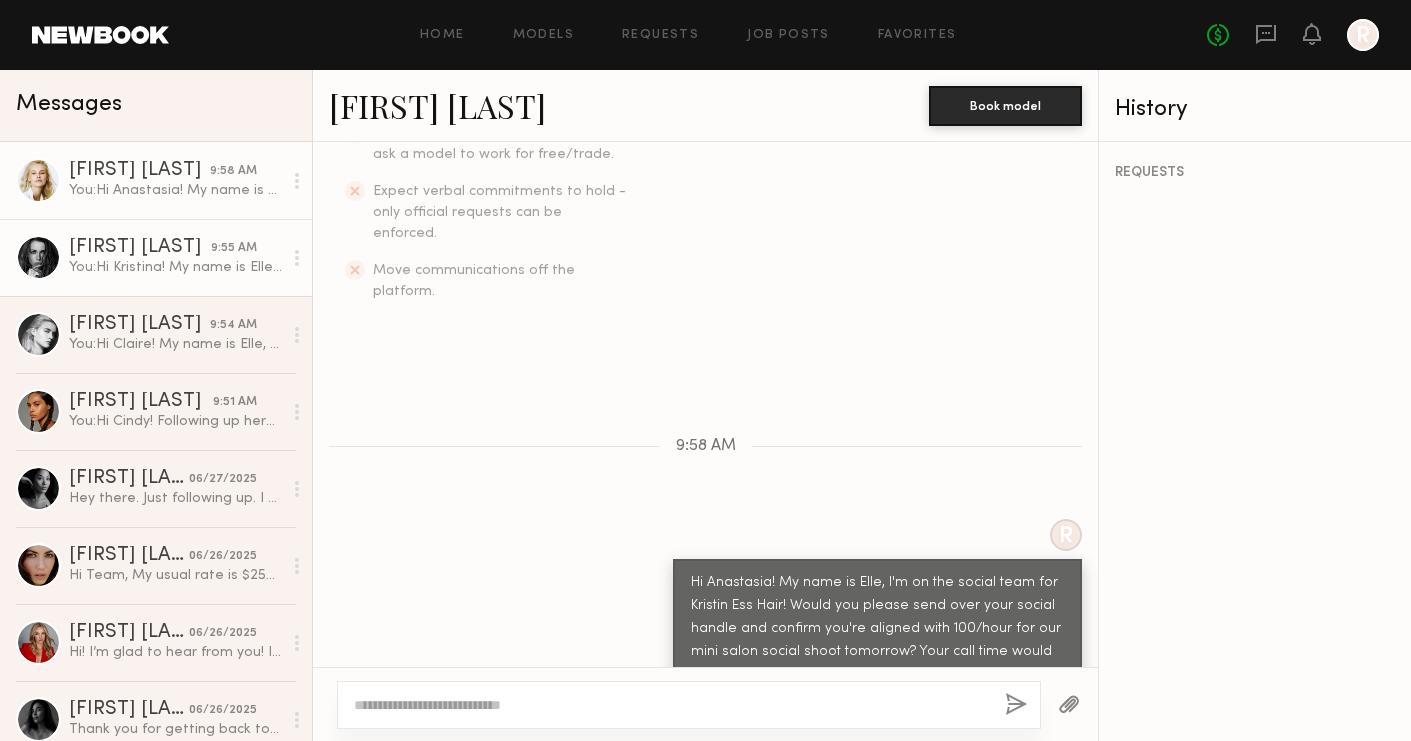 click on "Kristina T. 9:55 AM You:  Hi Kristina! My name is Elle, I'm on the social team for Kristin Ess Hair! It looks like we've worked together before- would you please send over your social handle and confirm you're aligned with 100/hour for our mini salon social shoot tomorrow? Your call time would be 1:30pm and we would wrap by 5!" 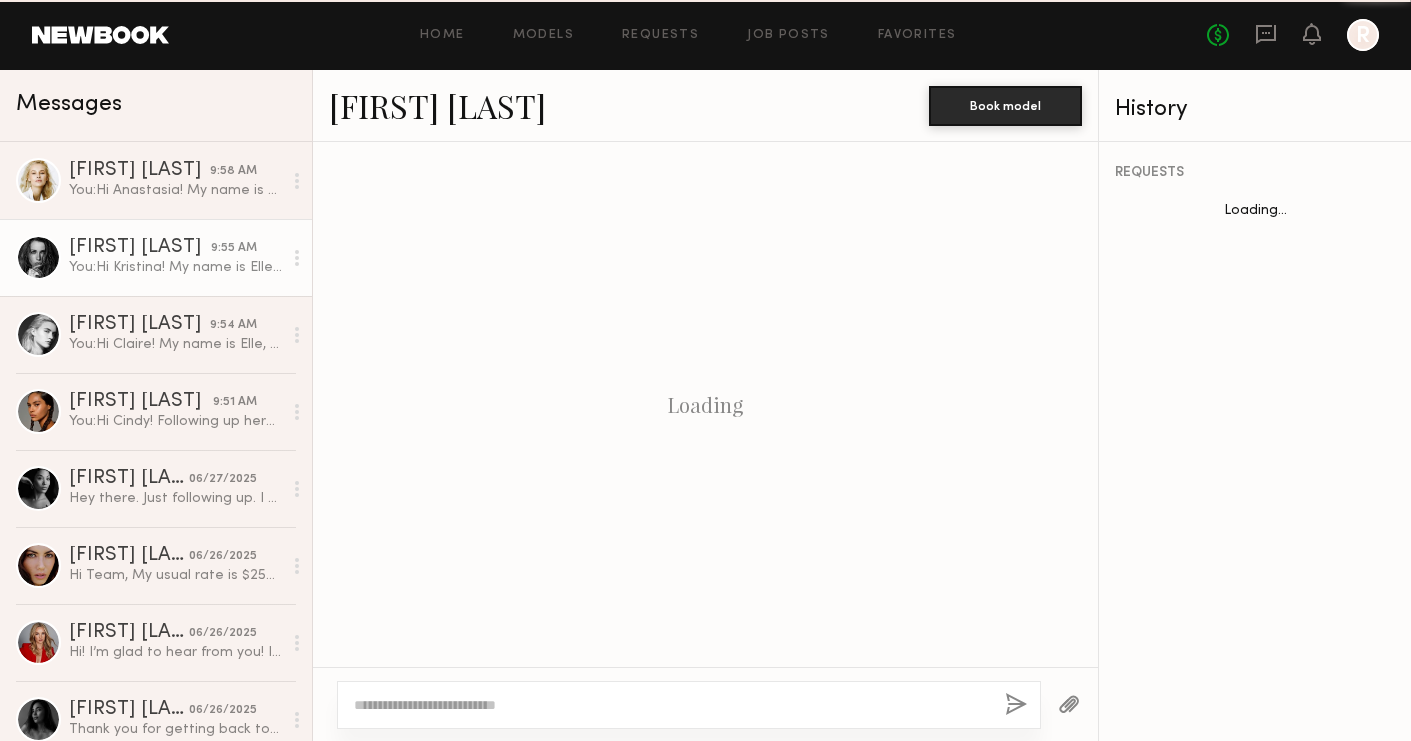 scroll, scrollTop: 748, scrollLeft: 0, axis: vertical 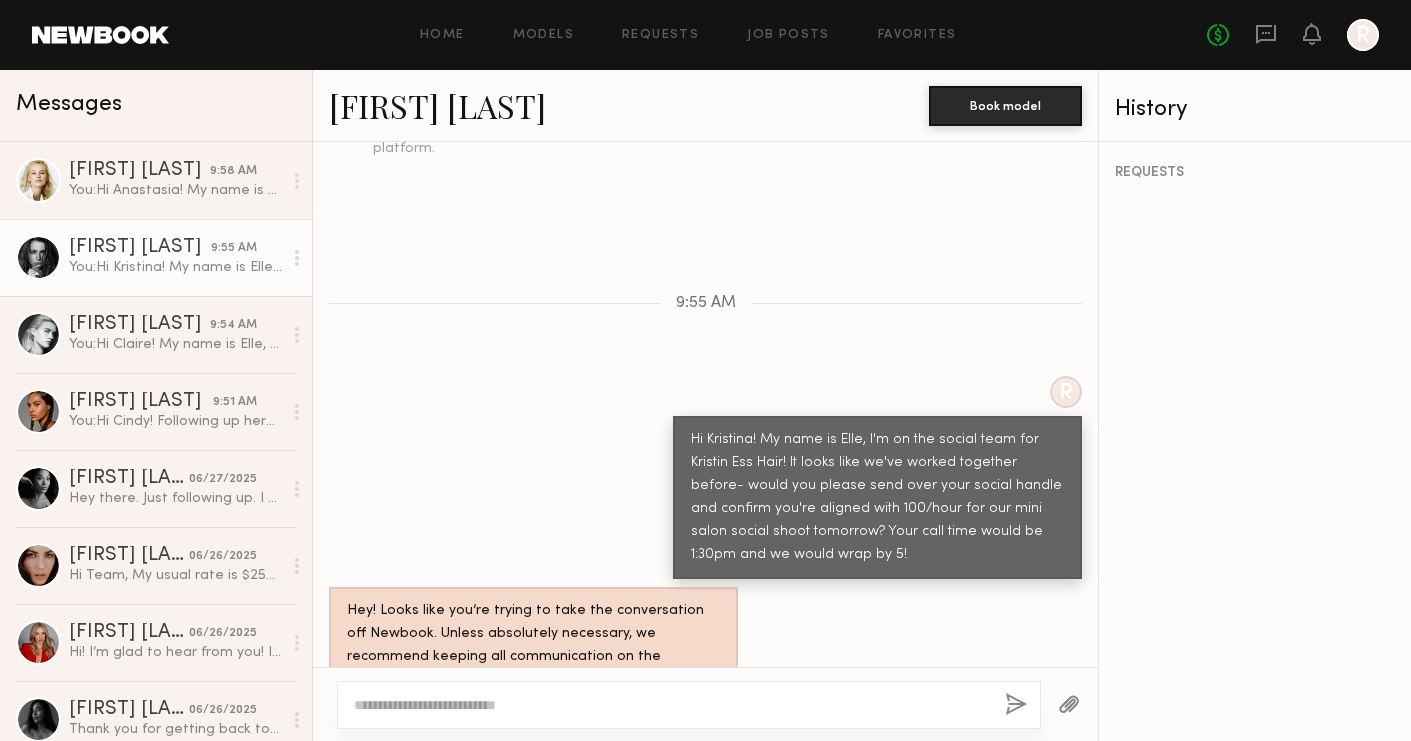 click on "Hi Kristina! My name is Elle, I'm on the social team for Kristin Ess Hair! It looks like we've worked together before- would you please send over your social handle and confirm you're aligned with 100/hour for our mini salon social shoot tomorrow? Your call time would be 1:30pm and we would wrap by 5!" 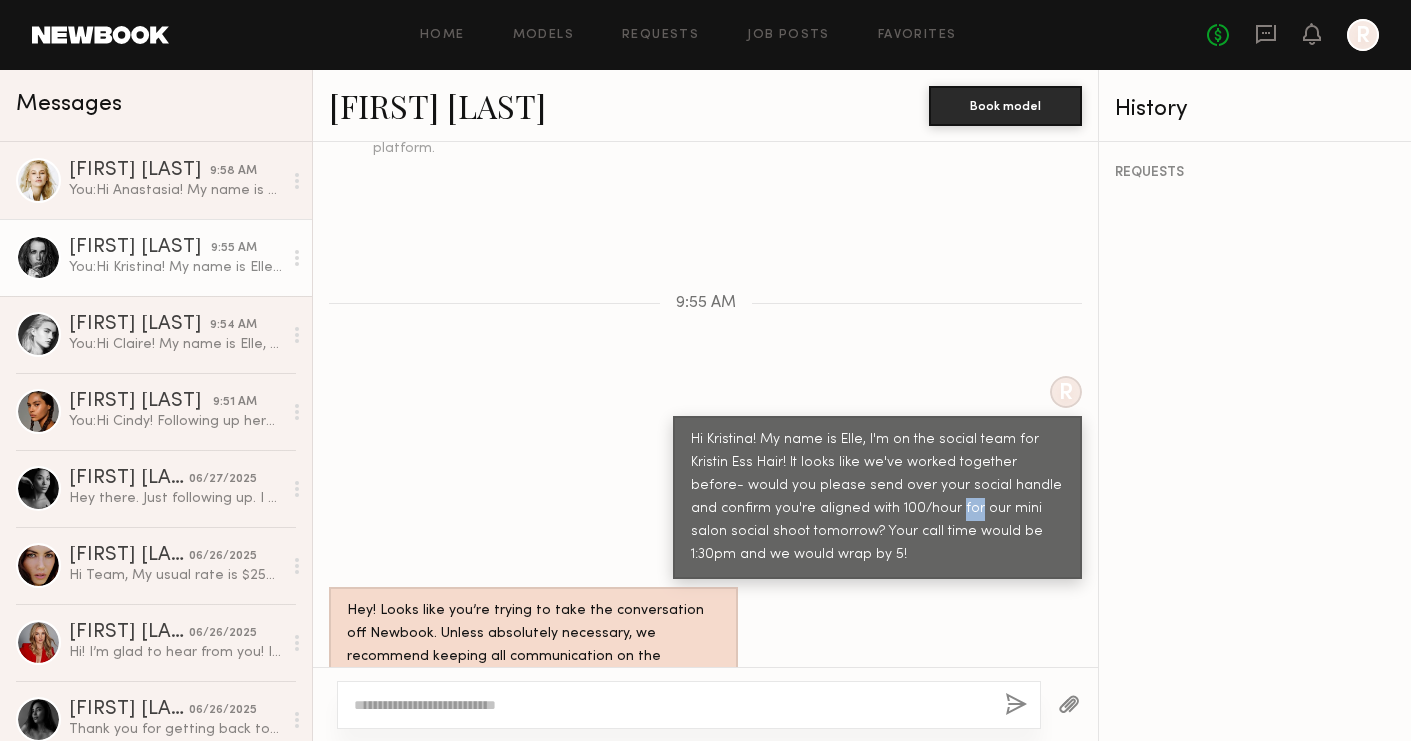scroll, scrollTop: 0, scrollLeft: 0, axis: both 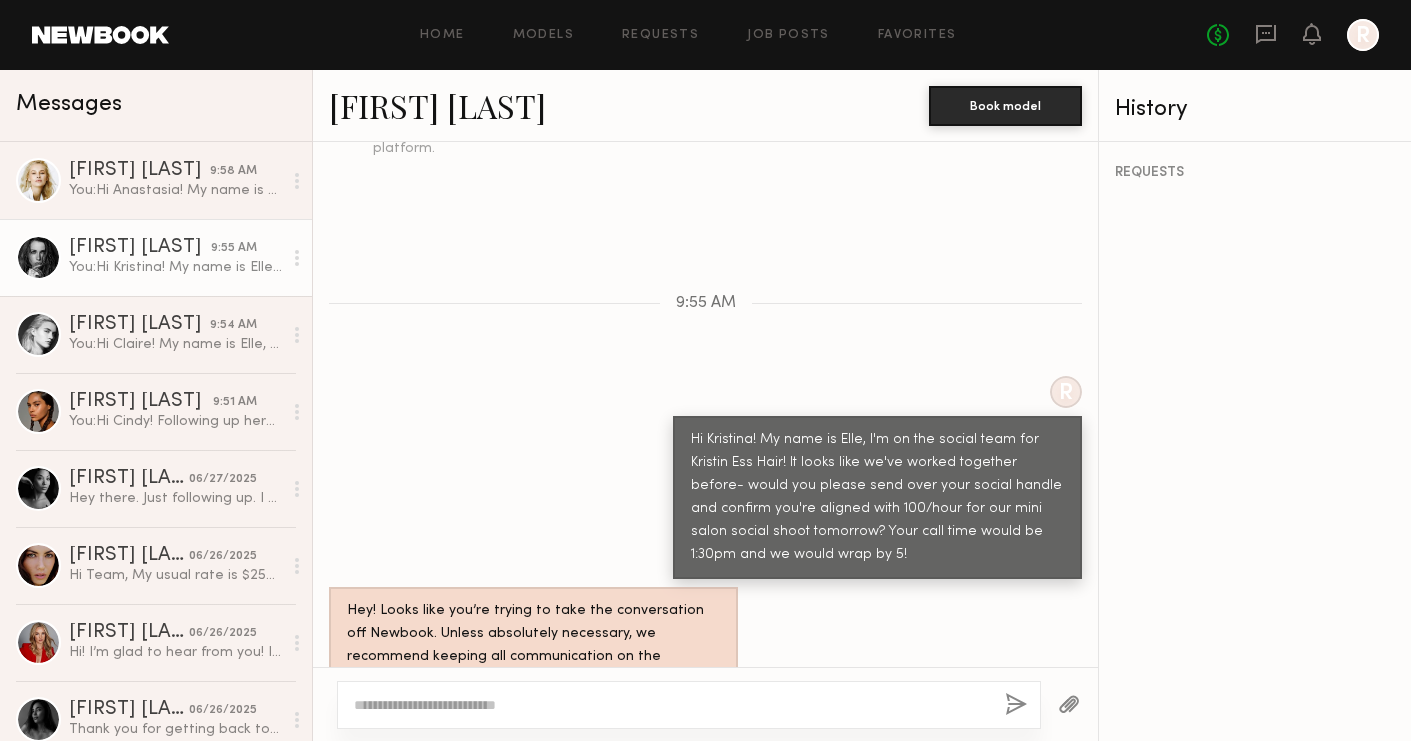 click on "Hey! Looks like you’re trying to take the conversation off Newbook. Unless absolutely necessary, we recommend keeping all communication on the platform for safety and record keeping." 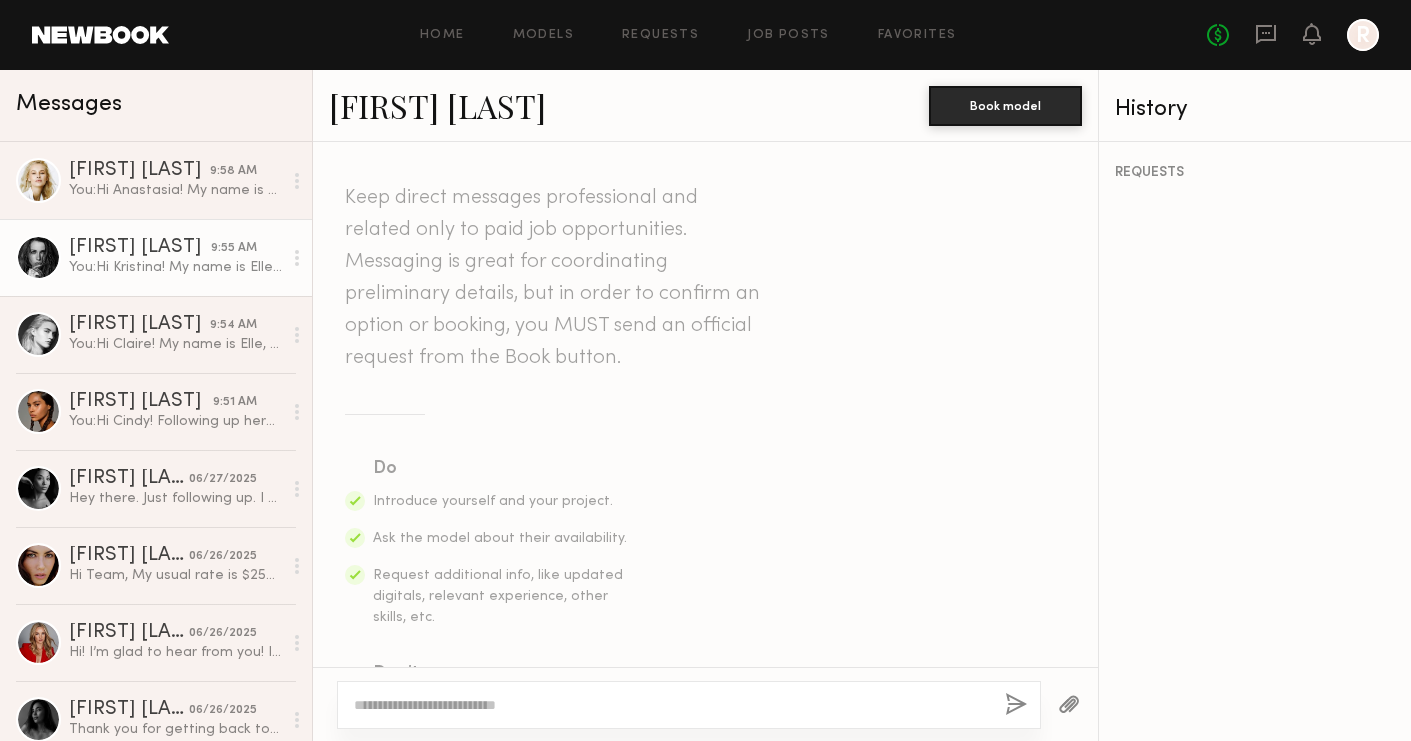 scroll, scrollTop: 0, scrollLeft: 0, axis: both 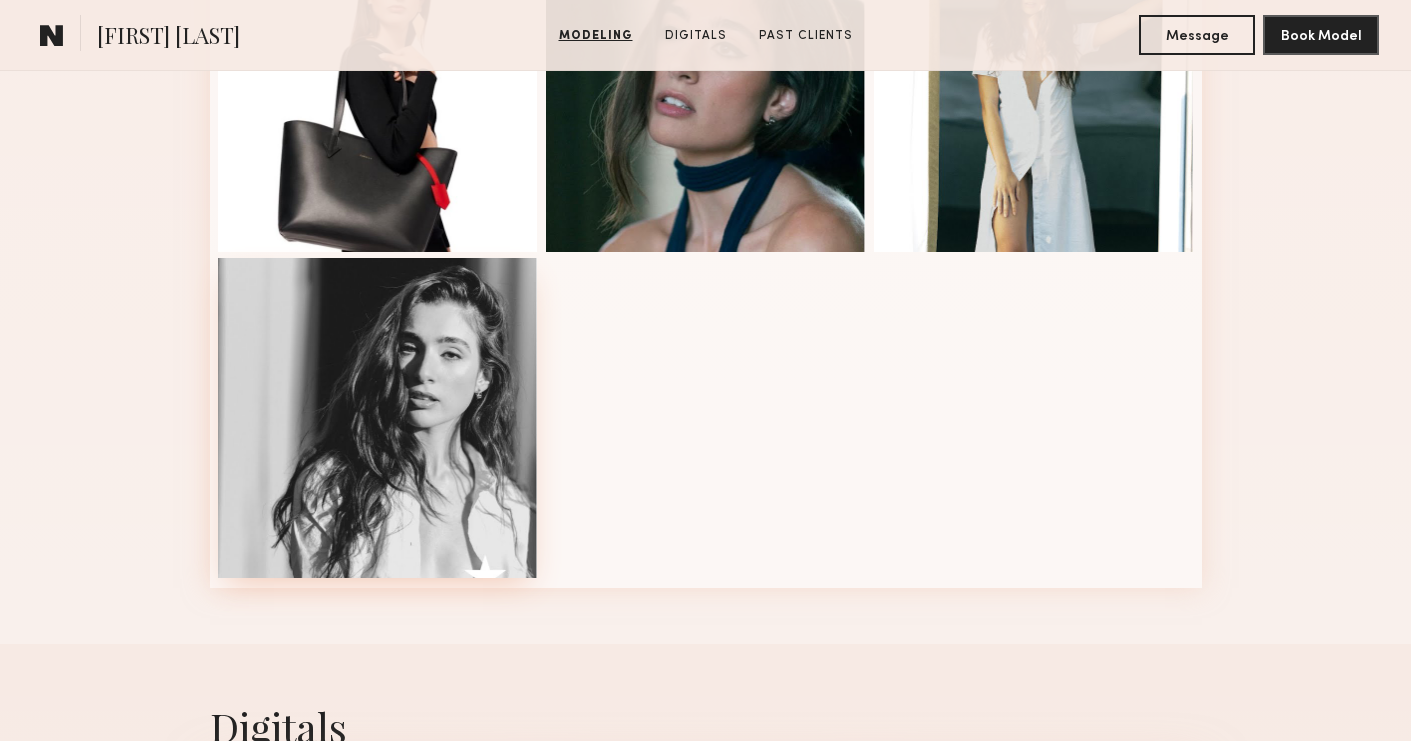 click at bounding box center (378, 418) 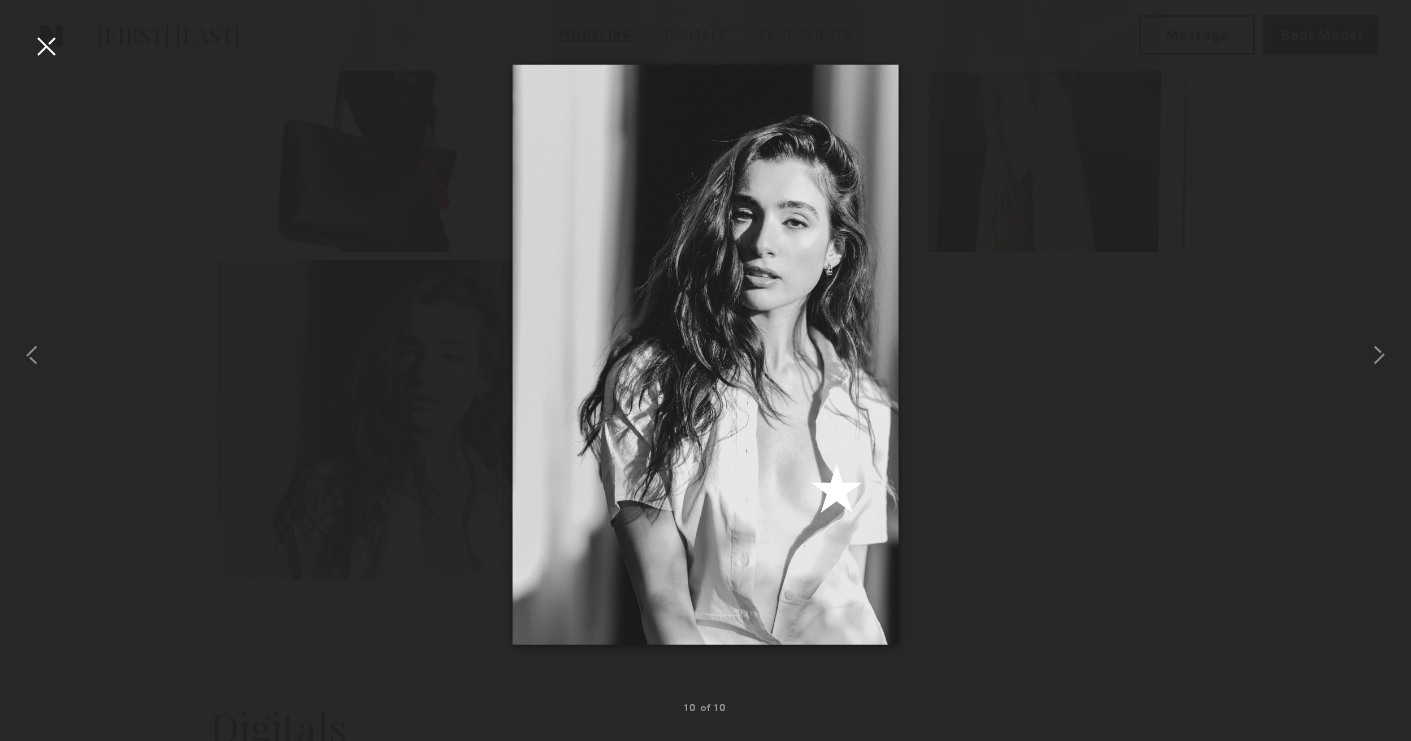 click at bounding box center [46, 46] 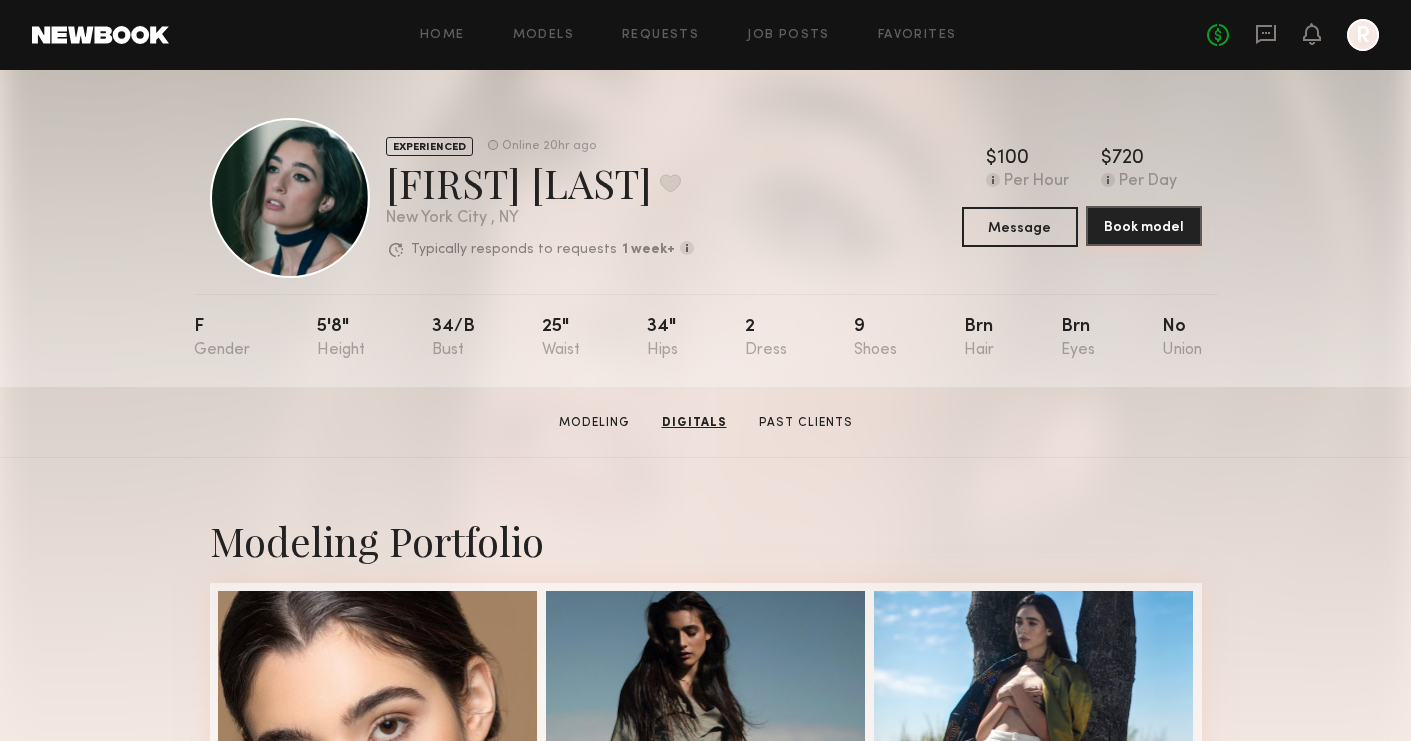 scroll, scrollTop: 0, scrollLeft: 0, axis: both 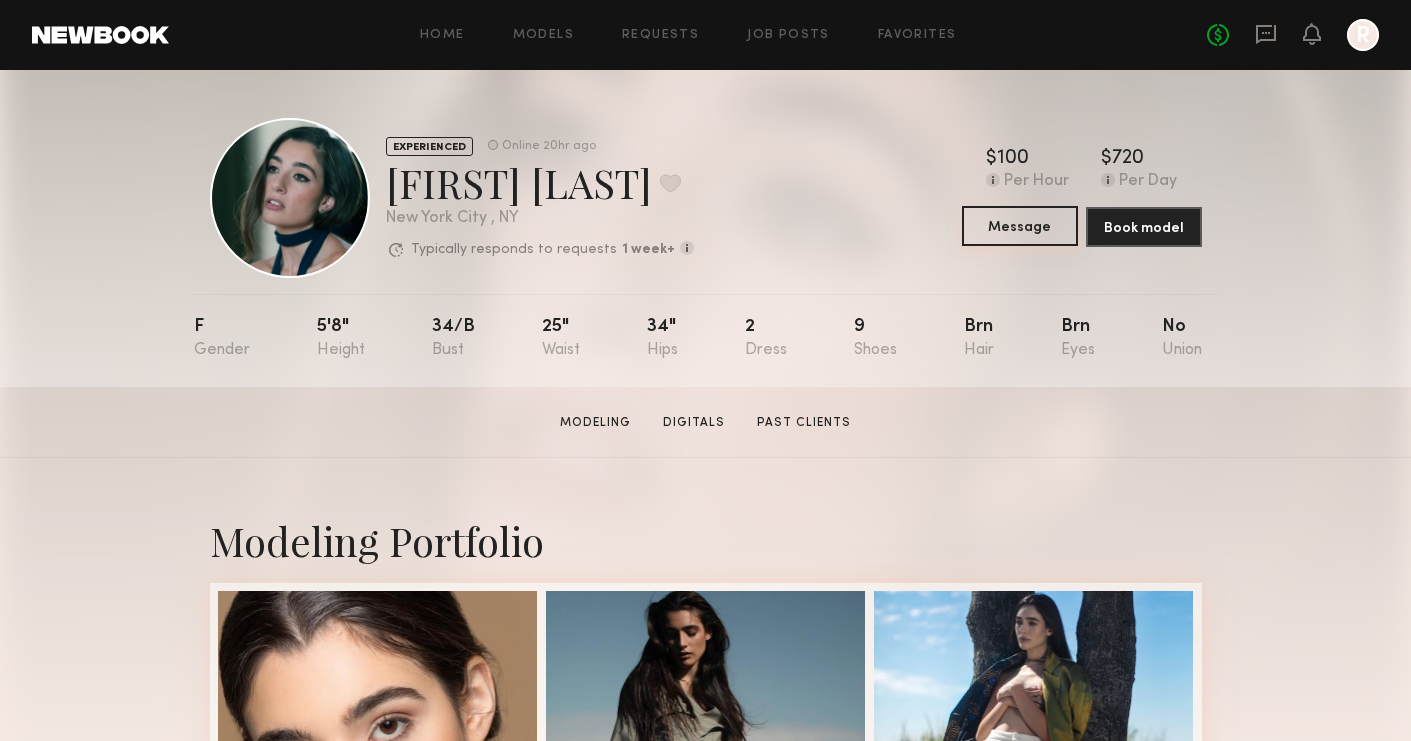 click on "Message" 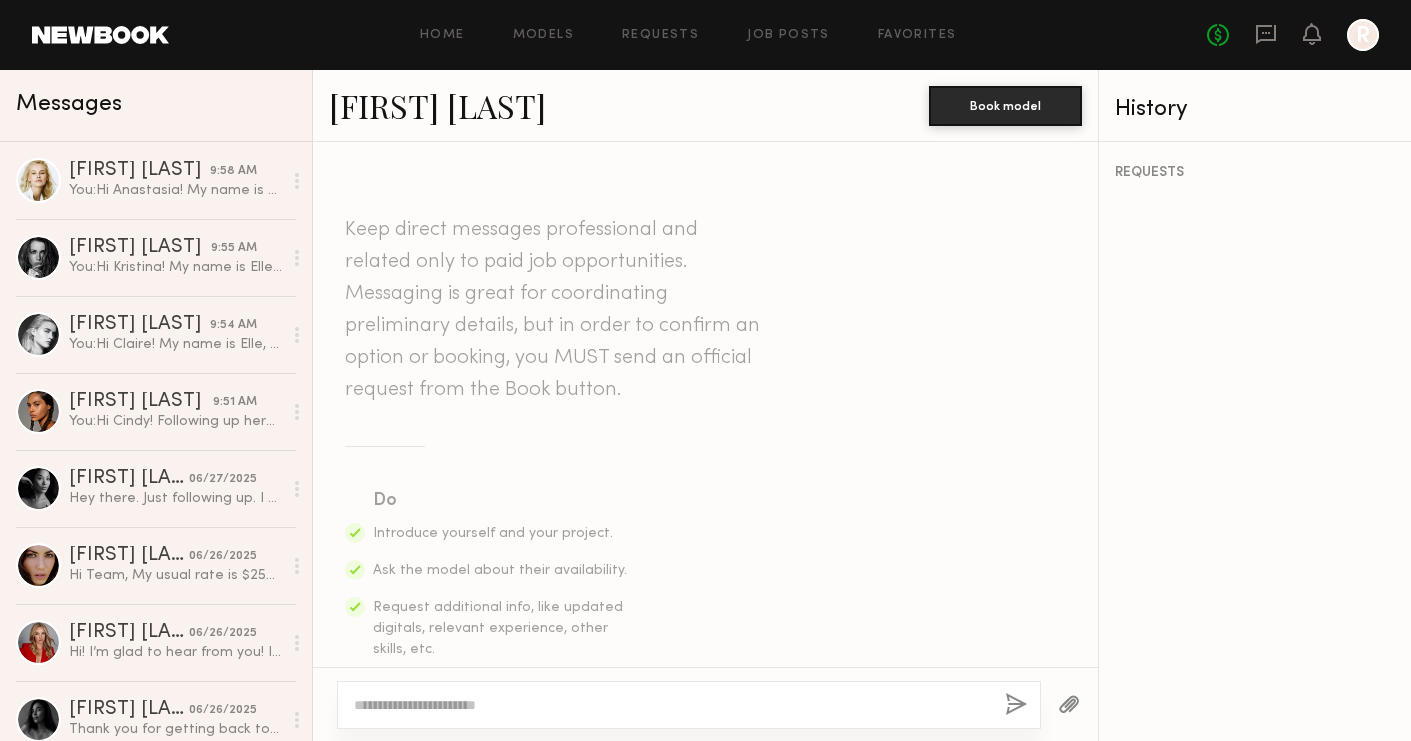 click 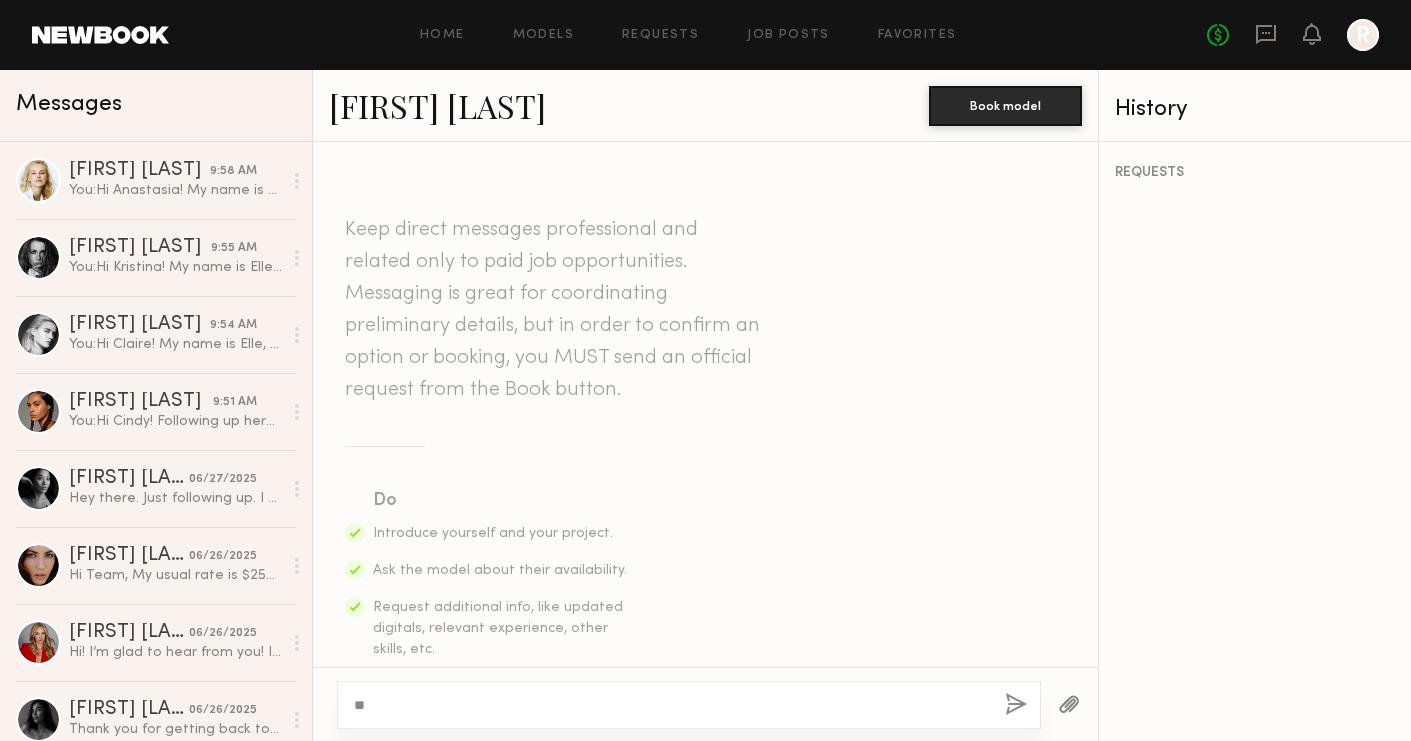 type on "*" 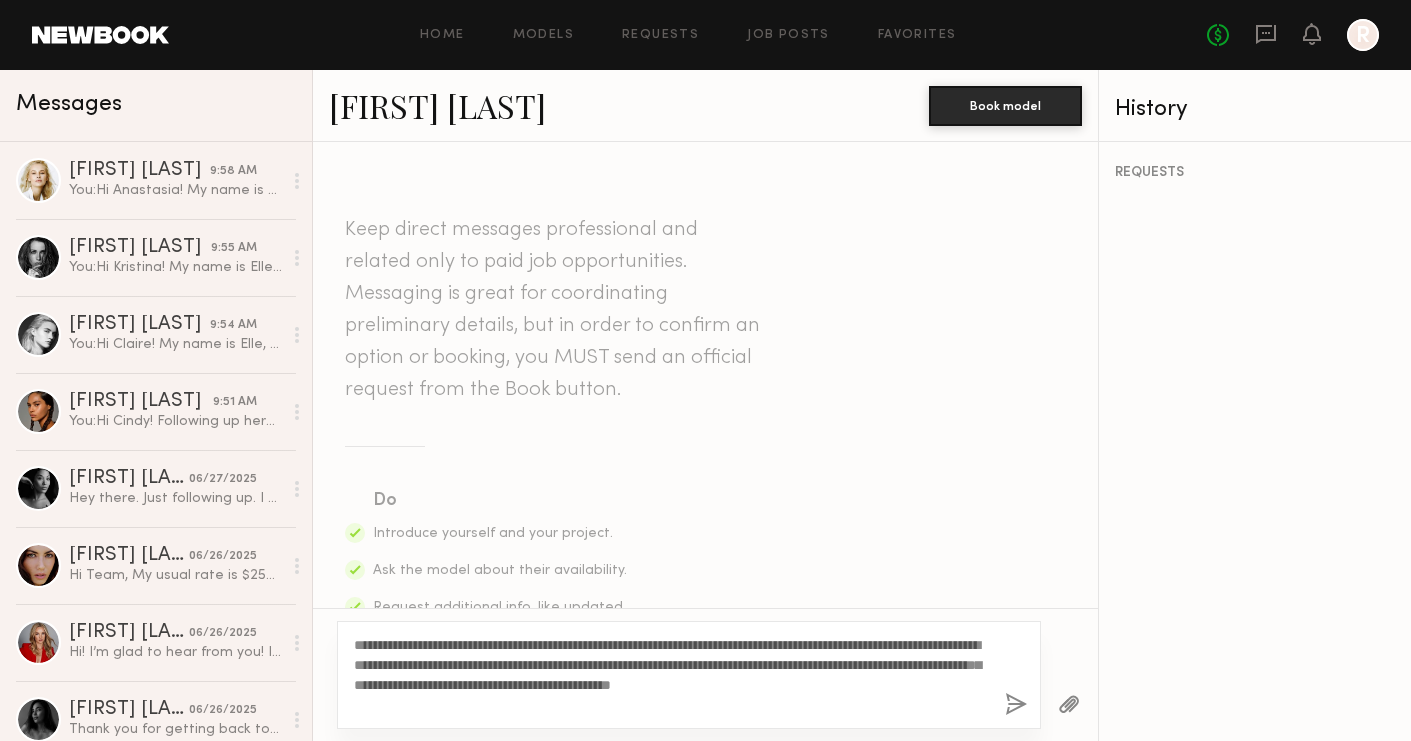 click on "**********" 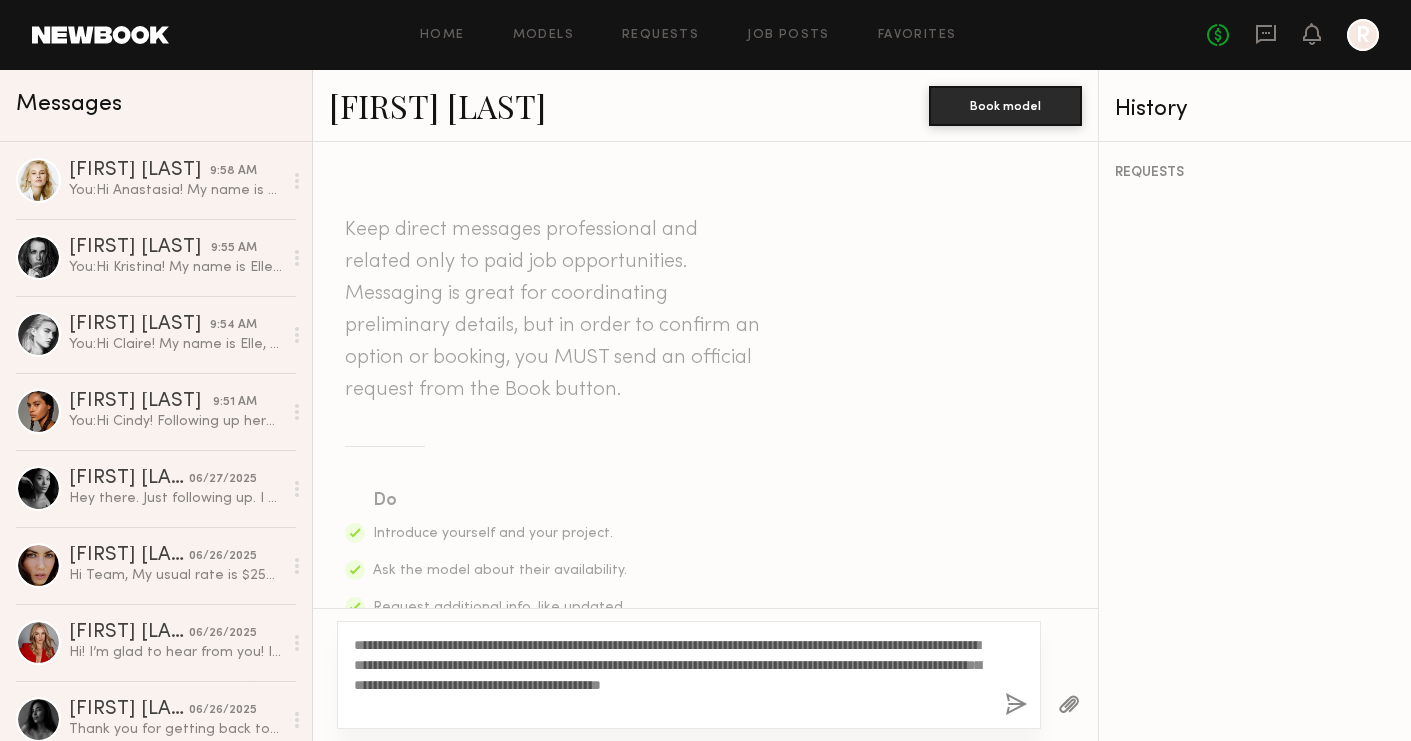 click on "**********" 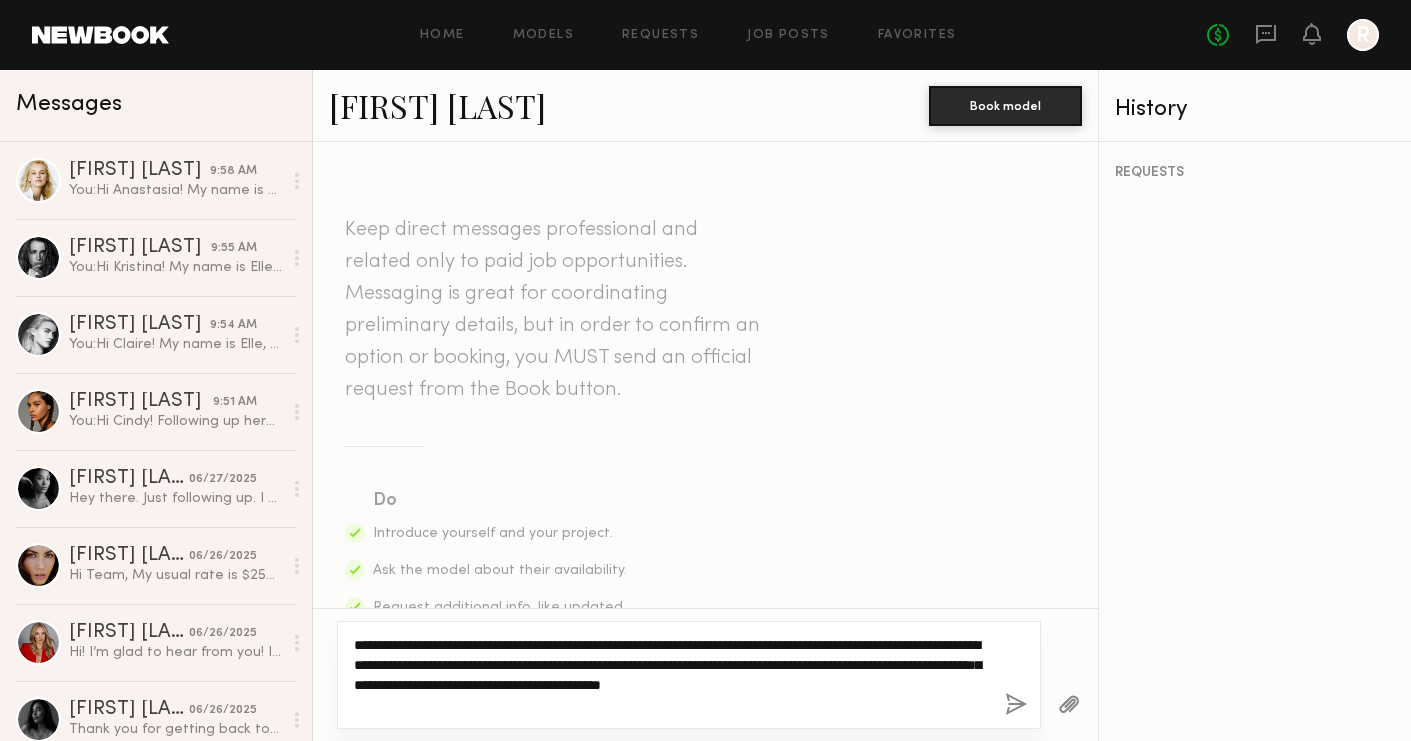 click on "**********" 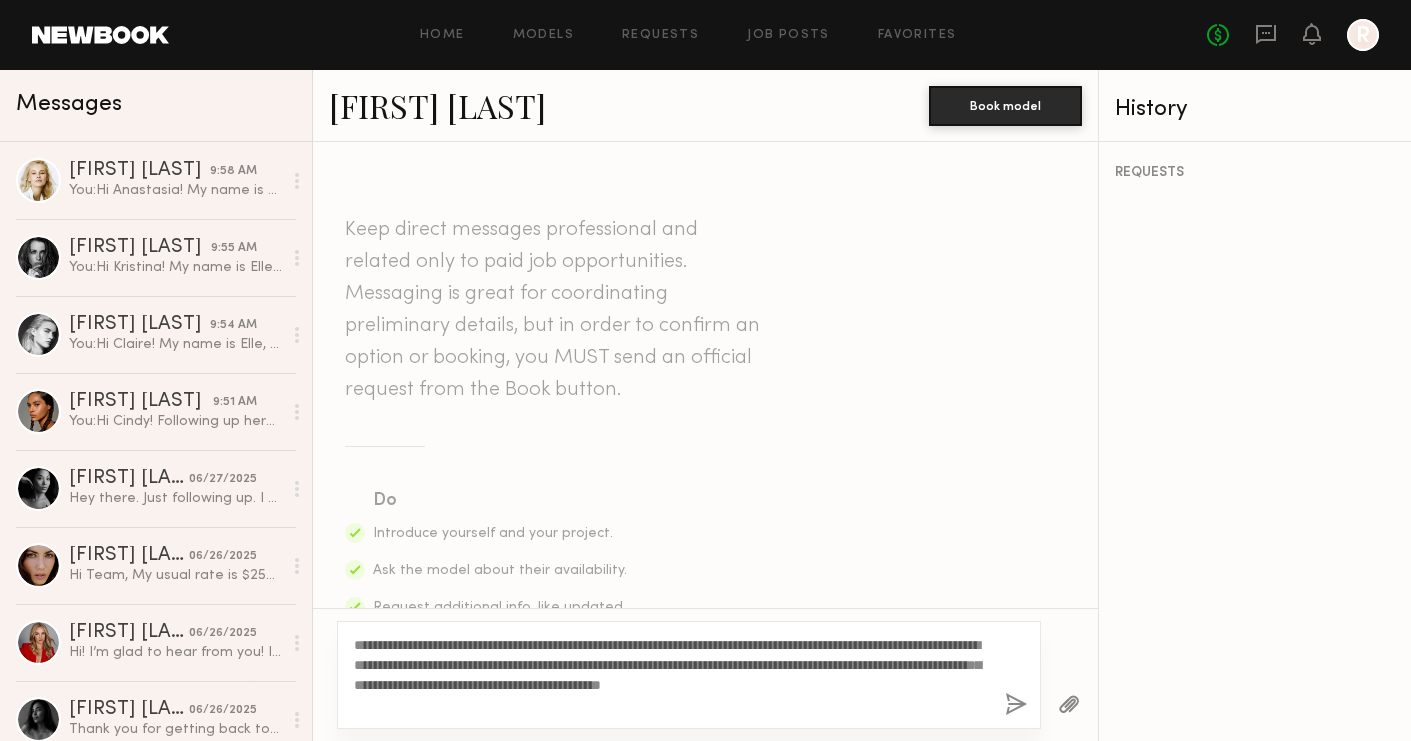 click on "Keep direct messages professional and related only to paid job opportunities. Messaging is great for coordinating preliminary details, but in order to confirm an option or booking, you MUST send an official request from the Book button. Do Introduce yourself and your project. Ask the model about their availability. Request additional info, like updated digitals, relevant experience, other skills, etc. Don’t Bring up non-professional topics or ask a model to work for free/trade. Expect verbal commitments to hold - only official requests can be enforced. Move communications off the platform." 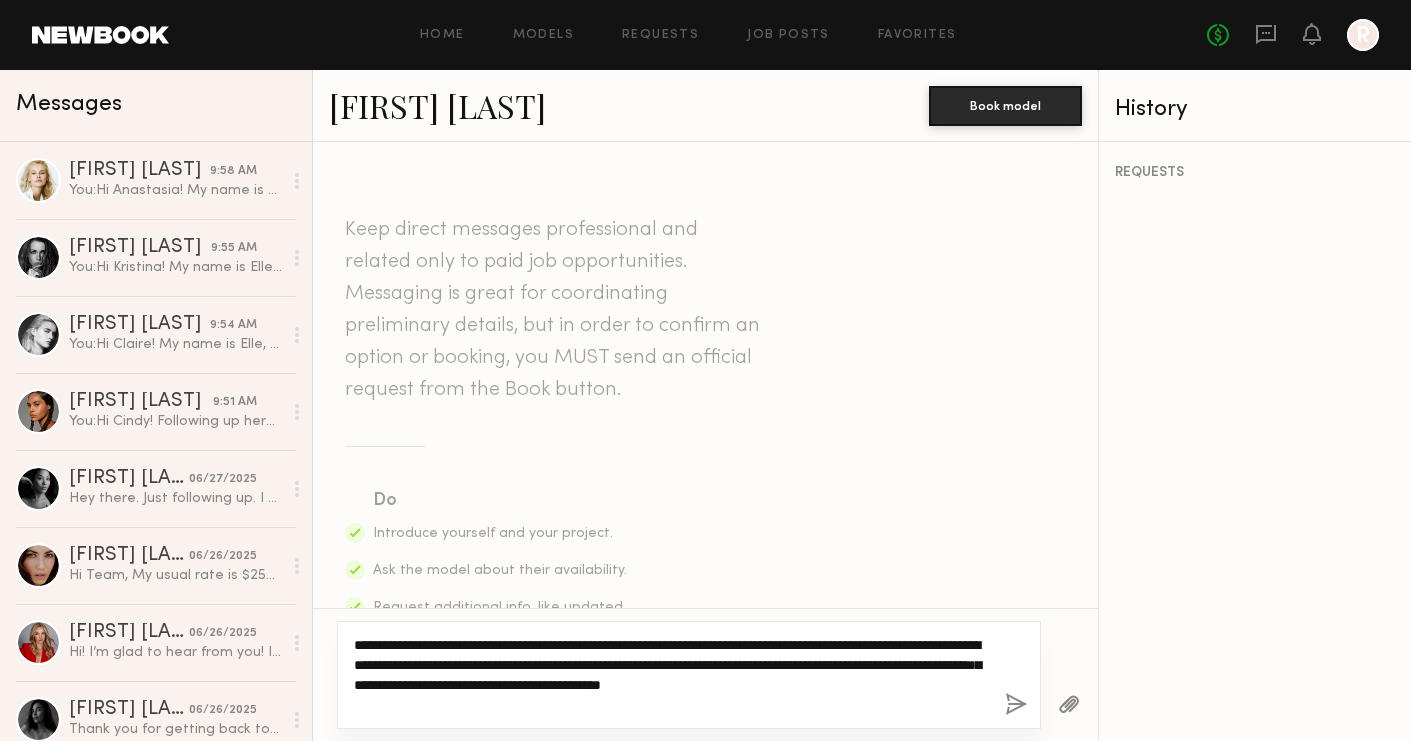 click on "**********" 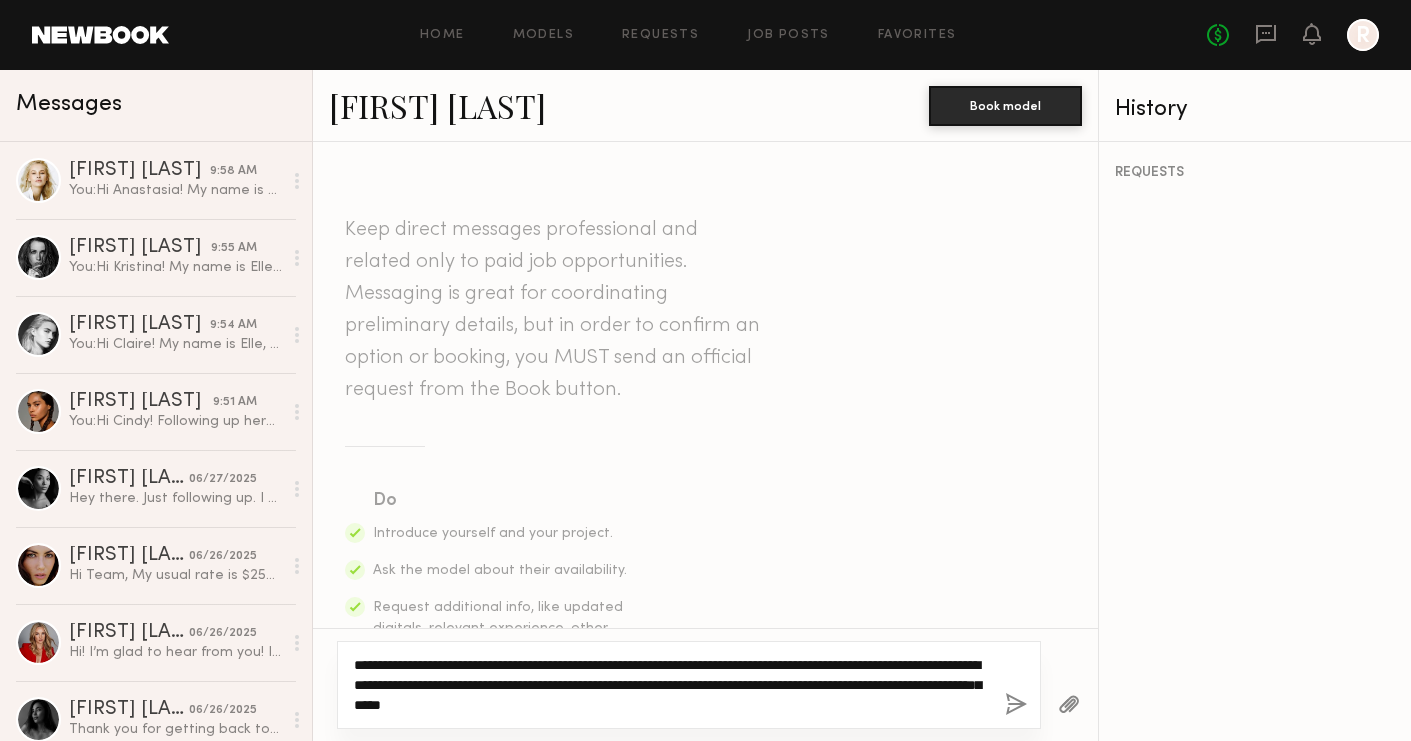 click on "**********" 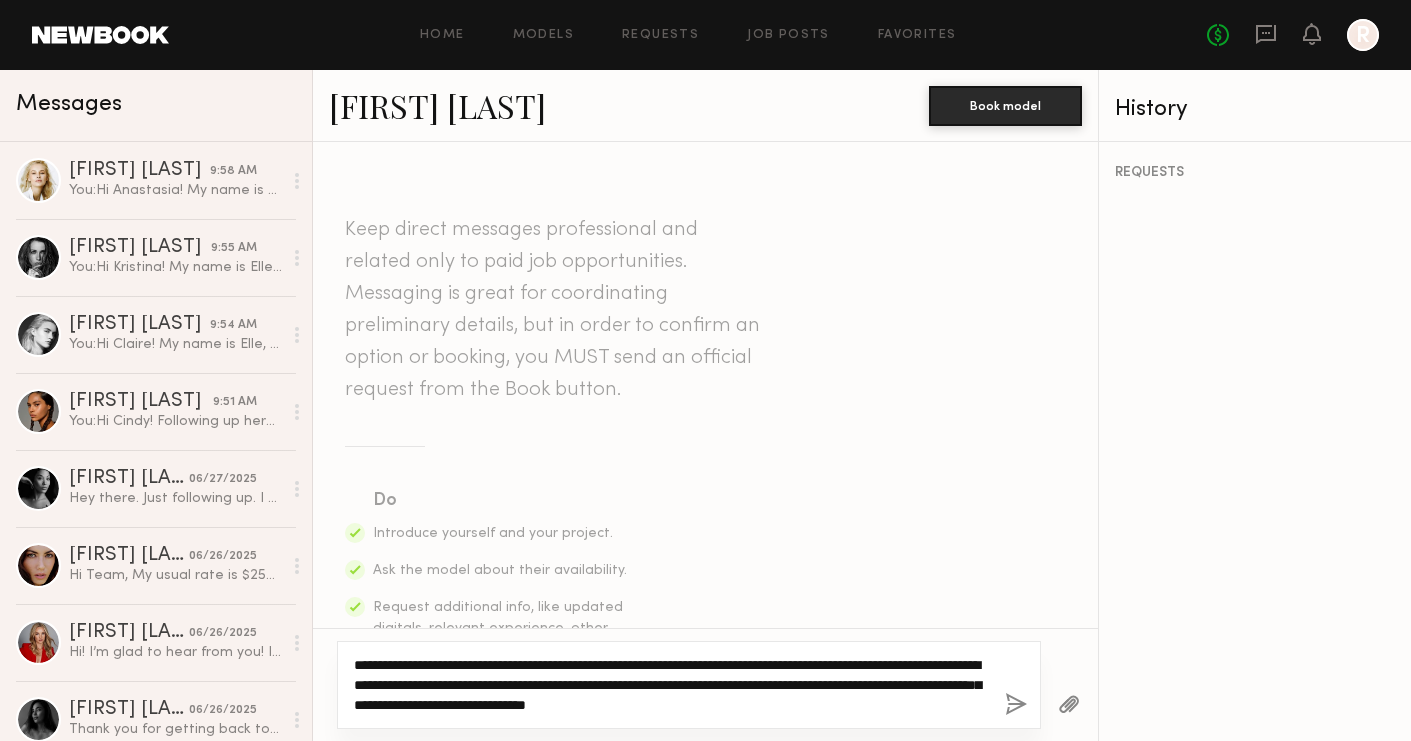 click on "**********" 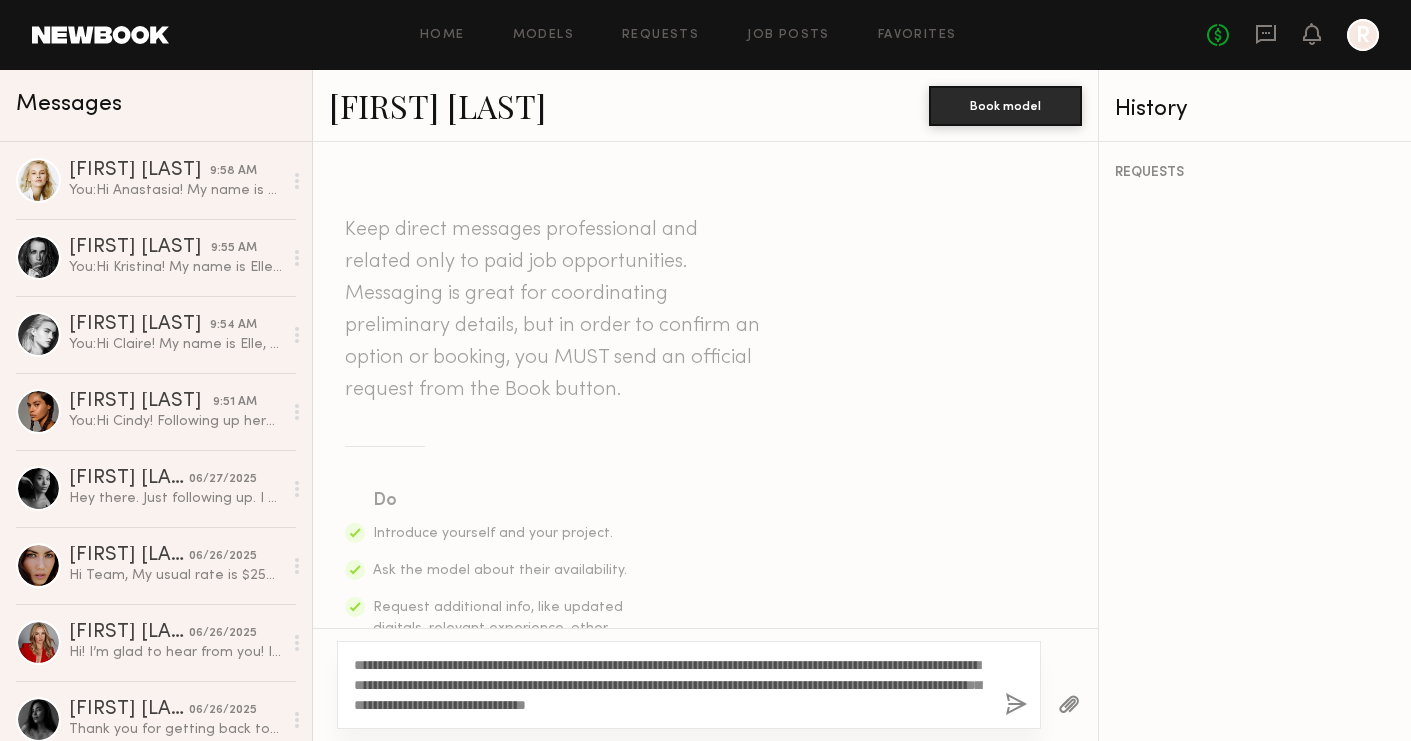 click 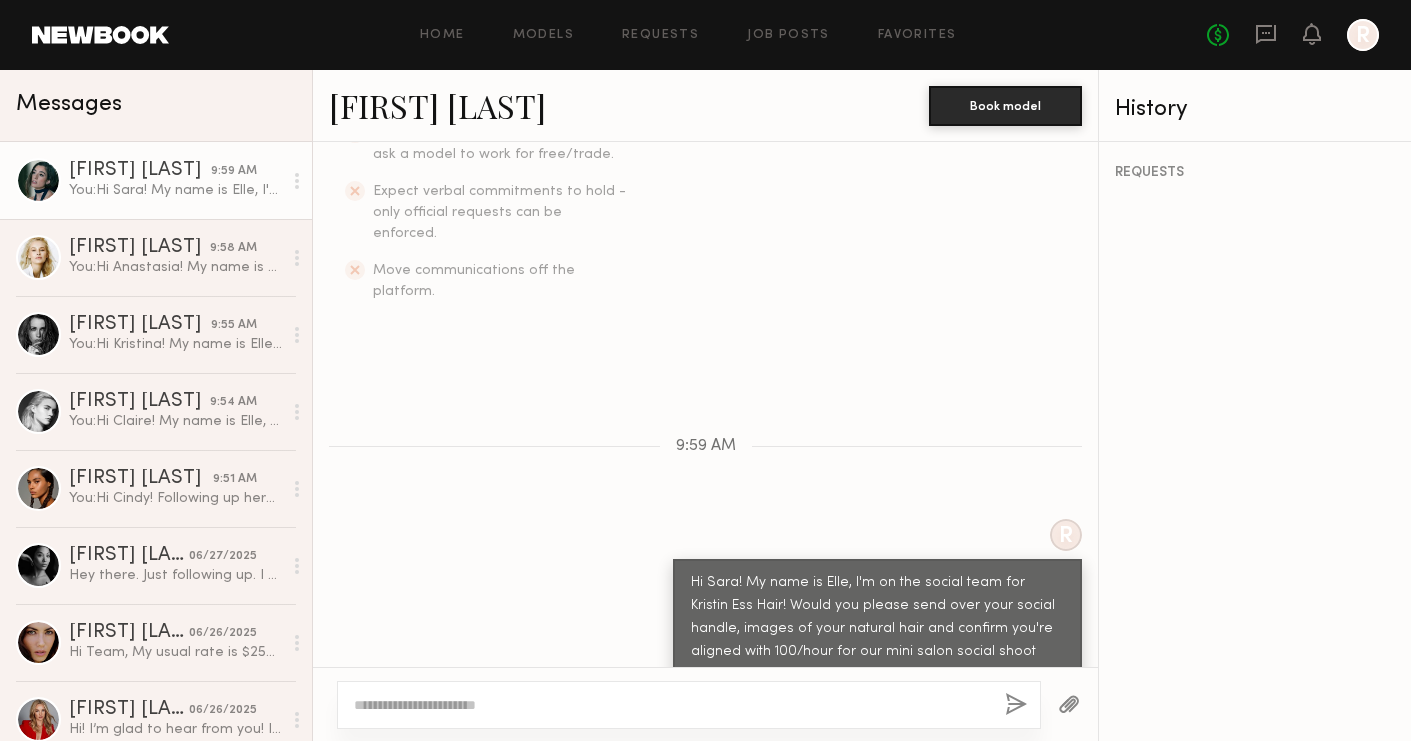 click on "Keep direct messages professional and related only to paid job opportunities. Messaging is great for coordinating preliminary details, but in order to confirm an option or booking, you MUST send an official request from the Book button. Do Introduce yourself and your project. Ask the model about their availability. Request additional info, like updated digitals, relevant experience, other skills, etc. Don’t Bring up non-professional topics or ask a model to work for free/trade. Expect verbal commitments to hold - only official requests can be enforced. Move communications off the platform. 9:59 AM R Hi [FIRST]! My name is Elle, I'm on the social team for Kristin Ess Hair! Would you please send over your social handle, images of your natural hair and confirm you're aligned with 100/hour for our mini salon social shoot tomorrow? Your call time would be 1:30pm and we would wrap by 5!" 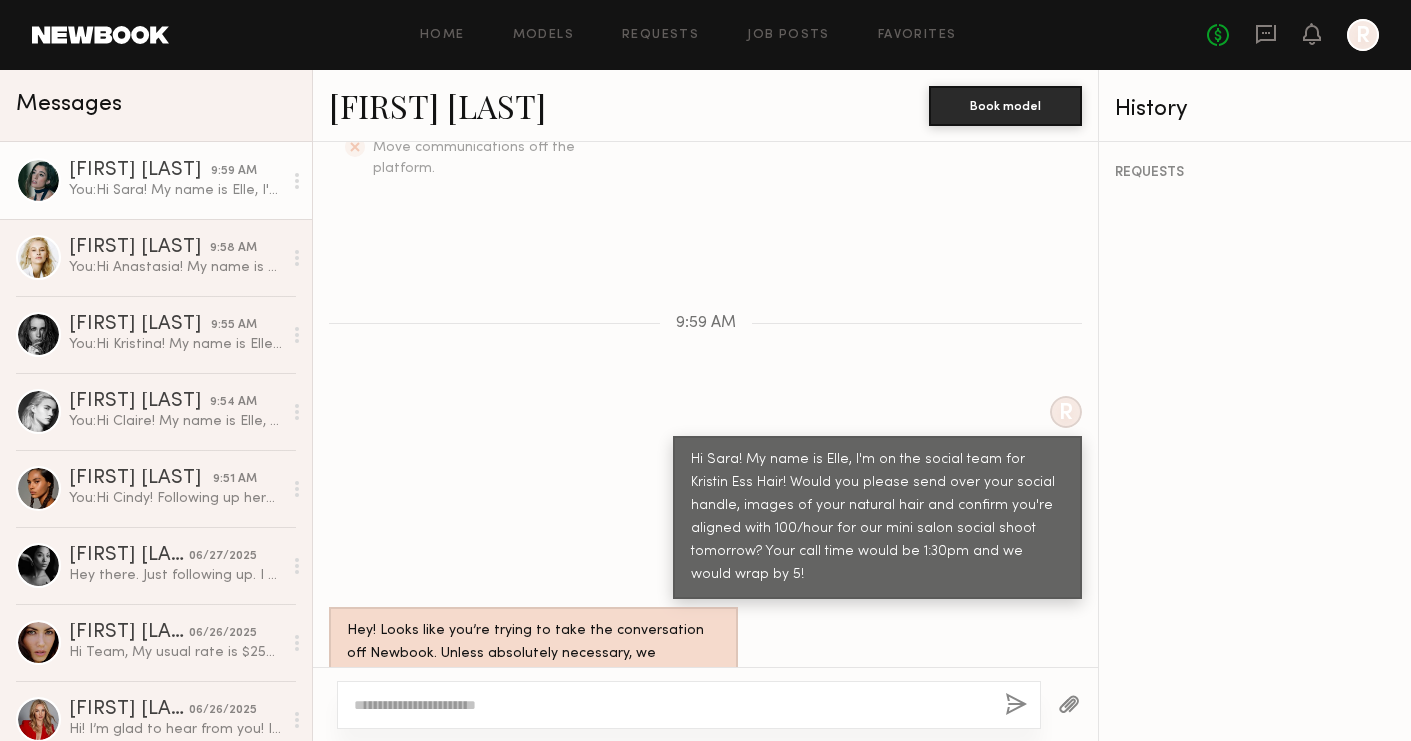 scroll, scrollTop: 726, scrollLeft: 0, axis: vertical 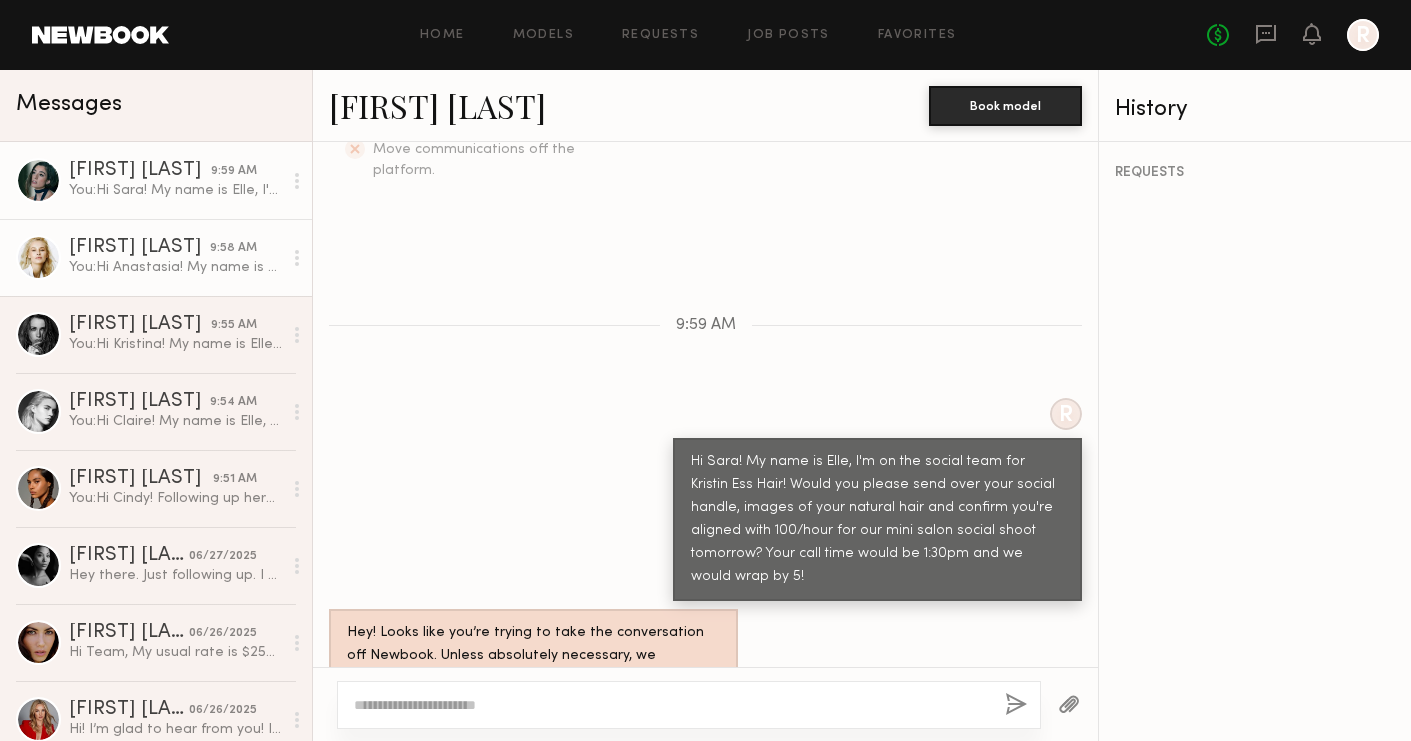 click on "[FIRST] [LAST]" 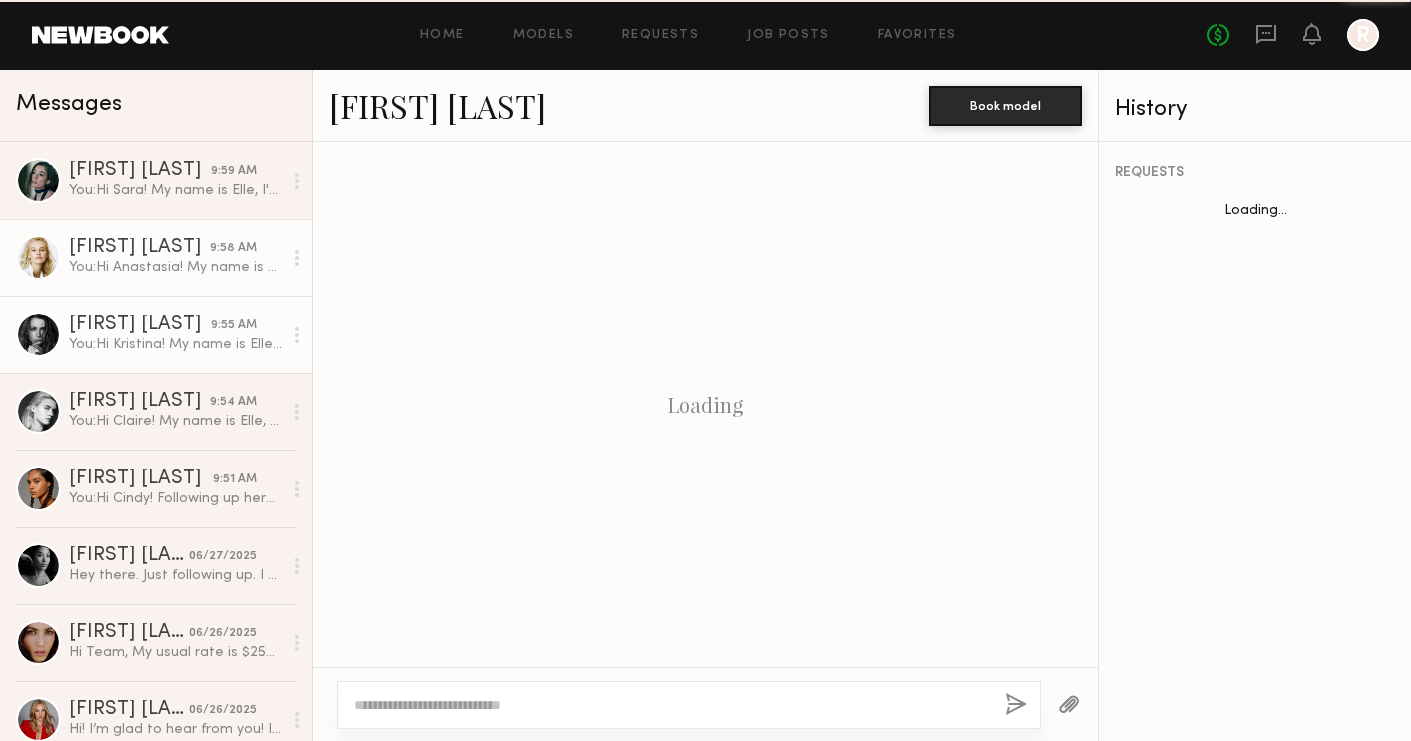 click on "[FIRST] [LAST]" 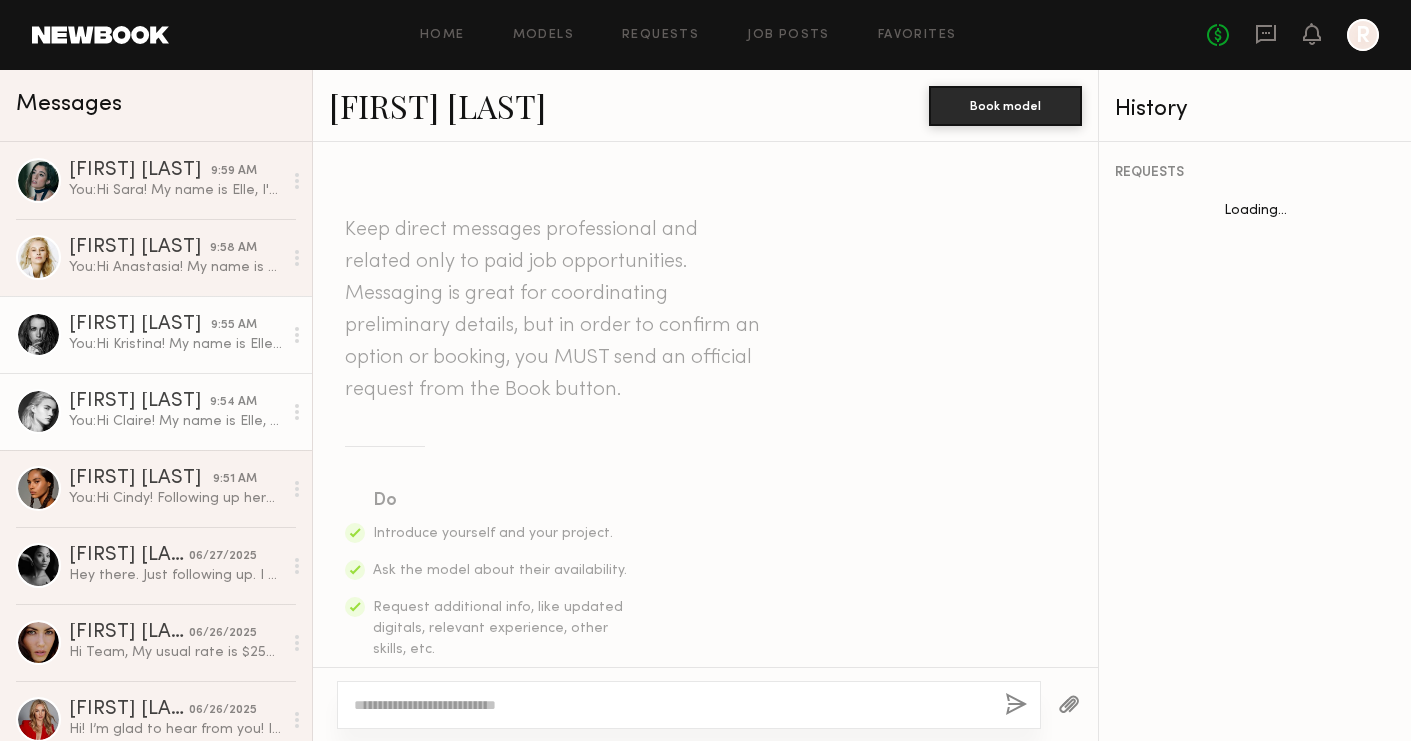 scroll, scrollTop: 748, scrollLeft: 0, axis: vertical 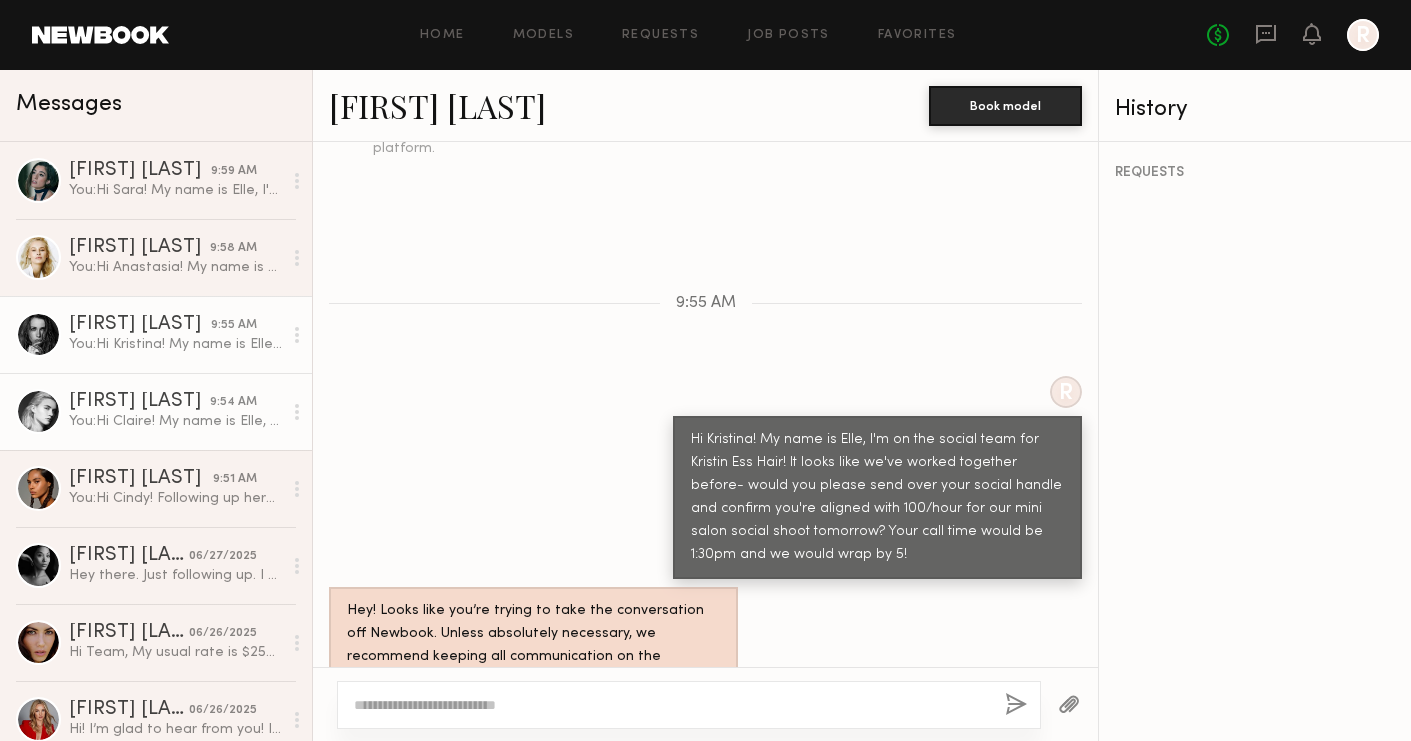 click on "[FIRST] [LAST]" 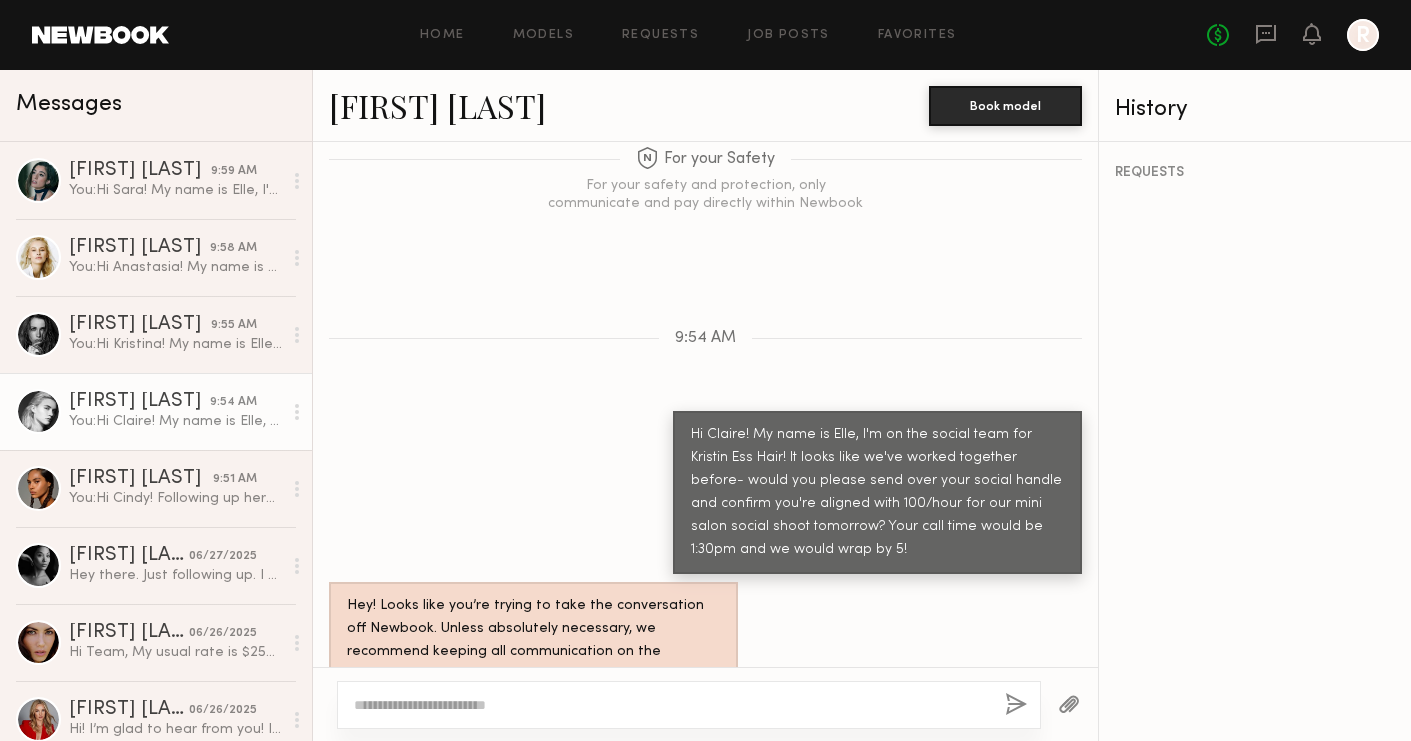 click on "Loading R HI! Just confirmed schedule with the hair stylist sending you. one sheet with run of show soon! Hi!! Ok sounds great, I will look out for the email! xx R Here you go!! (: Hi! Great thank you very much, I have reverend this and will be there Monday! Should I plan to arrive at 9 or 9:30? R Sometime between 9 and 9:30 to get checked into the building would be great! So we can have you in the chair at 9:30 to start!
We'll also have some breakfast on set if you get there earlier you can relax and have something to eat to start the day Ok great! I’ll be there by 9:15 latest [DATE] R Amazing! 🫶🏼🫶🏼🫶🏼 For your Safety For your safety and protection, only communicate and pay directly within Newbook 9:54 AM Hey! Looks like you’re trying to take the conversation off Newbook. Unless absolutely necessary, we recommend keeping all communication on the platform for safety and record keeping." 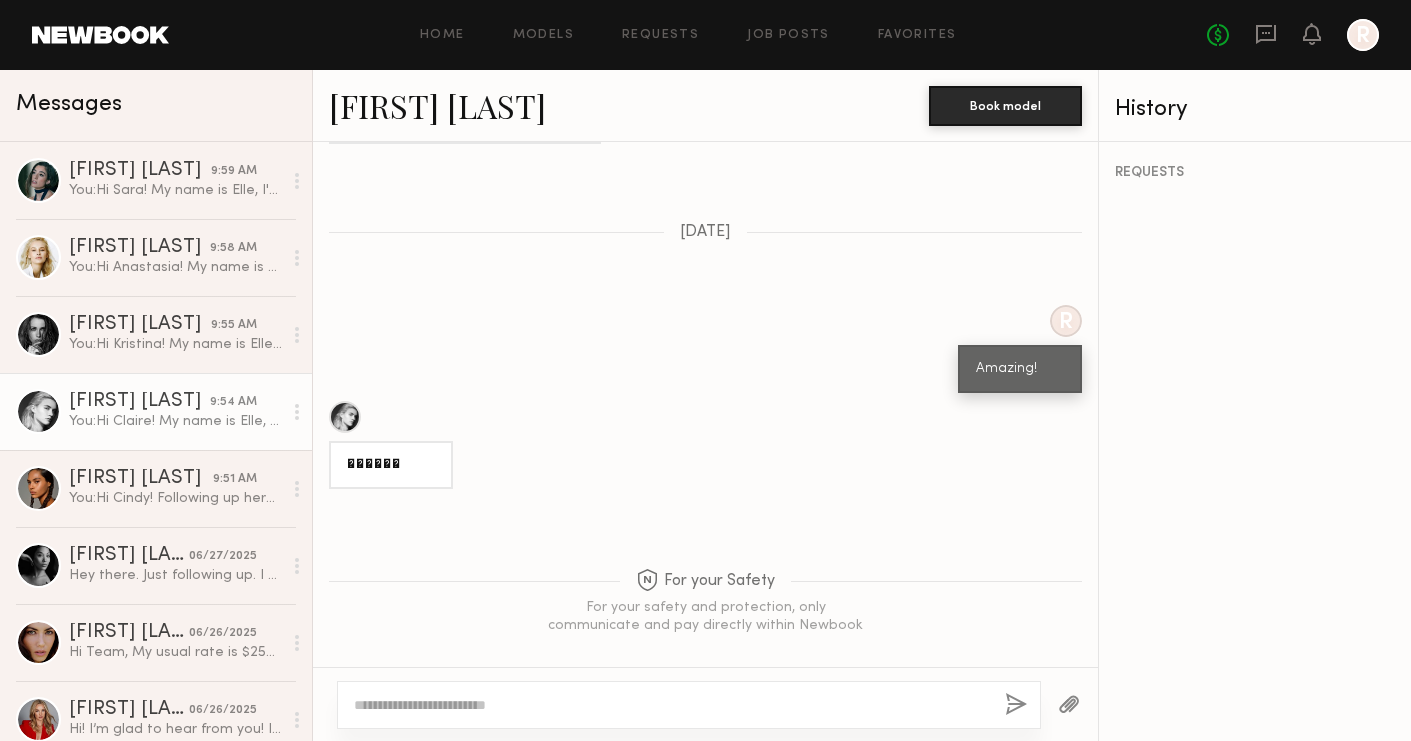 scroll, scrollTop: 1195, scrollLeft: 0, axis: vertical 